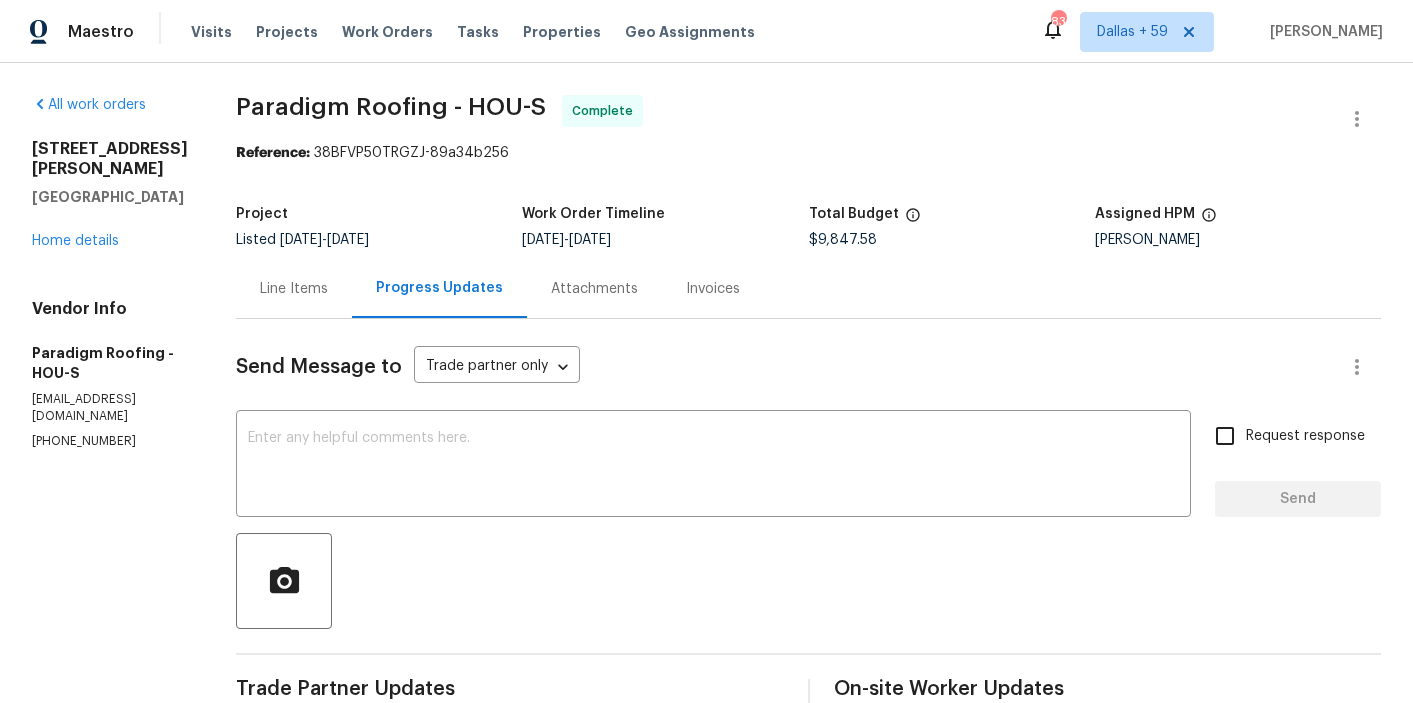 scroll, scrollTop: 0, scrollLeft: 0, axis: both 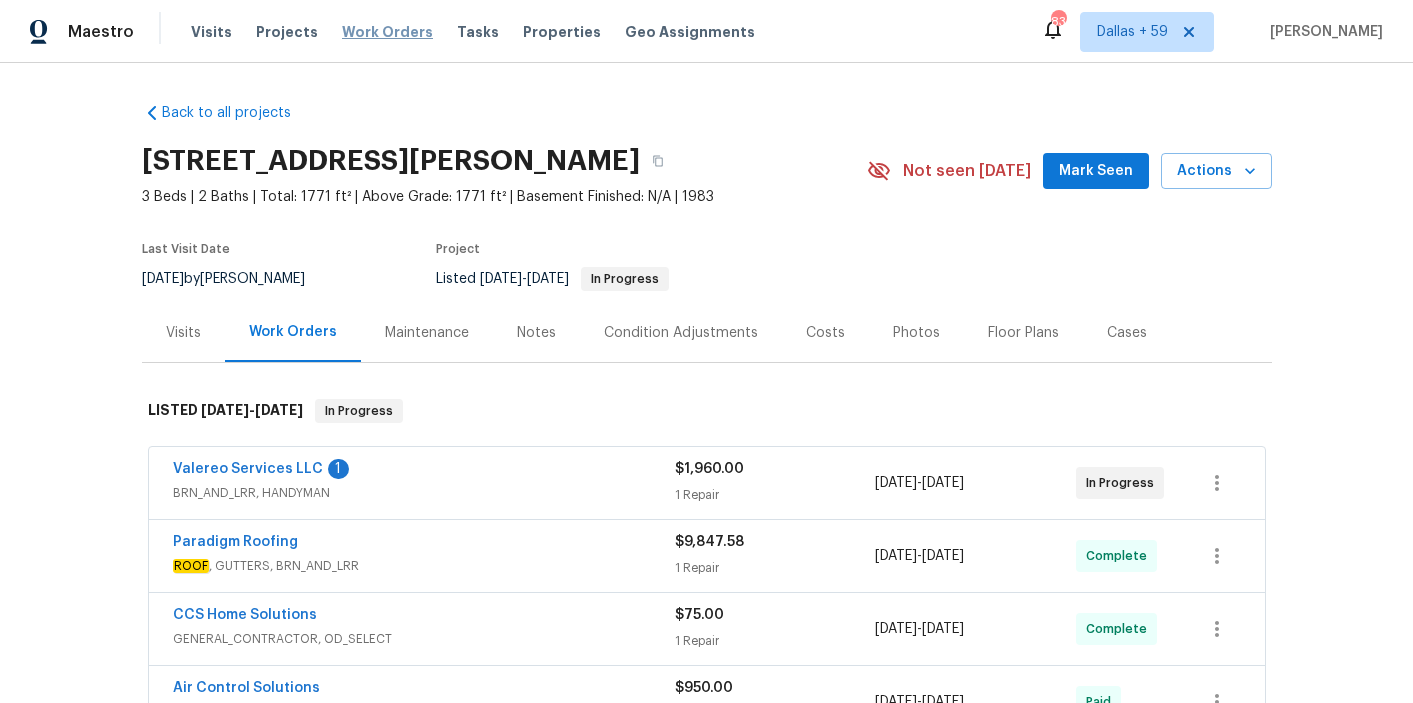 click on "Work Orders" at bounding box center [387, 32] 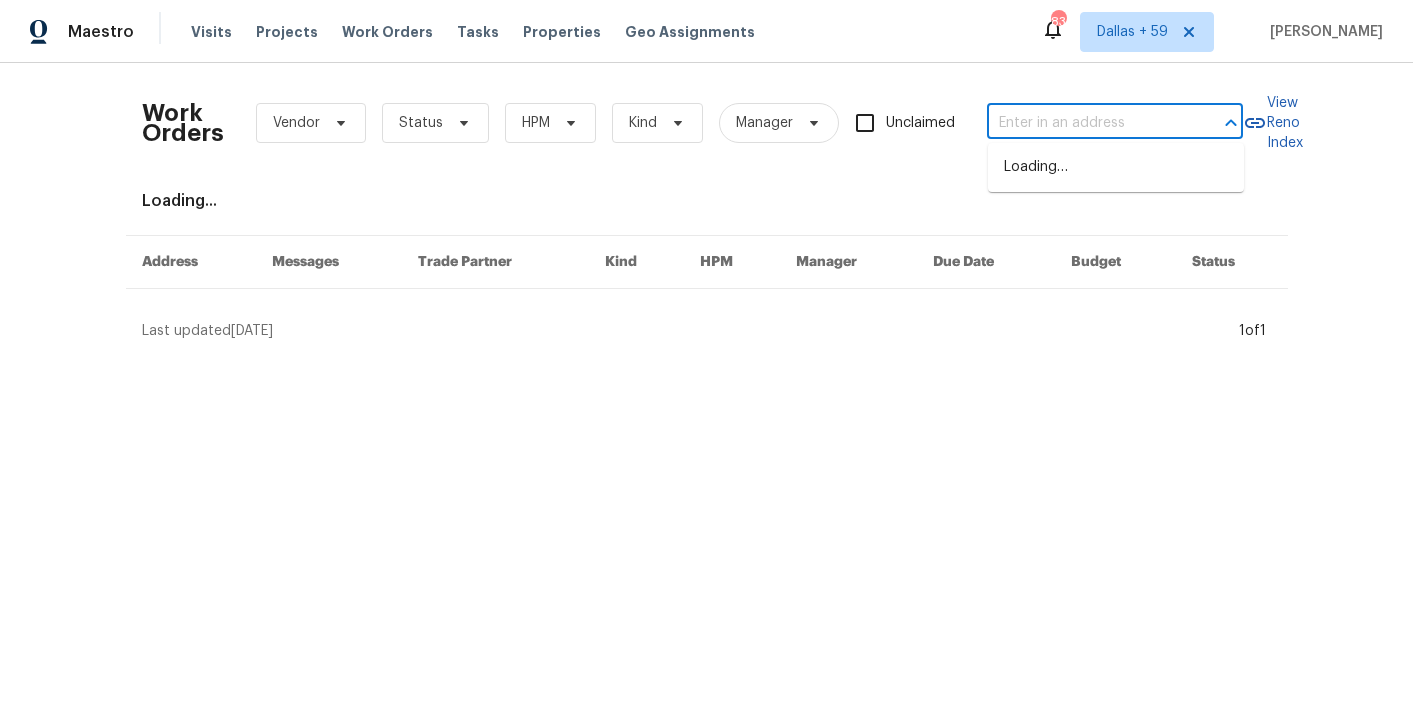 click at bounding box center [1087, 123] 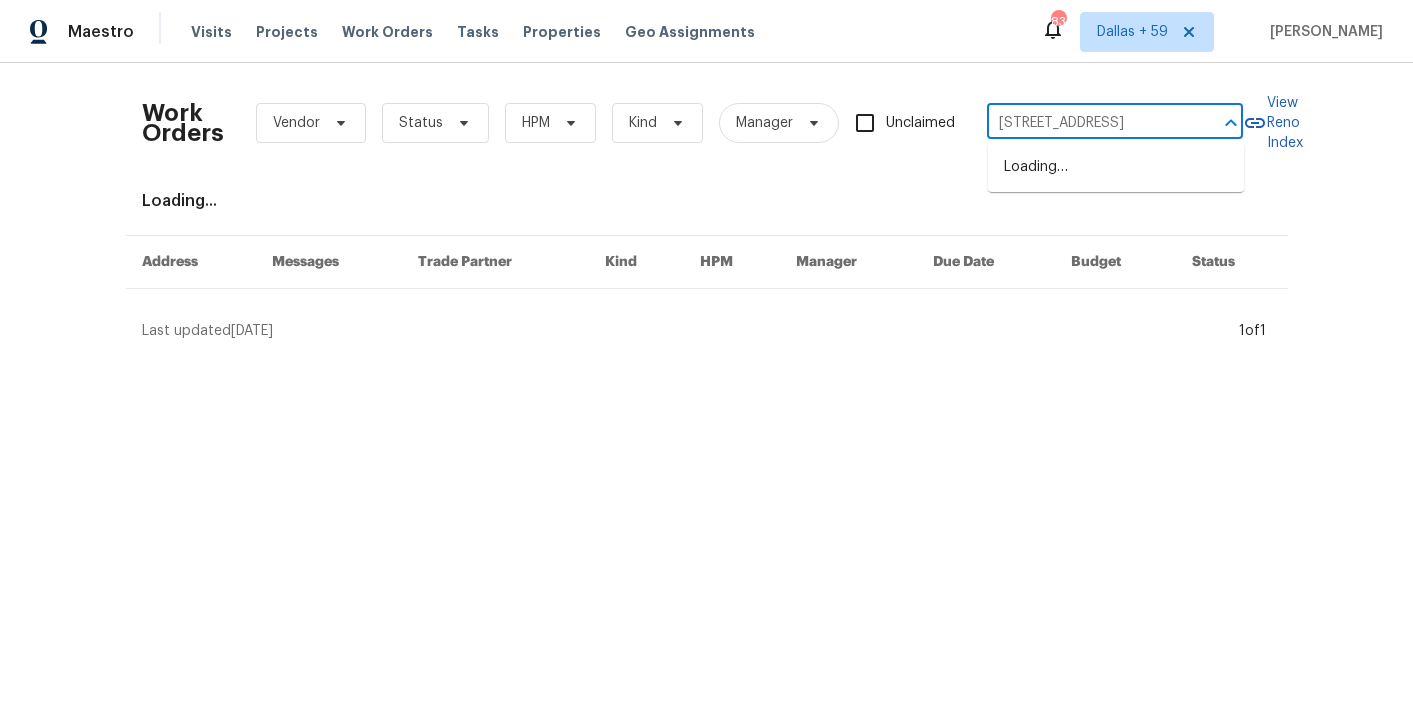 scroll, scrollTop: 0, scrollLeft: 97, axis: horizontal 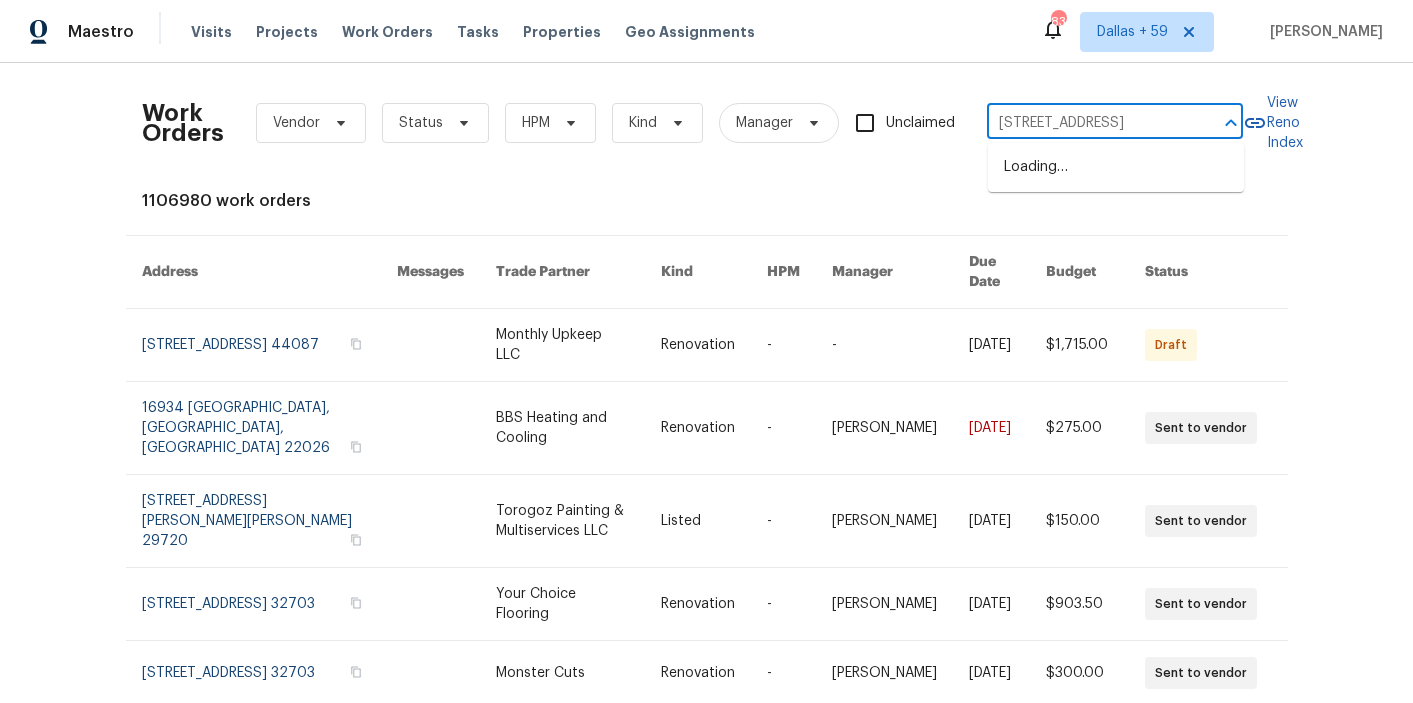 type on "2685 Rainbow Ridge Rd Decatur, GA 30034" 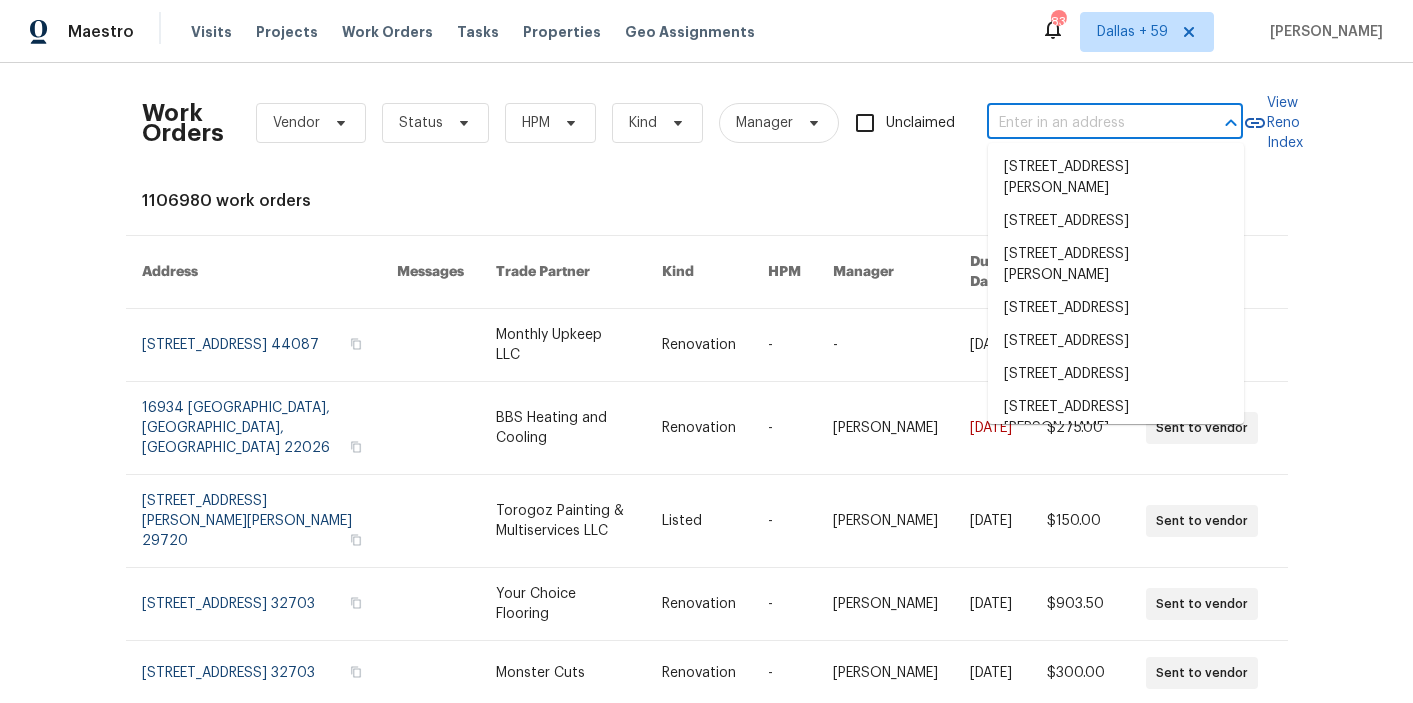 scroll, scrollTop: 0, scrollLeft: 0, axis: both 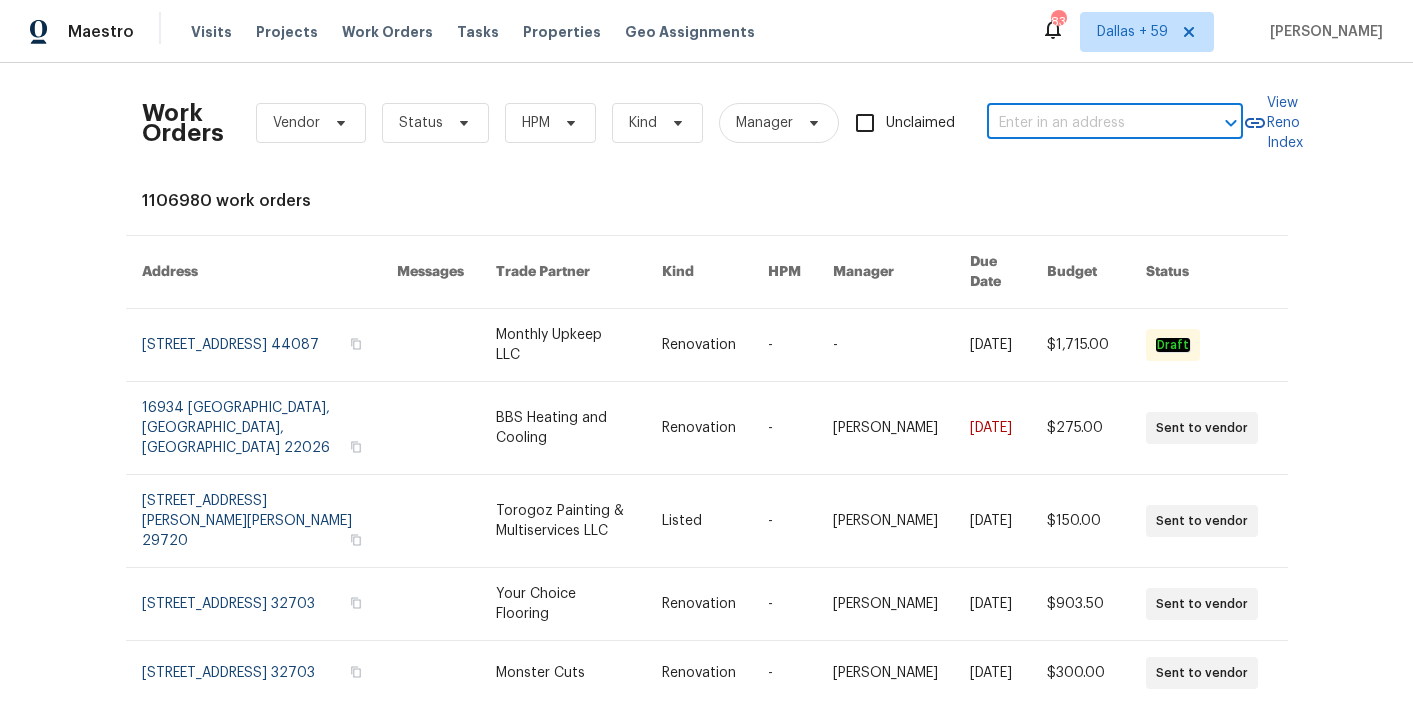click at bounding box center (1087, 123) 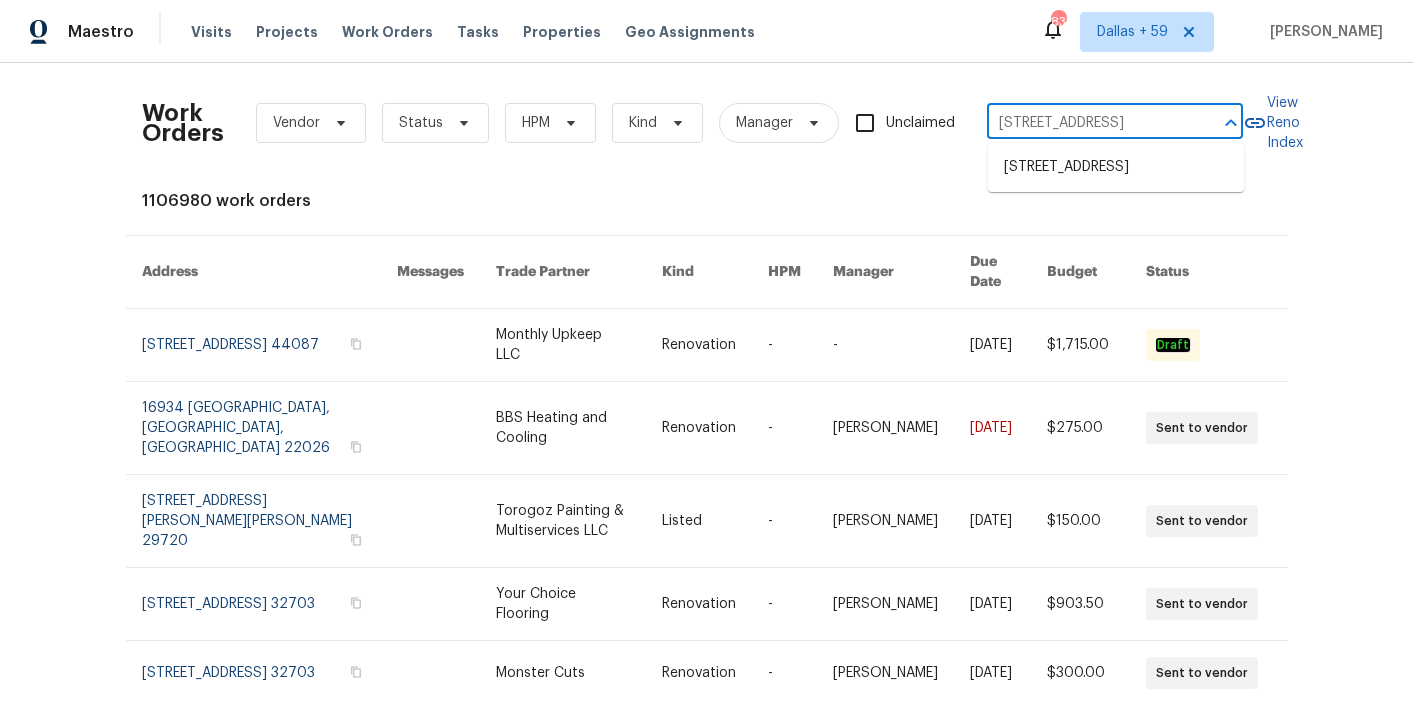 scroll, scrollTop: 0, scrollLeft: 101, axis: horizontal 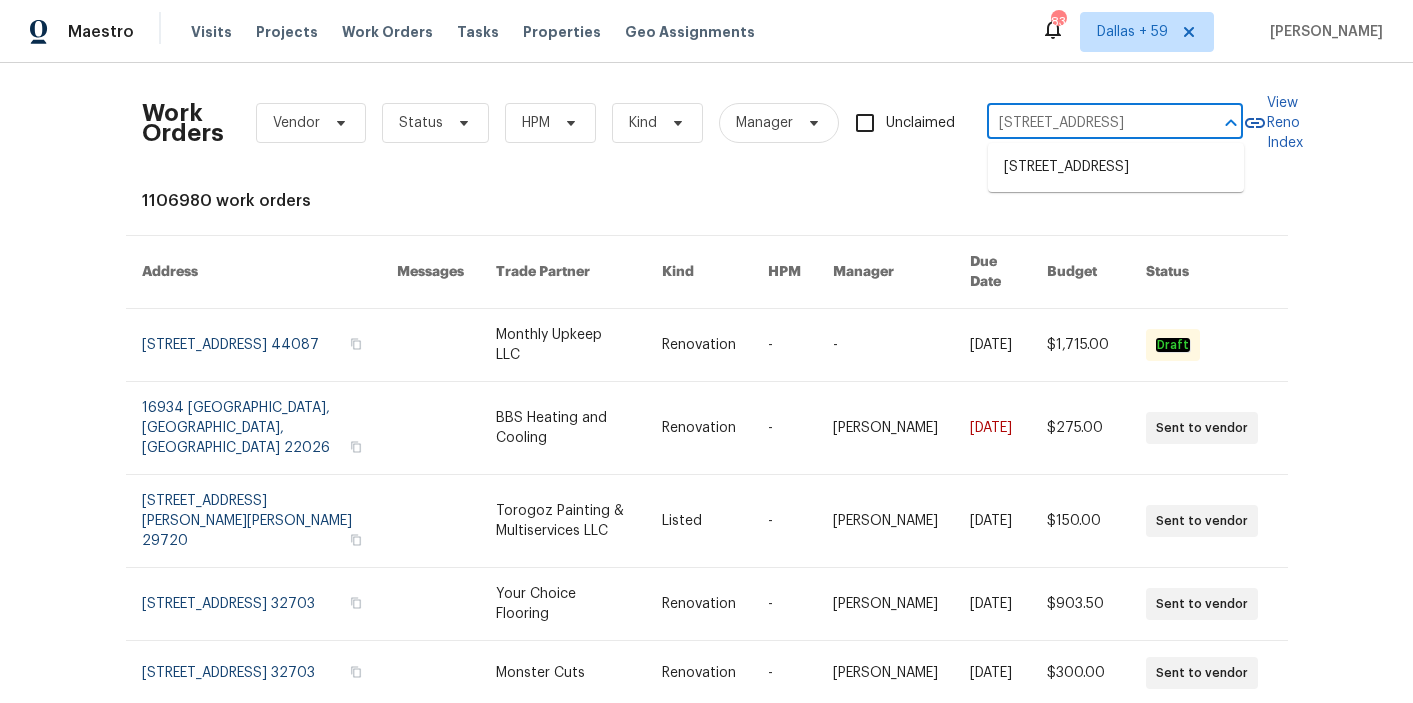 type on "2685 Rainbow Ridge Rd, Decatur, GA 30034" 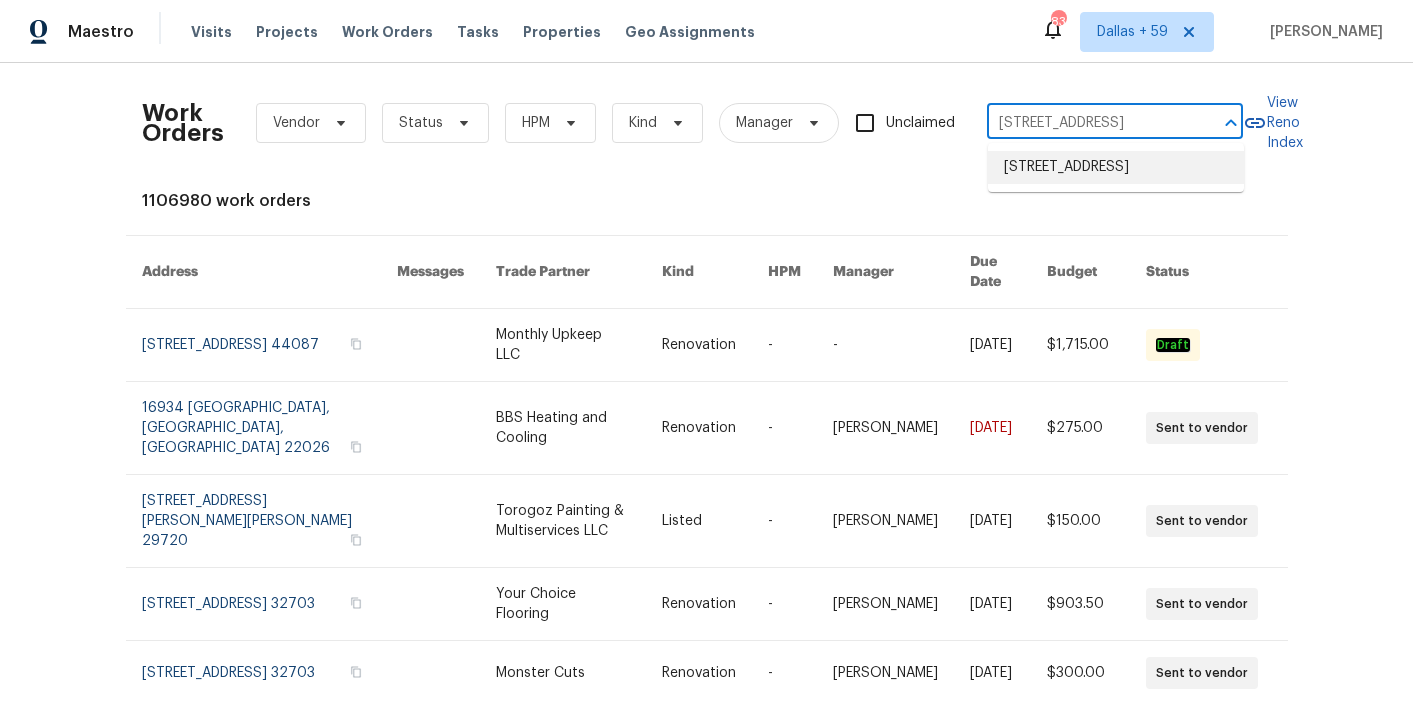 click on "2685 Rainbow Ridge Rd, Decatur, GA 30034" at bounding box center (1116, 167) 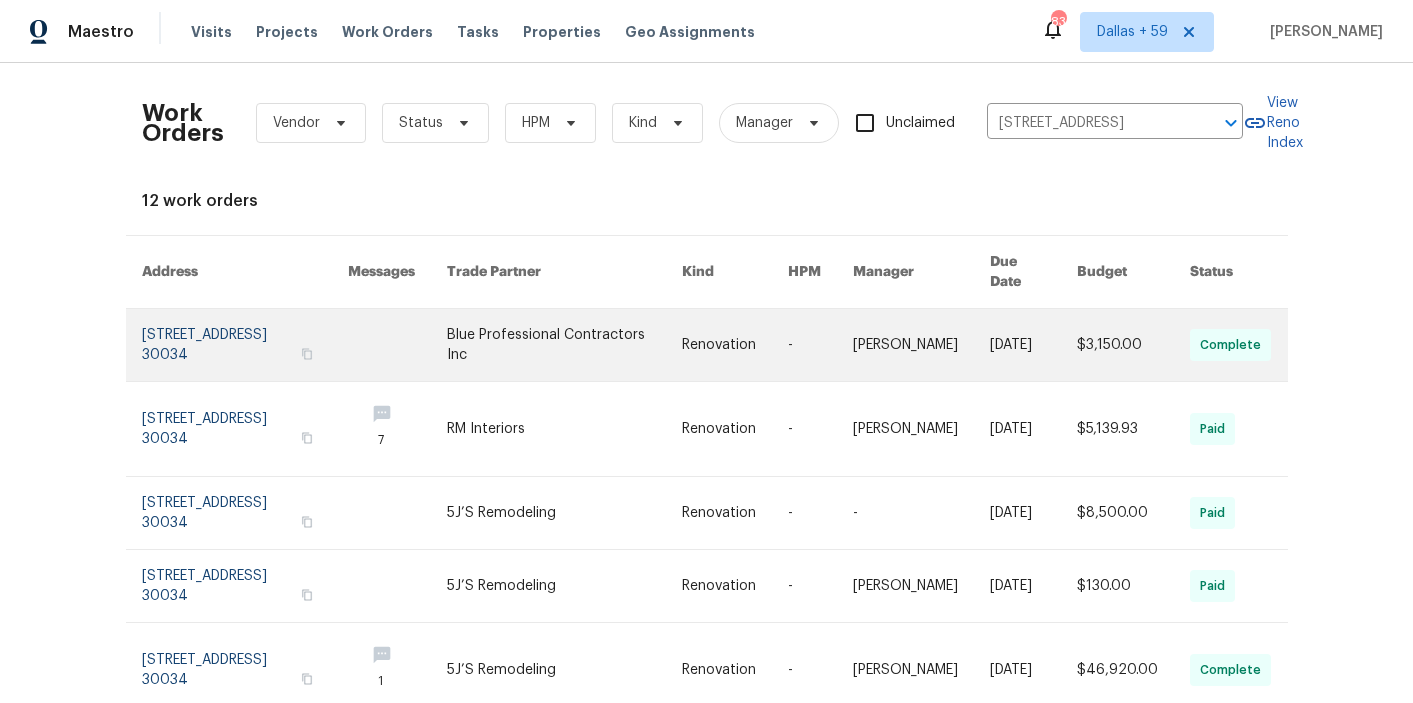 click at bounding box center [397, 345] 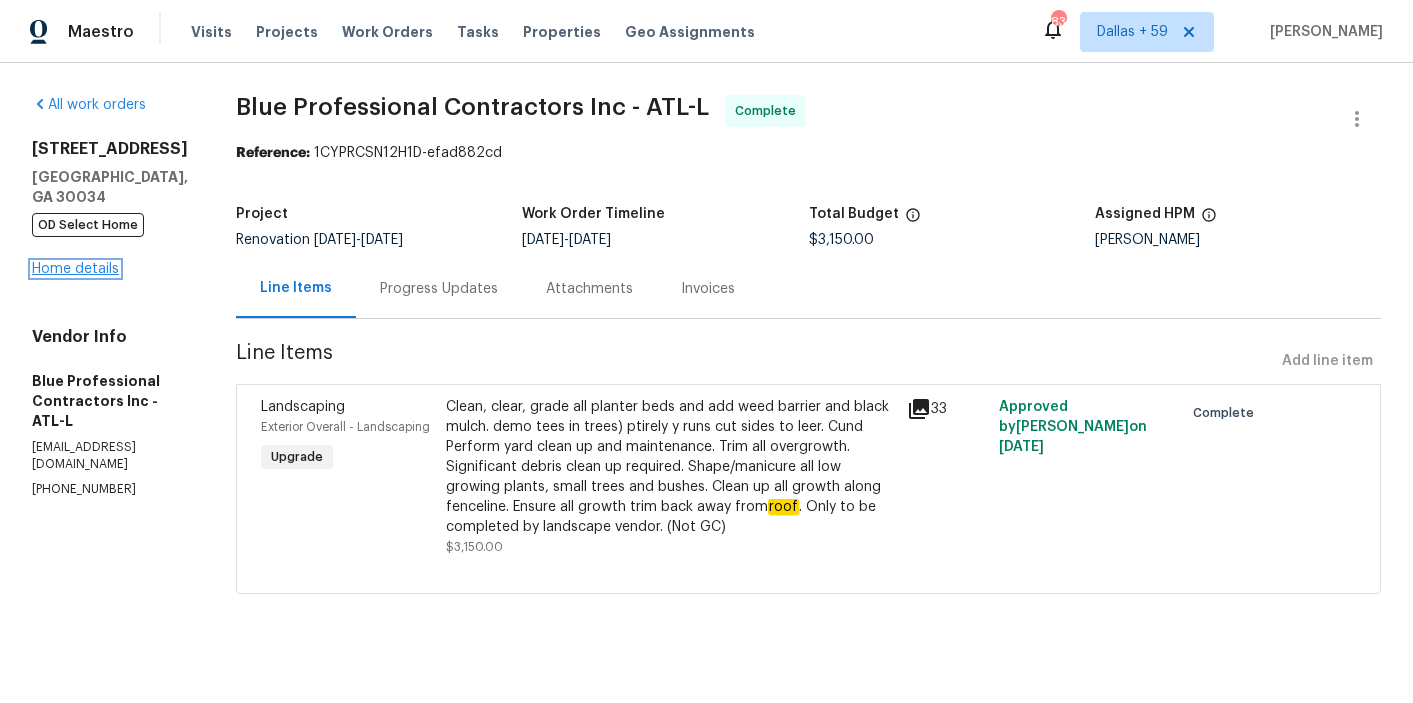 click on "Home details" at bounding box center [75, 269] 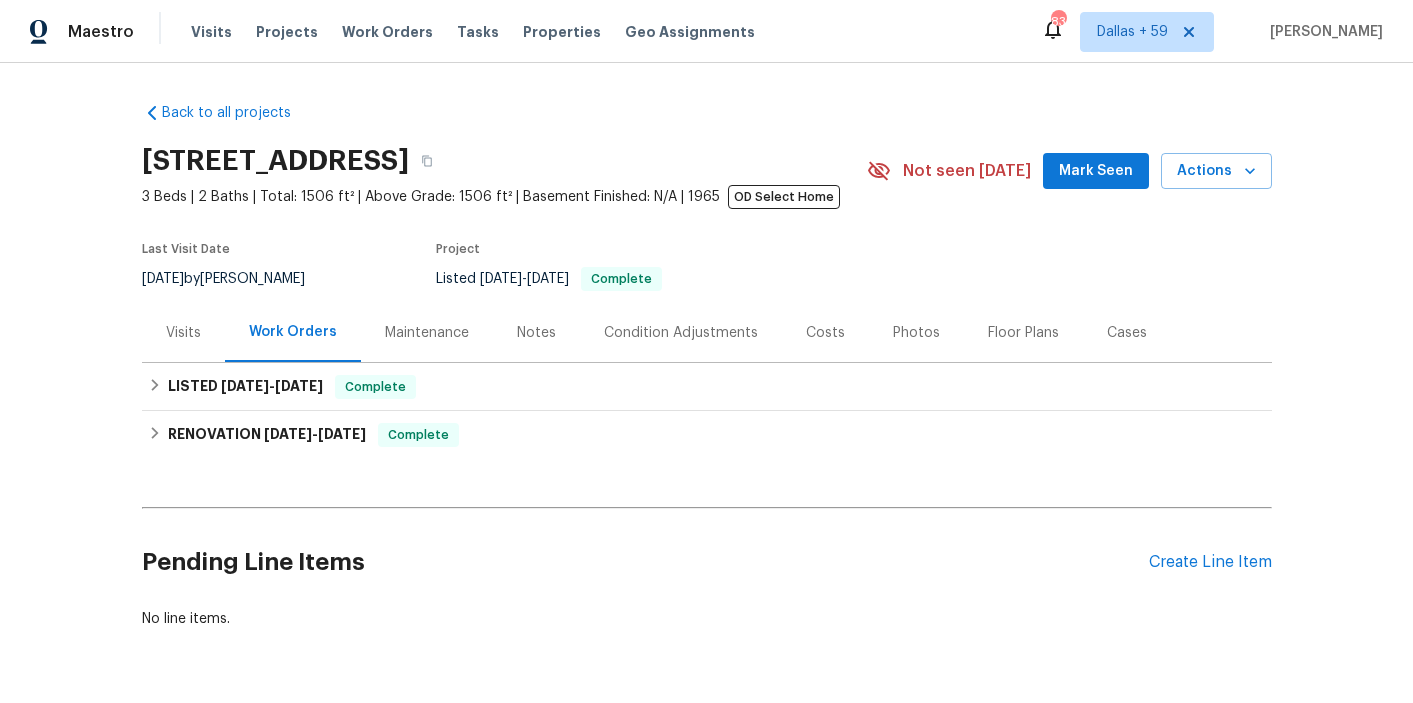 scroll, scrollTop: 62, scrollLeft: 0, axis: vertical 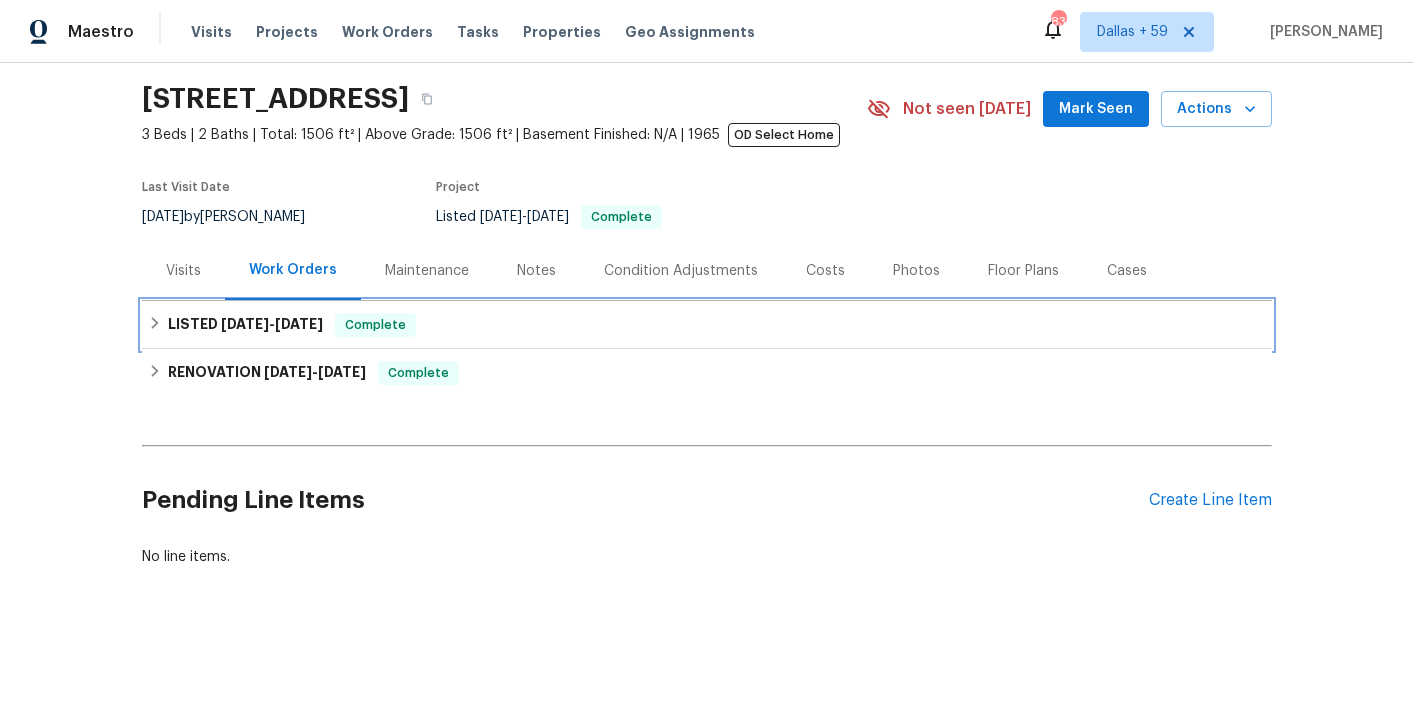 click on "LISTED   4/24/25  -  4/28/25 Complete" at bounding box center [707, 325] 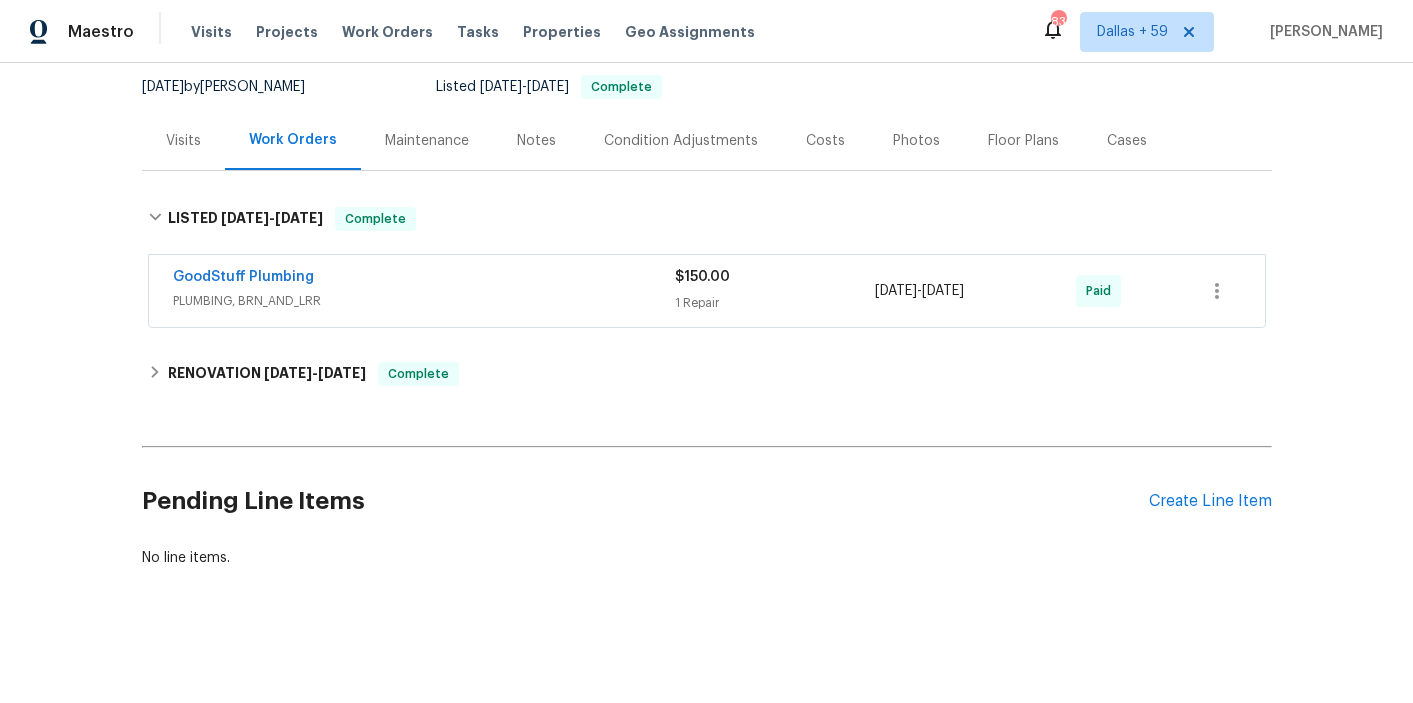 click on "PLUMBING, BRN_AND_LRR" at bounding box center (424, 301) 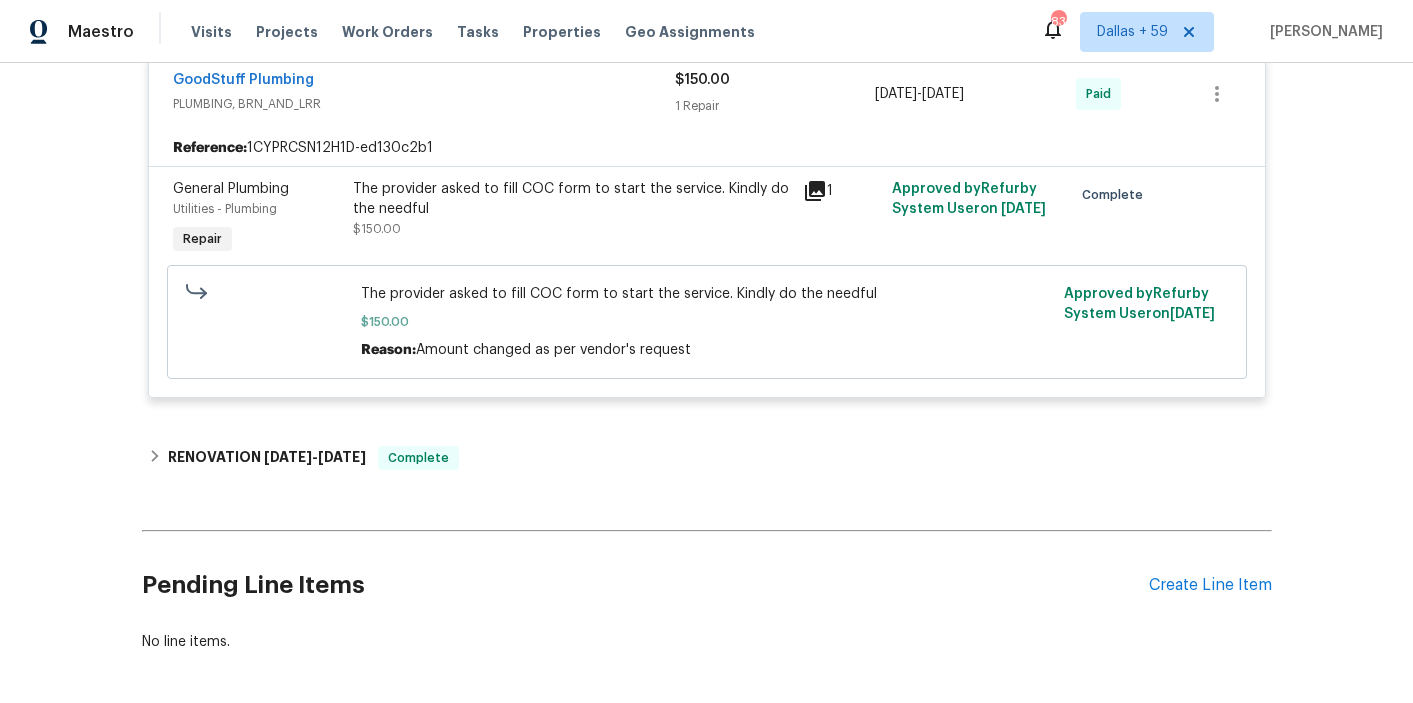 scroll, scrollTop: 490, scrollLeft: 0, axis: vertical 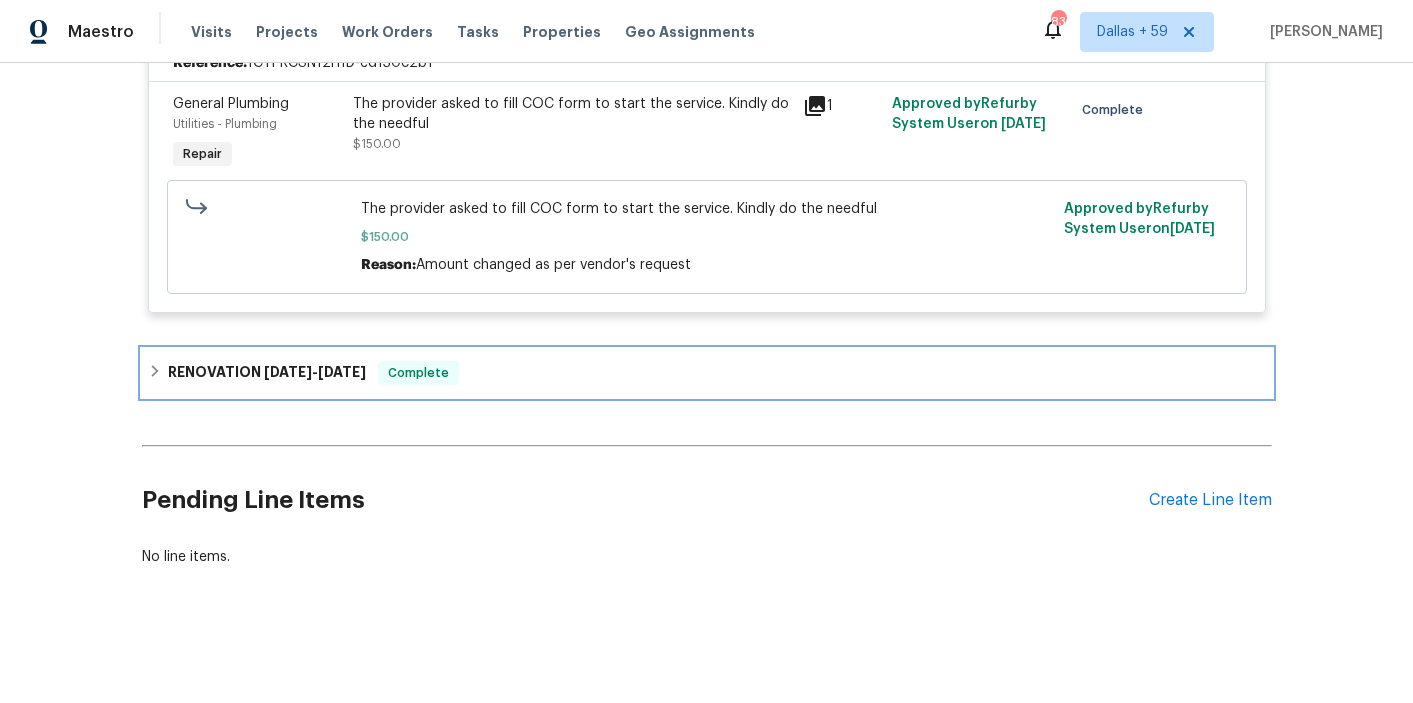 click on "RENOVATION   4/21/25  -  7/18/25 Complete" at bounding box center [707, 373] 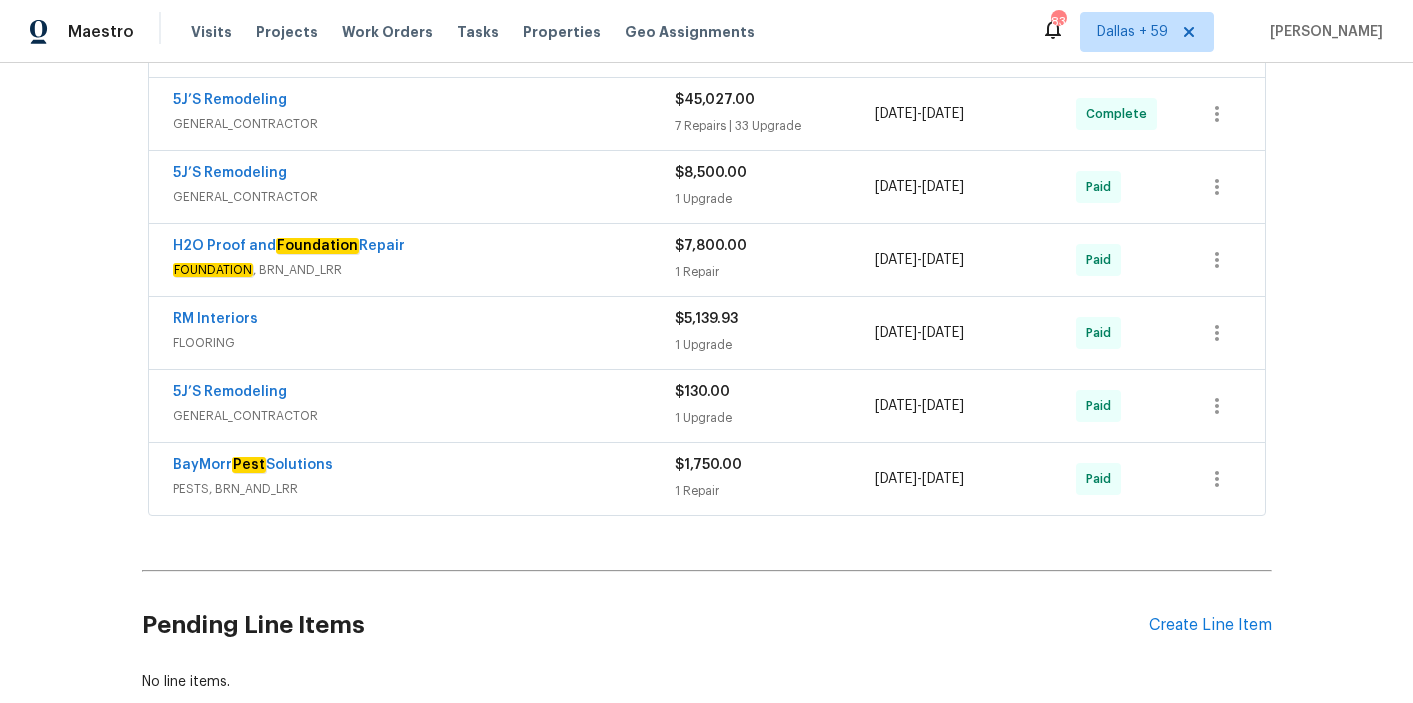 scroll, scrollTop: 1117, scrollLeft: 0, axis: vertical 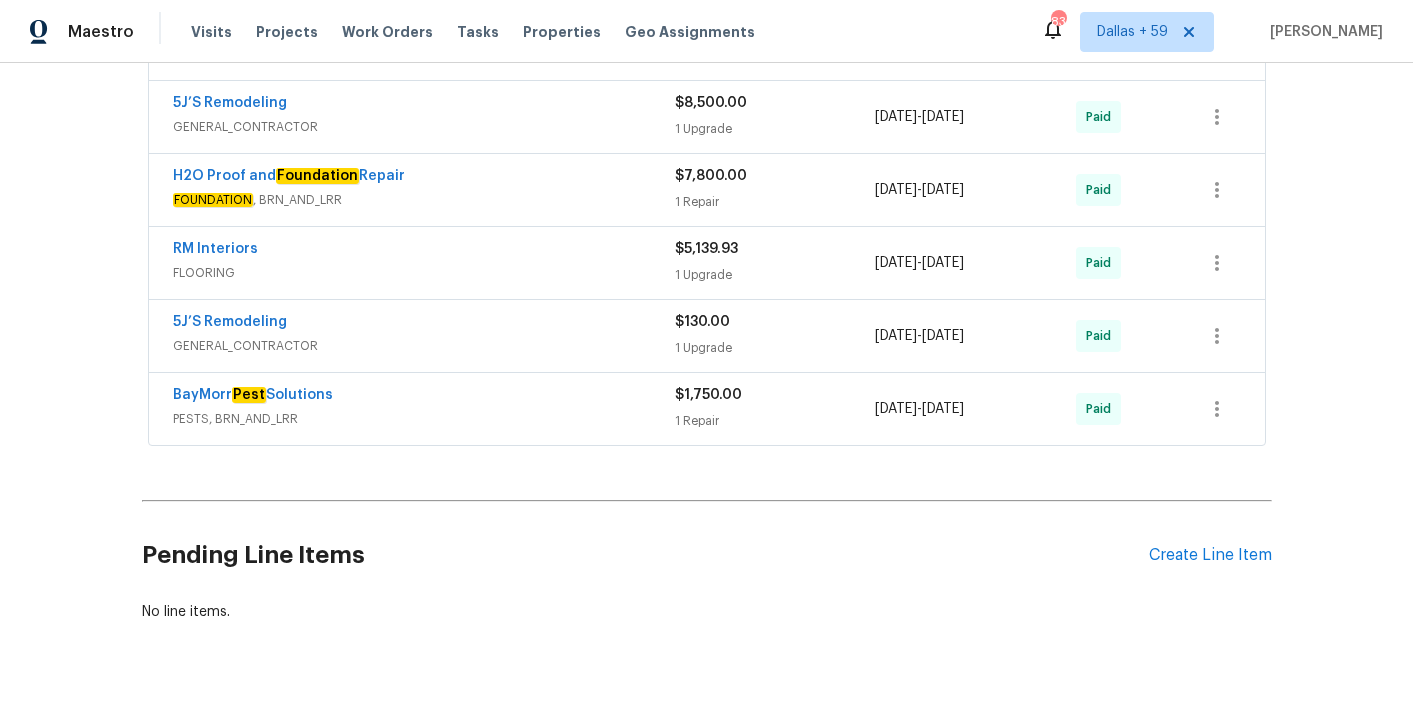 click on "PESTS, BRN_AND_LRR" at bounding box center (424, 419) 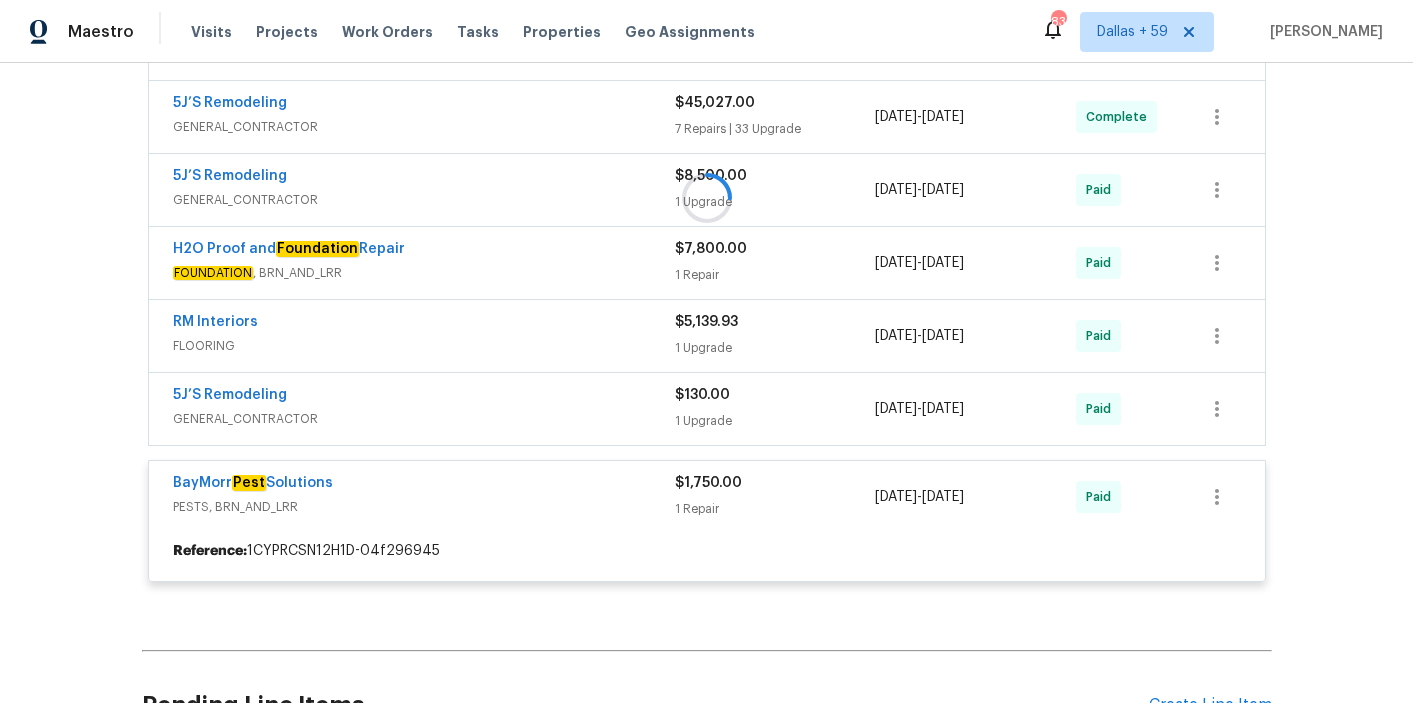 scroll, scrollTop: 1047, scrollLeft: 0, axis: vertical 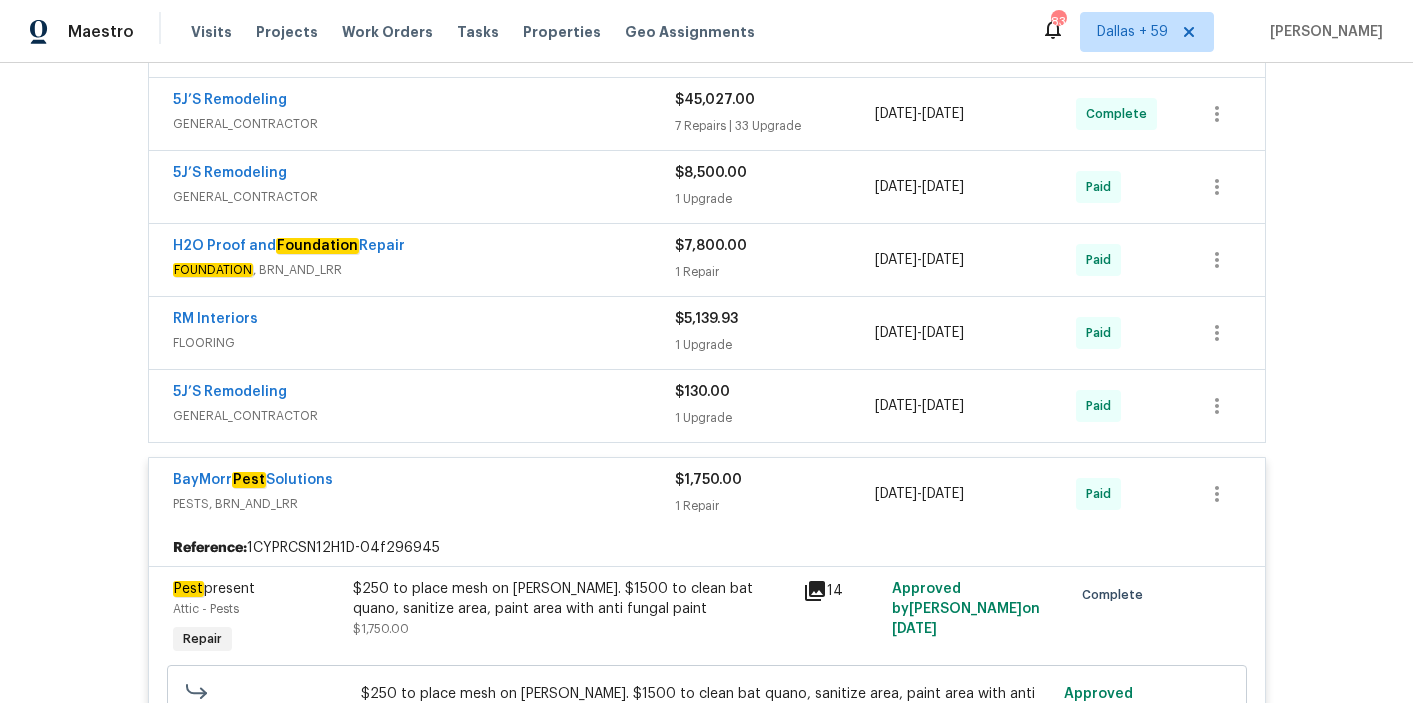 click on "5J’S Remodeling" at bounding box center (424, 394) 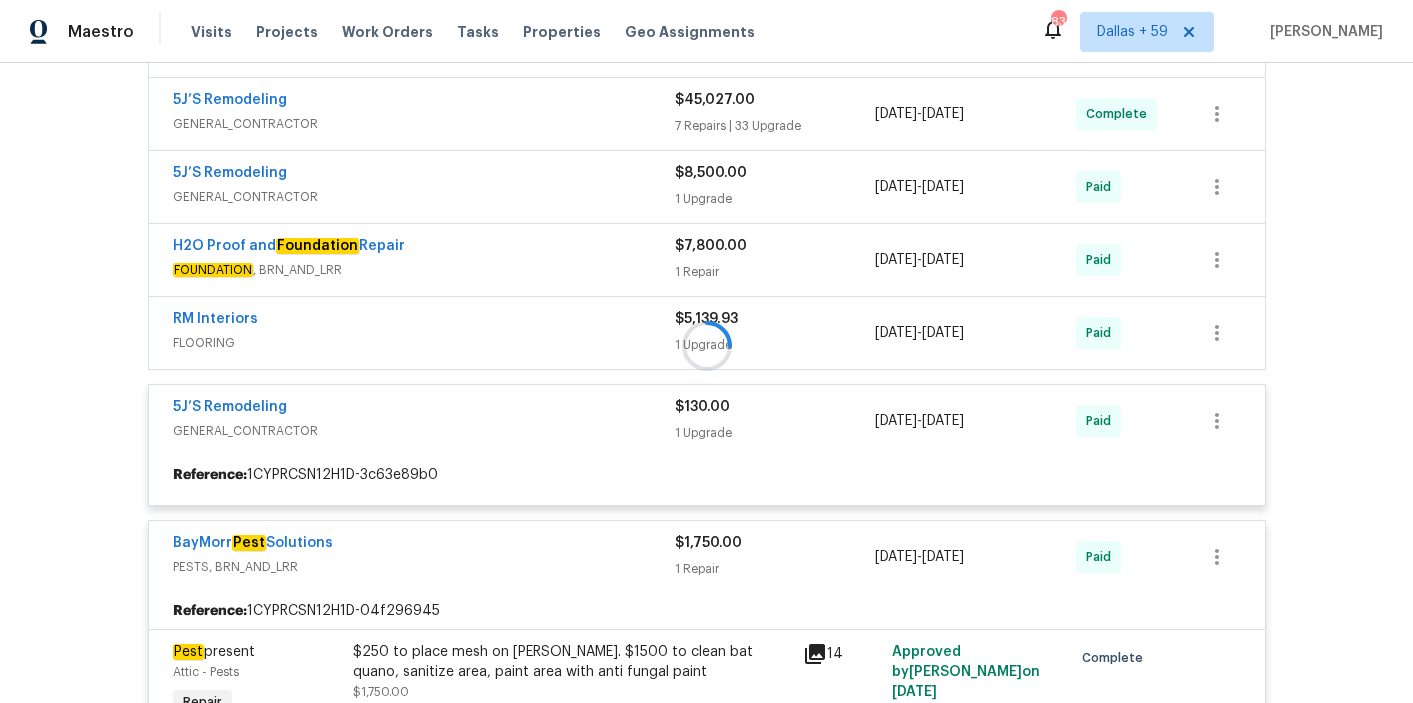 scroll, scrollTop: 970, scrollLeft: 0, axis: vertical 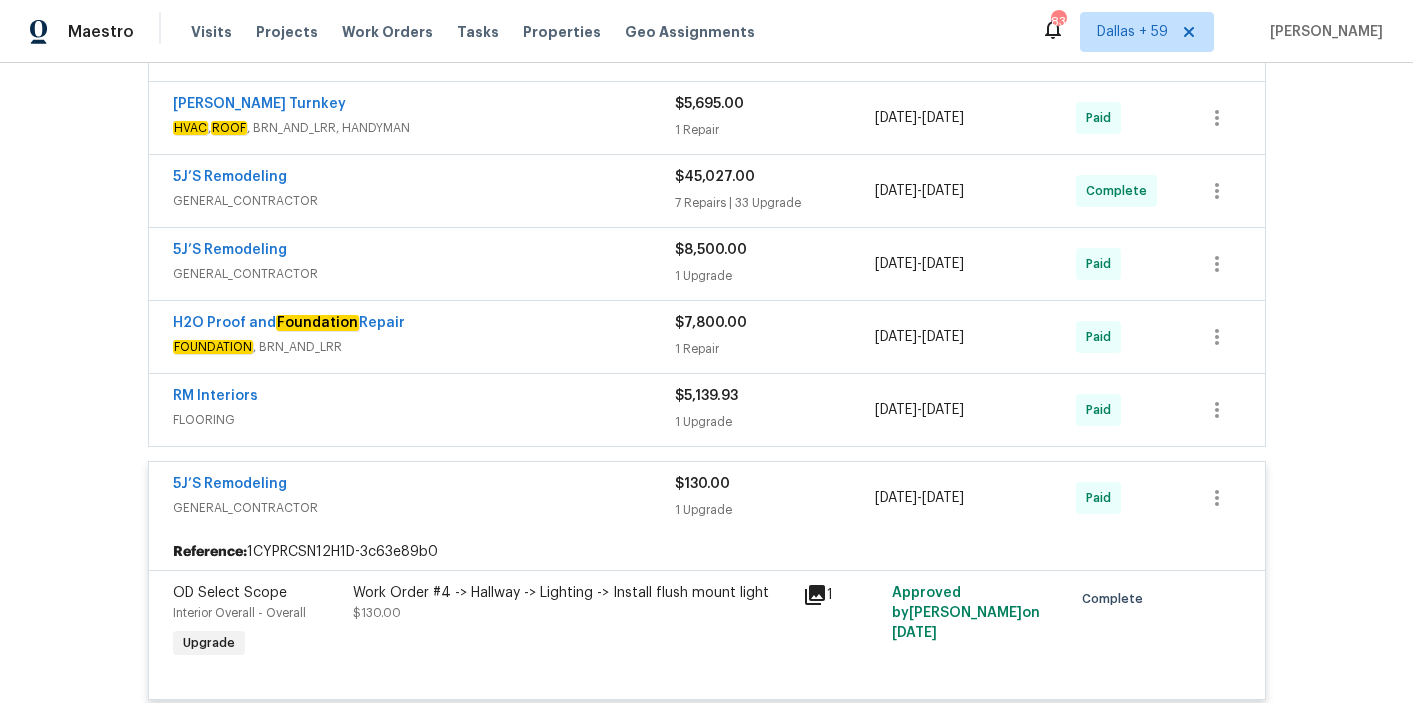 click on "RM Interiors" at bounding box center (424, 398) 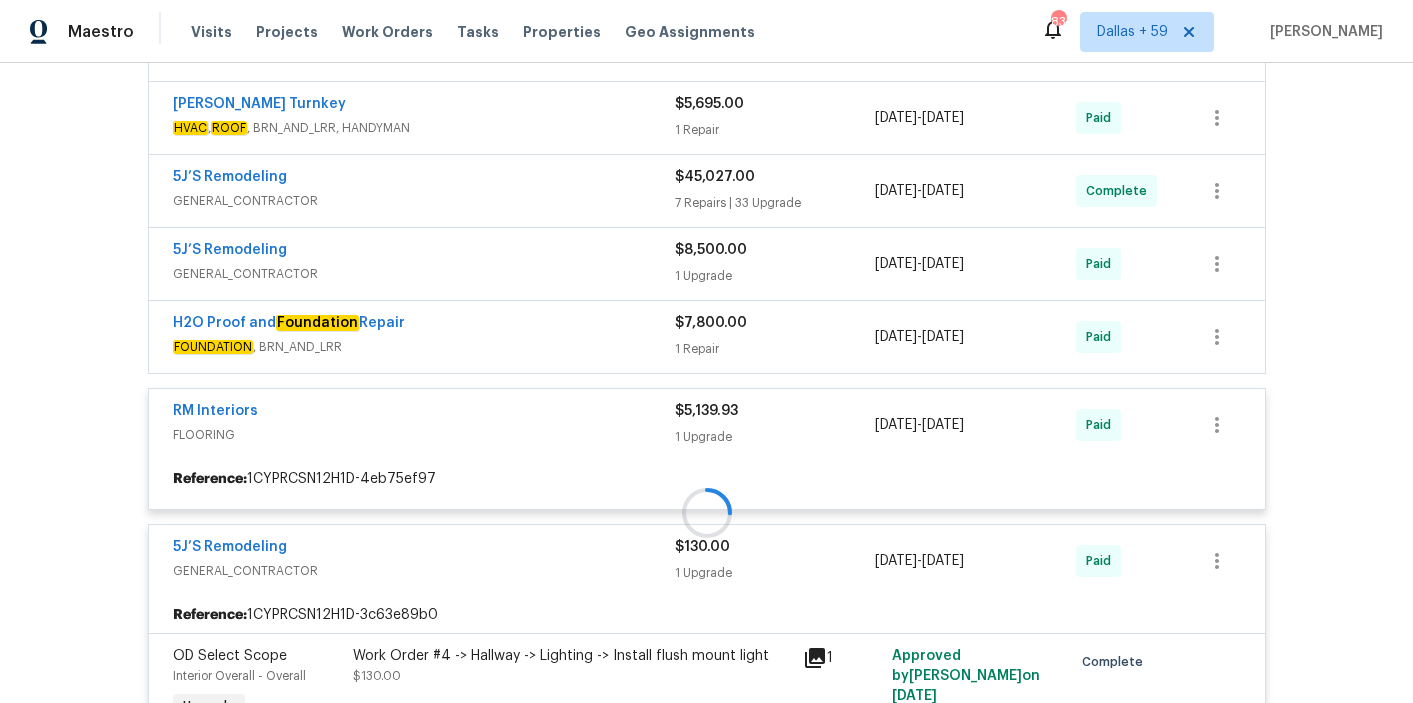 scroll, scrollTop: 911, scrollLeft: 0, axis: vertical 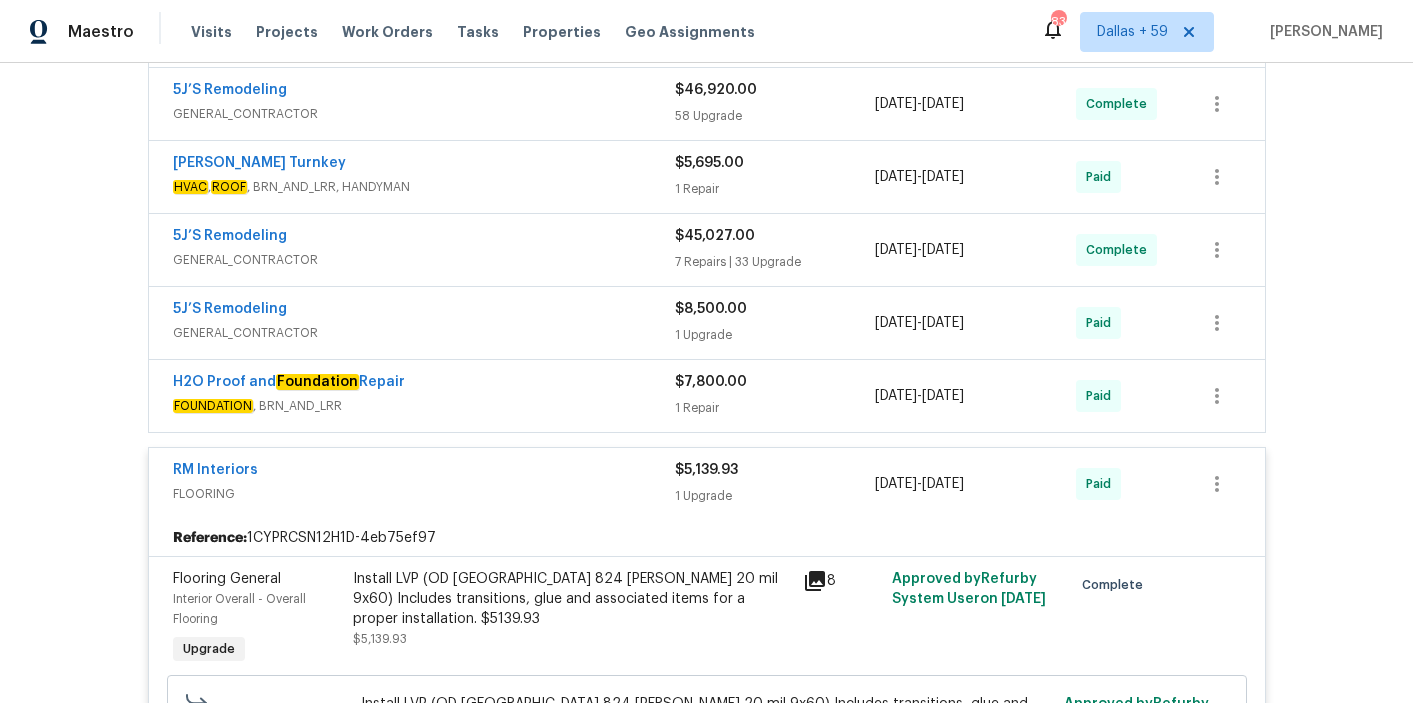 click on "FOUNDATION , BRN_AND_LRR" at bounding box center [424, 406] 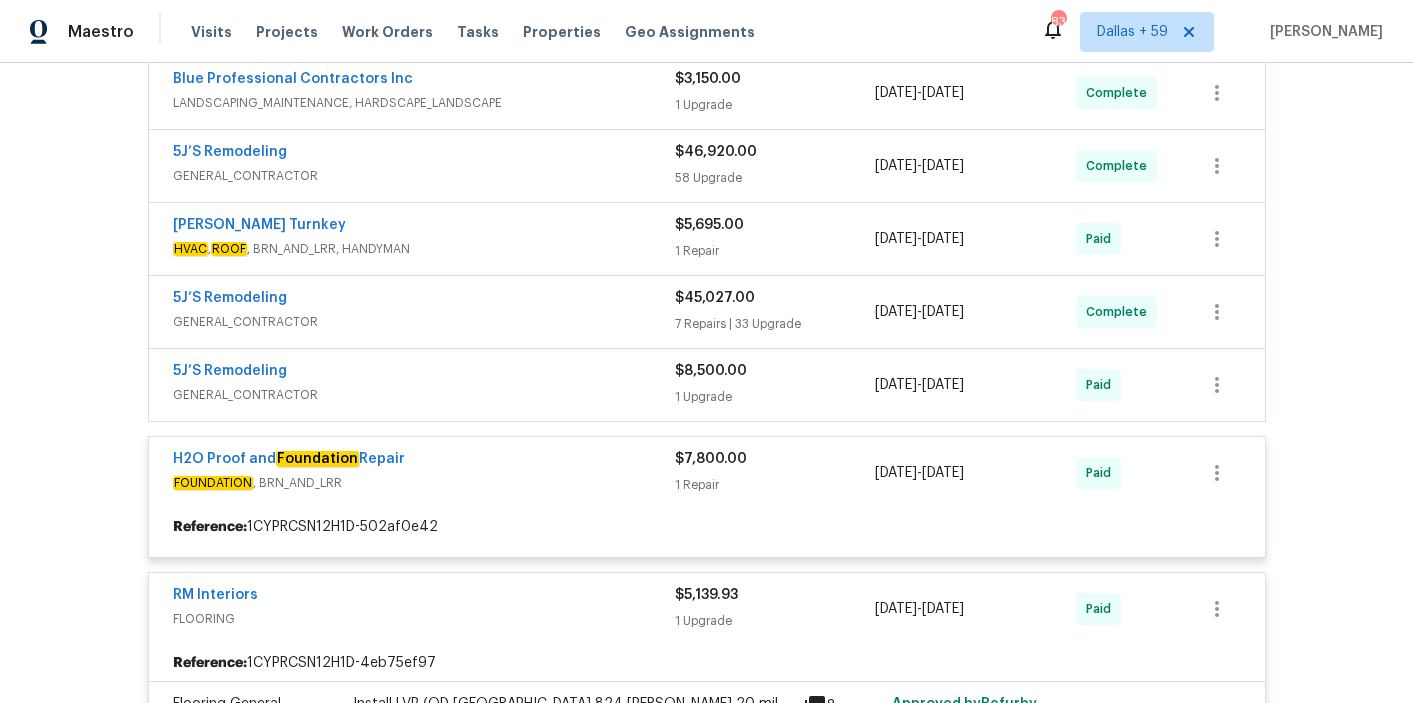 scroll, scrollTop: 850, scrollLeft: 0, axis: vertical 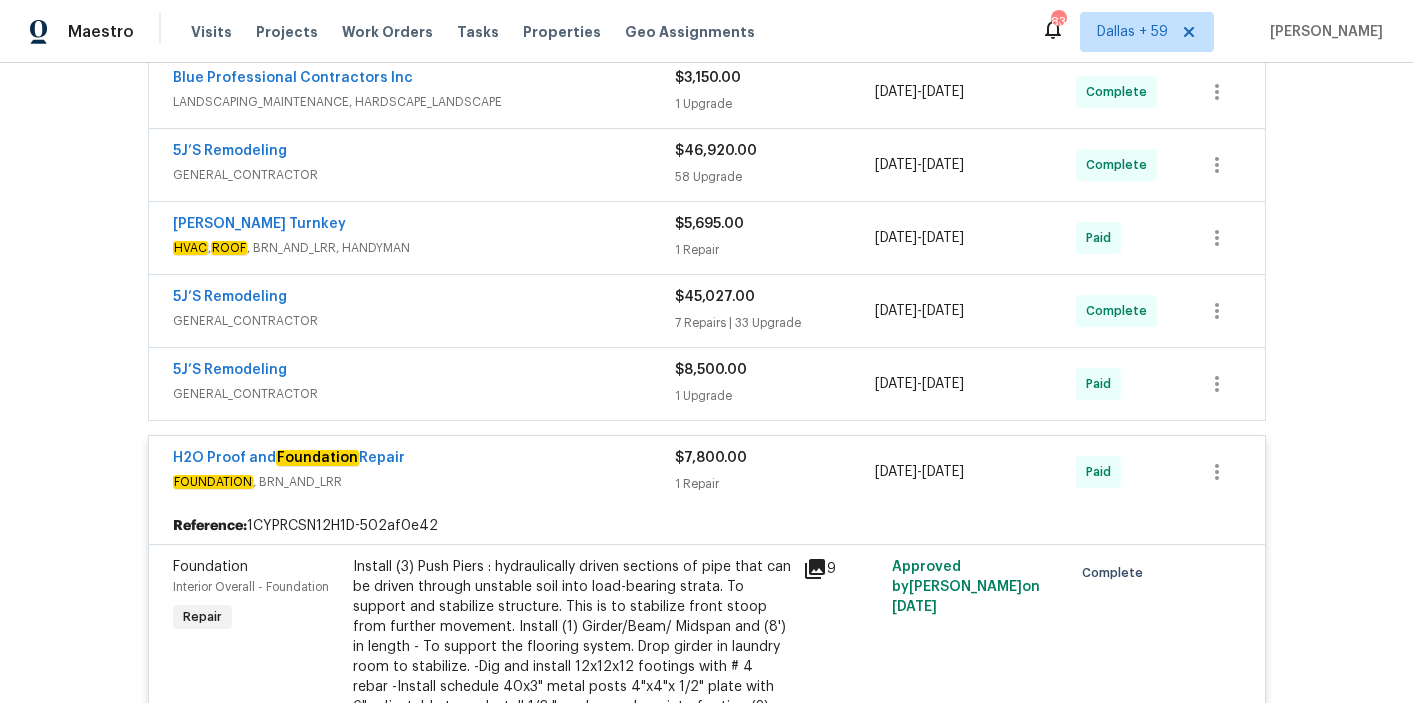 click on "GENERAL_CONTRACTOR" at bounding box center (424, 394) 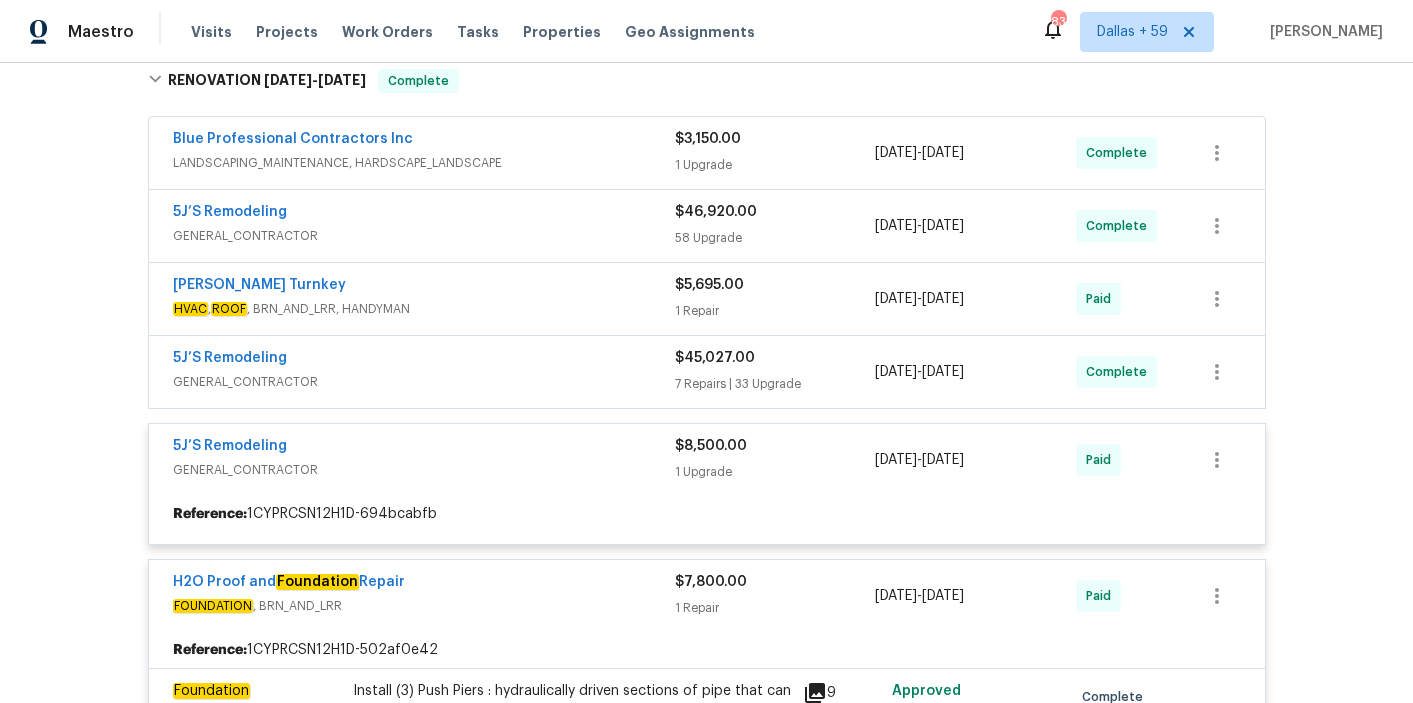 scroll, scrollTop: 755, scrollLeft: 0, axis: vertical 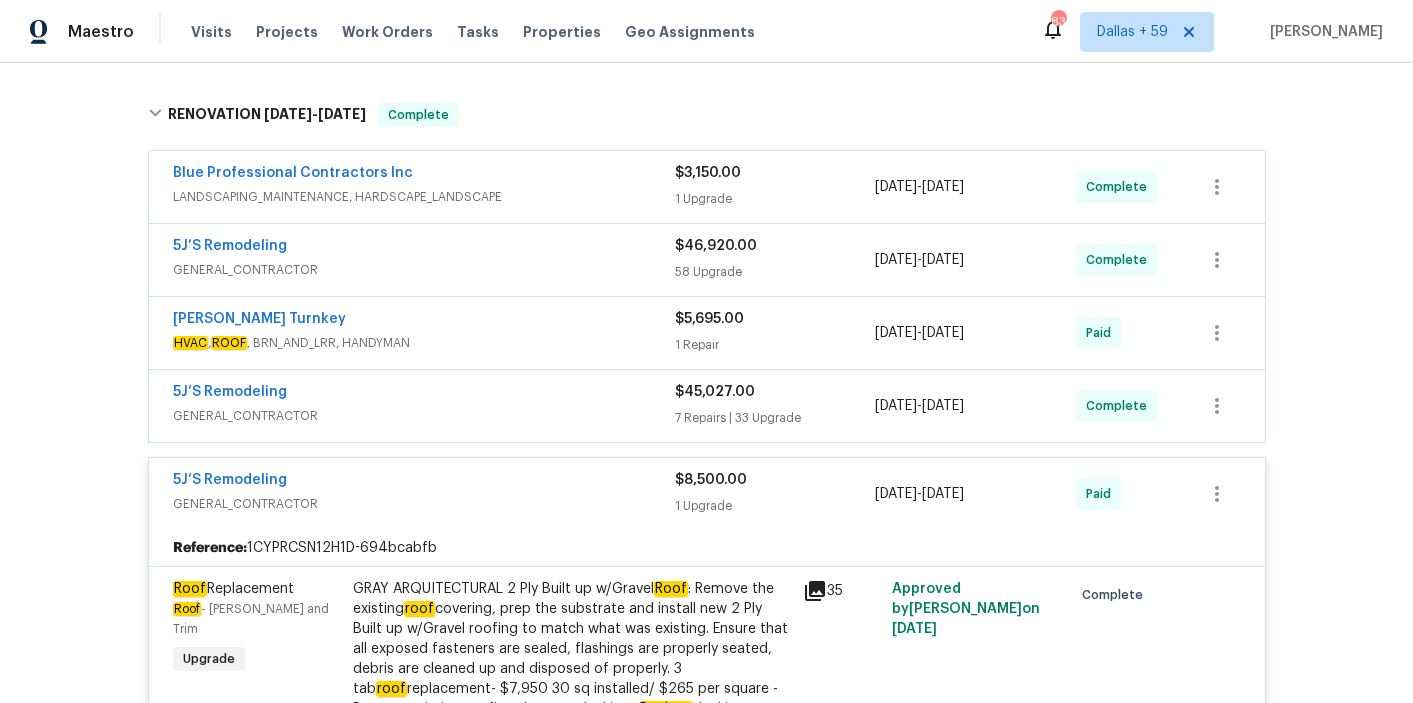 click on "5J’S Remodeling" at bounding box center [424, 394] 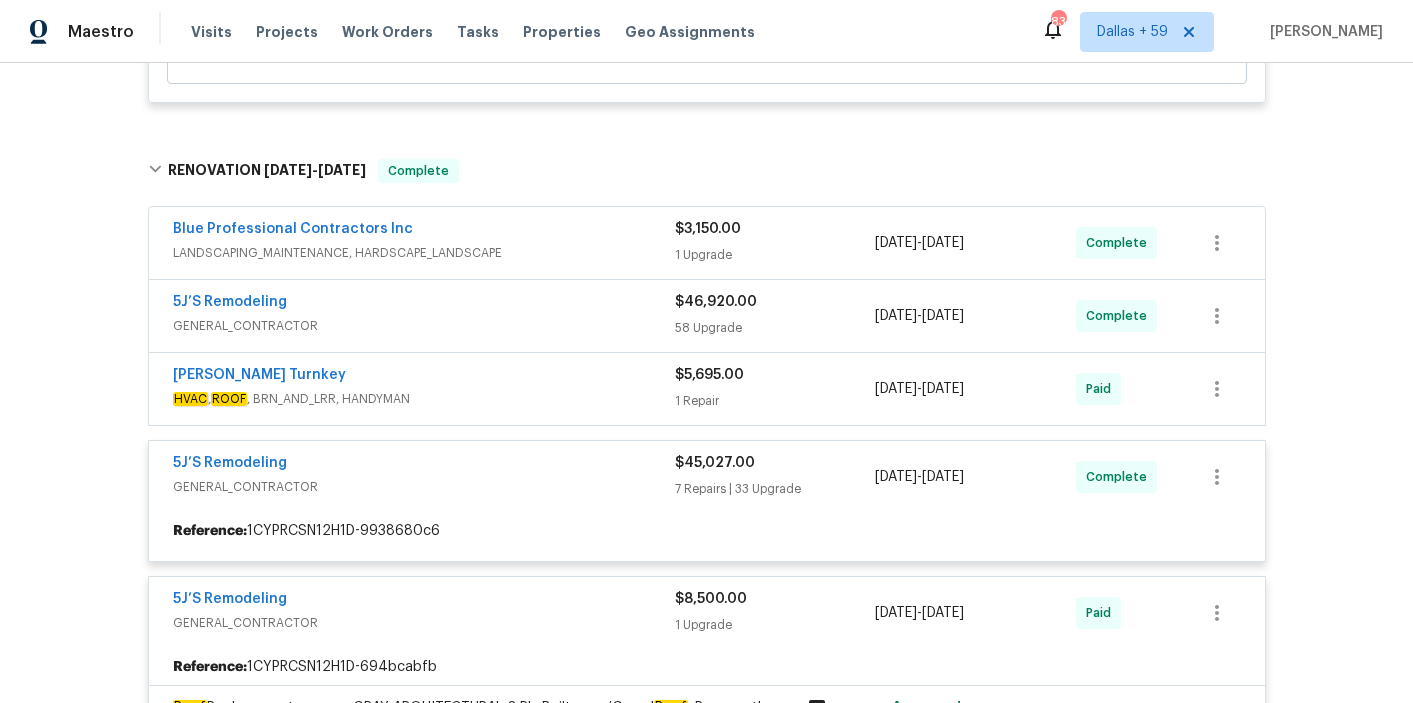scroll, scrollTop: 697, scrollLeft: 0, axis: vertical 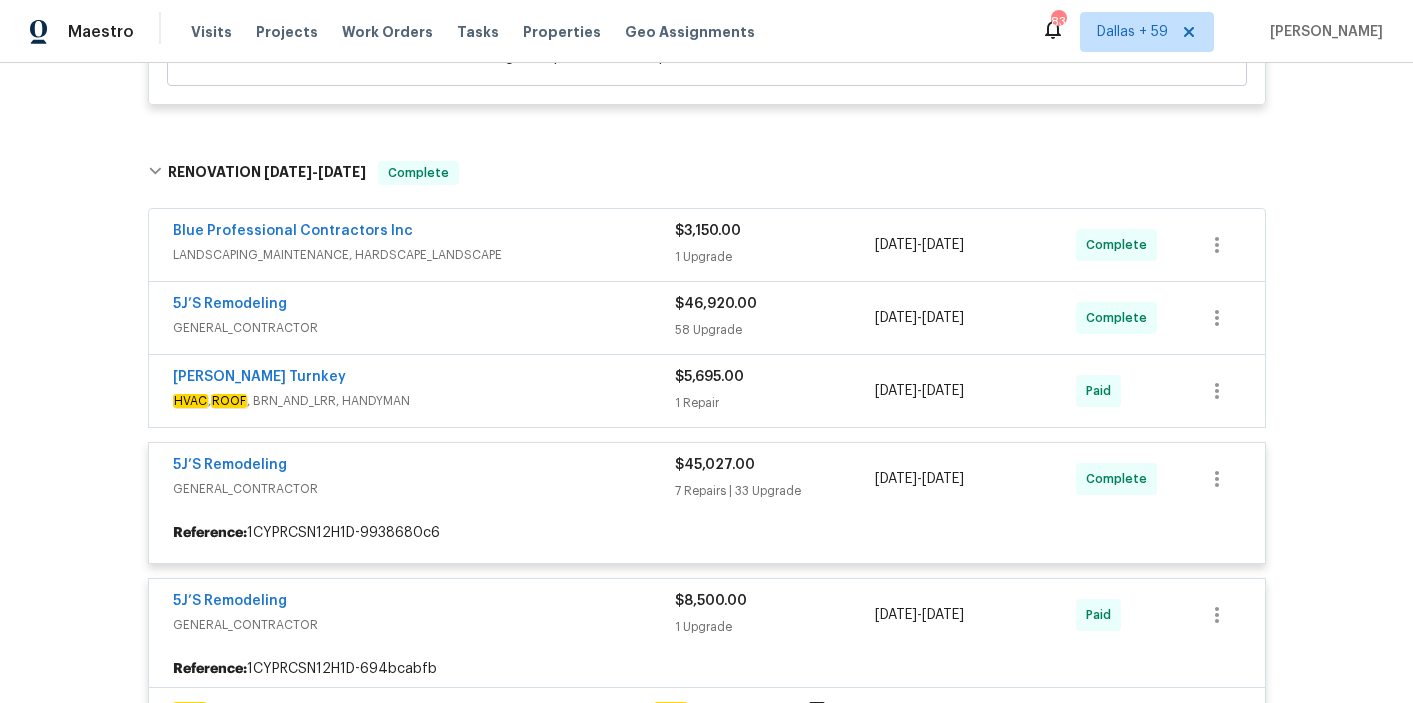 click at bounding box center (707, 1589) 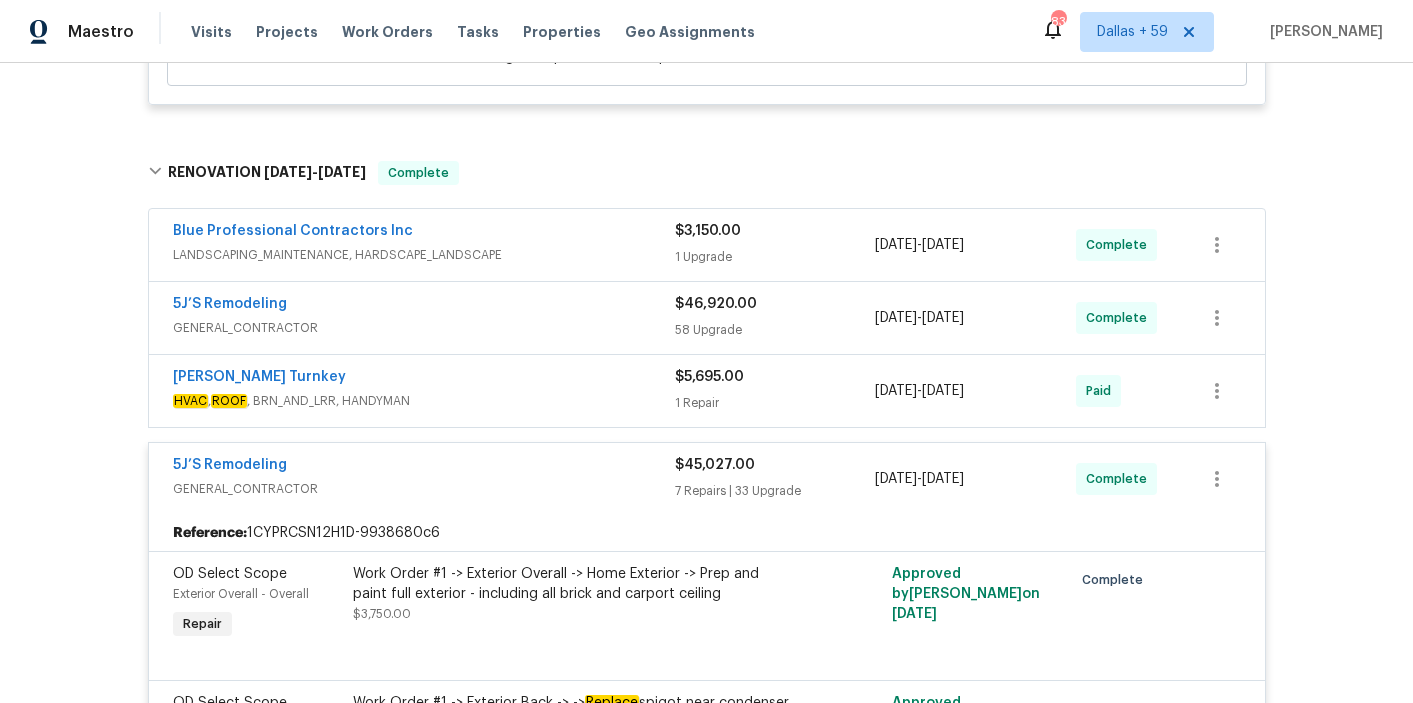 click on "HVAC ,  ROOF , BRN_AND_LRR, HANDYMAN" at bounding box center (424, 401) 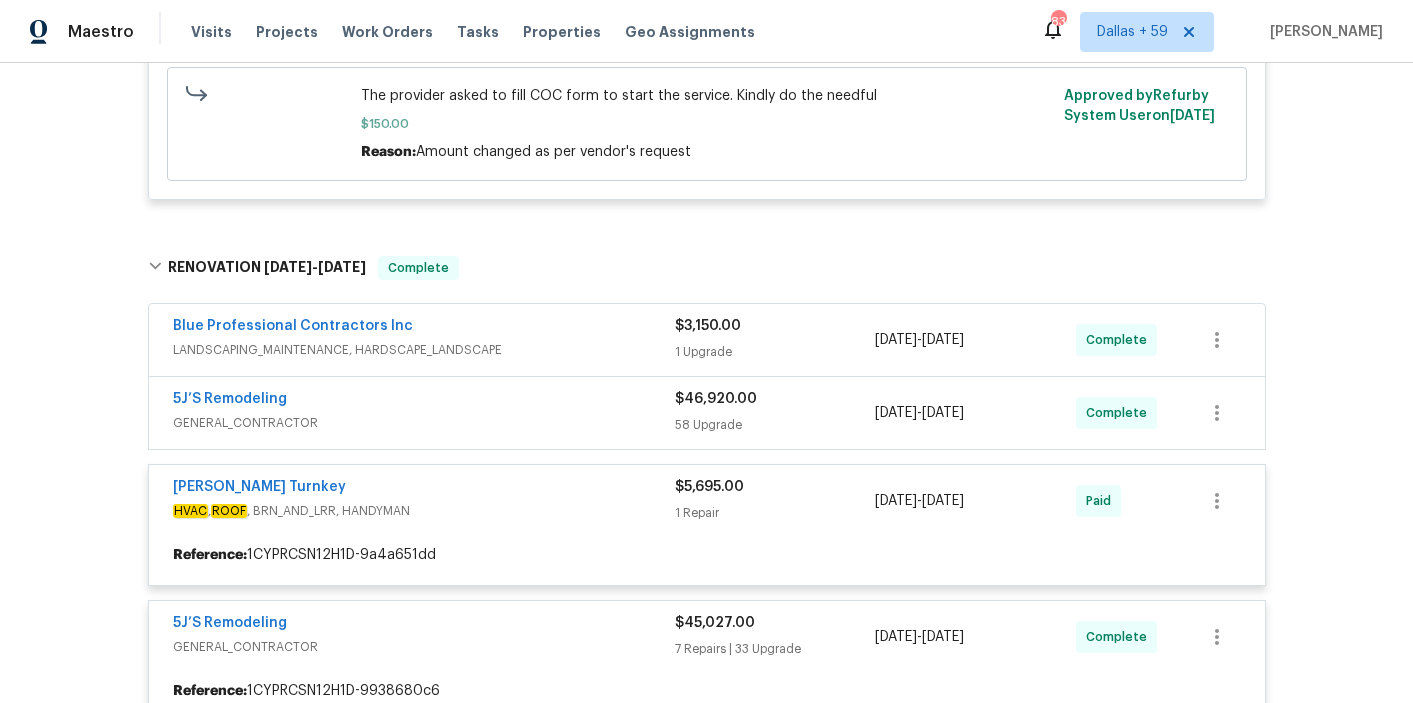 scroll, scrollTop: 602, scrollLeft: 0, axis: vertical 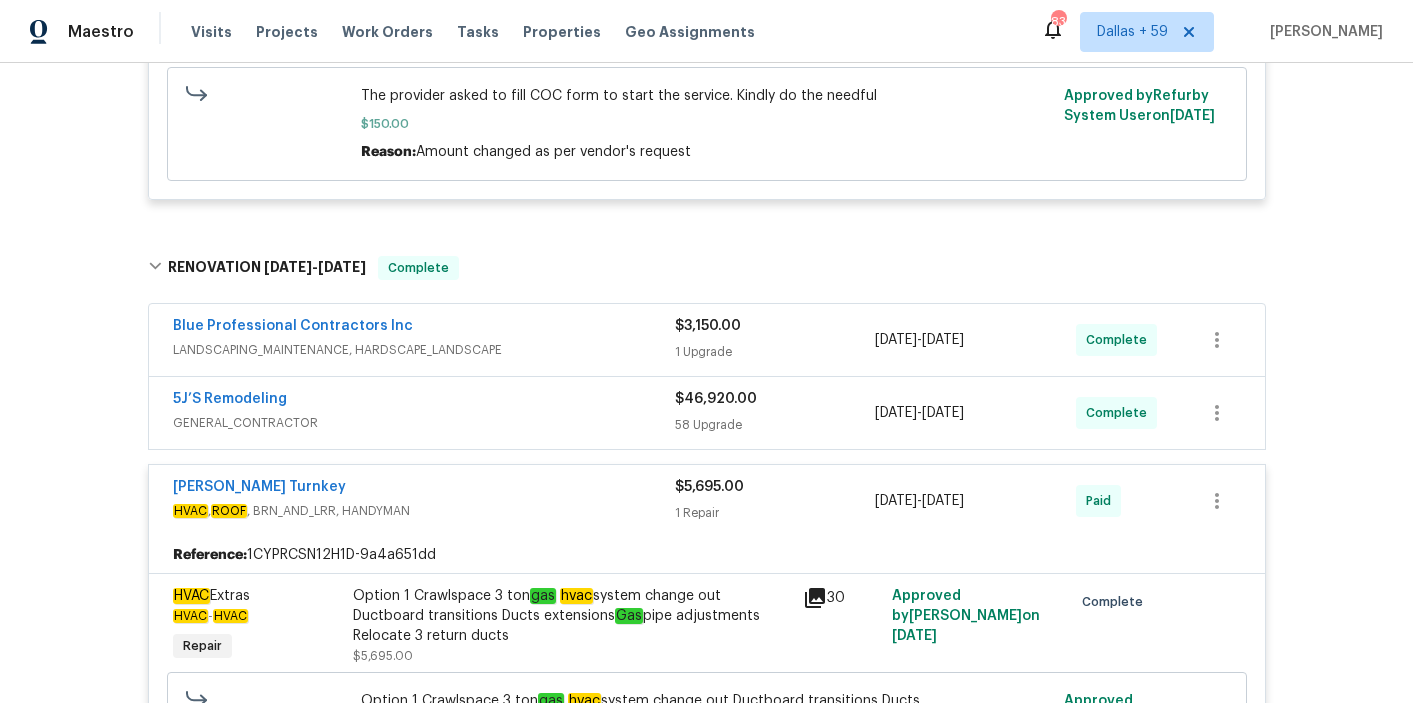 click on "5J’S Remodeling" at bounding box center (424, 401) 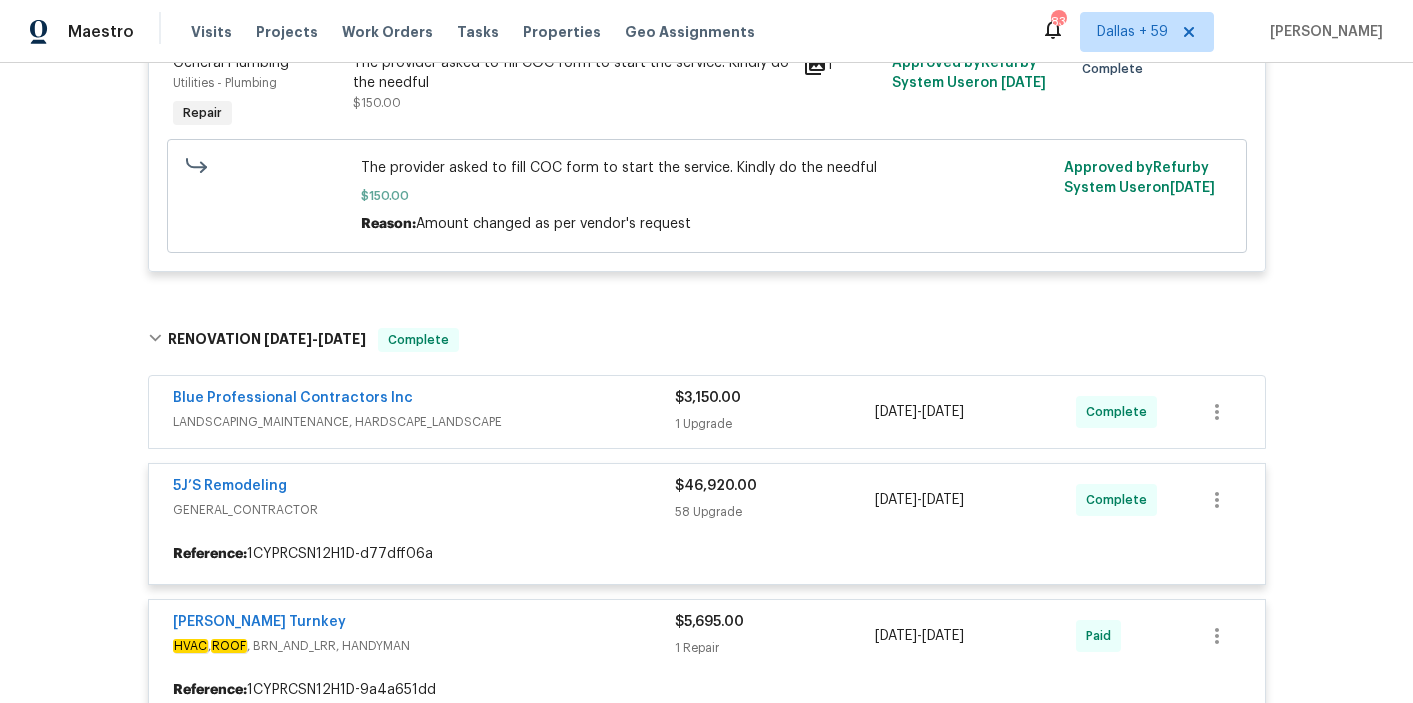 scroll, scrollTop: 531, scrollLeft: 0, axis: vertical 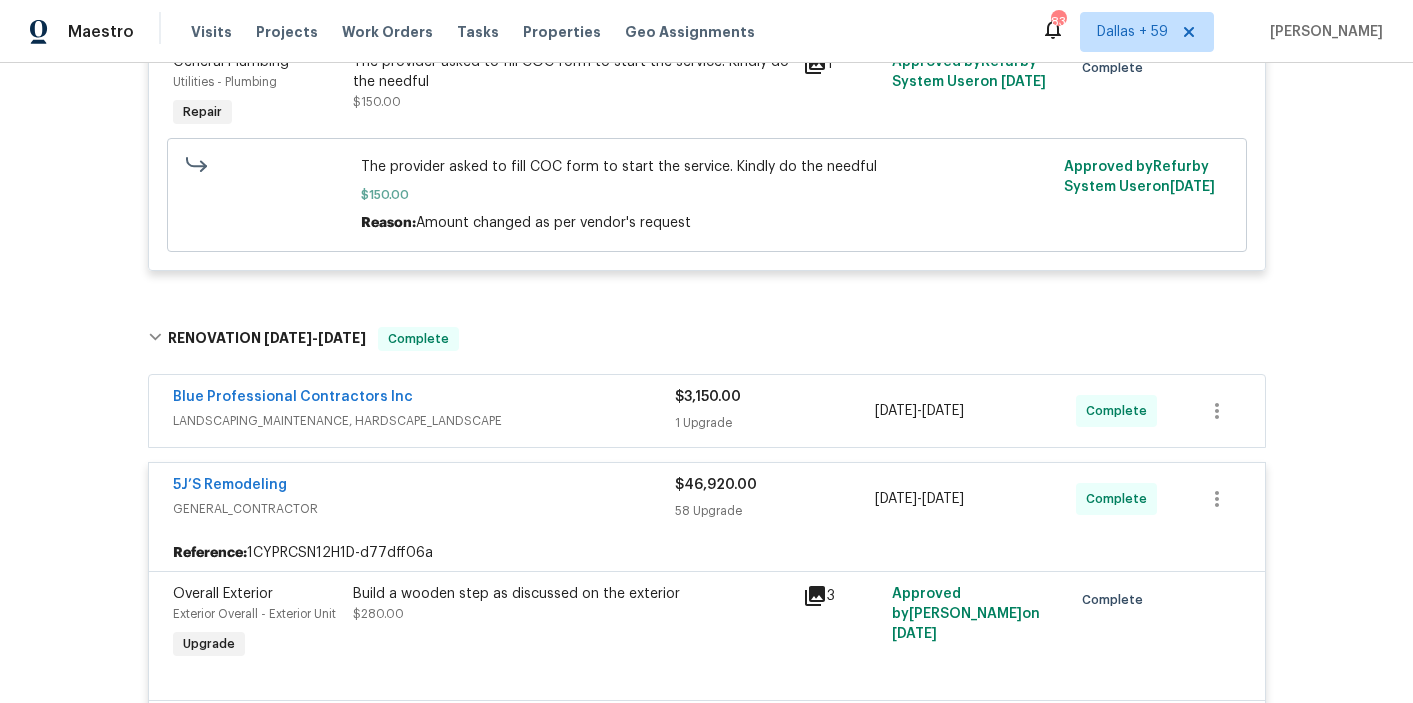 click on "Blue Professional Contractors Inc" at bounding box center [424, 399] 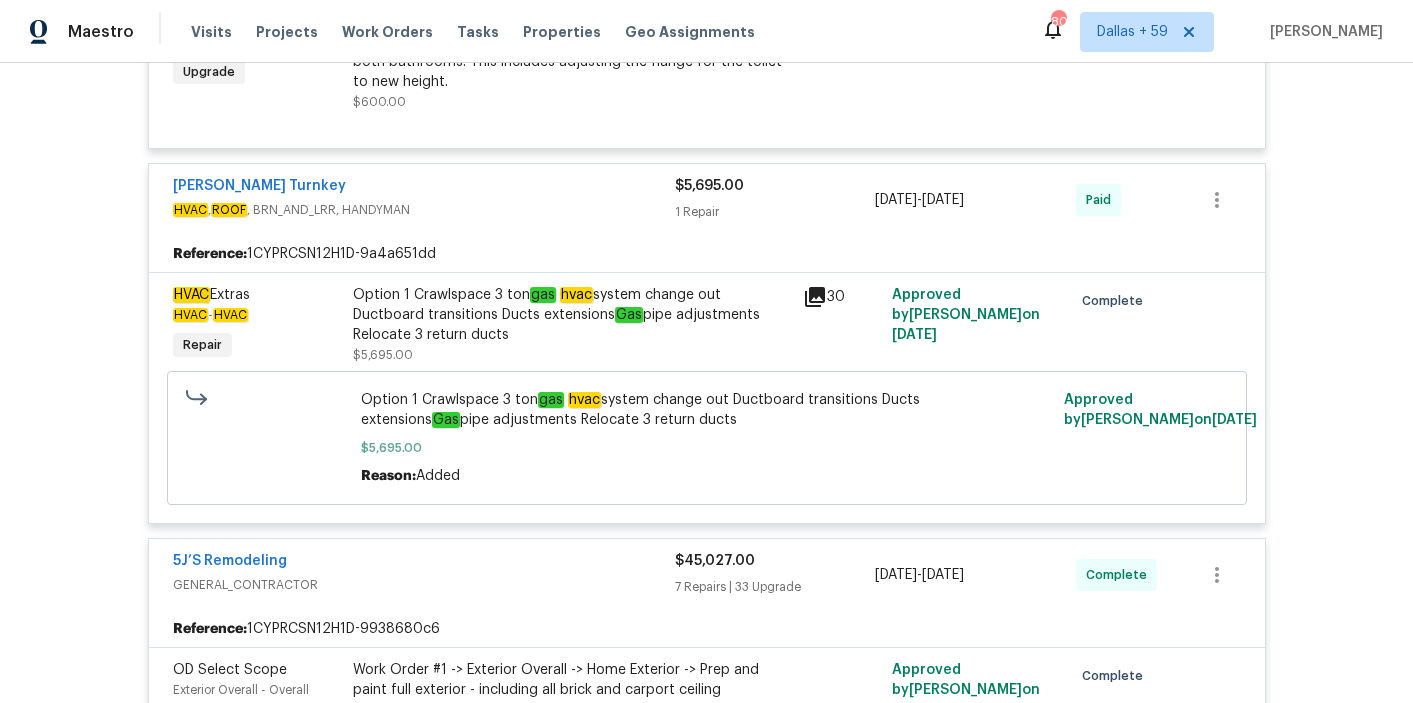 scroll, scrollTop: 8957, scrollLeft: 0, axis: vertical 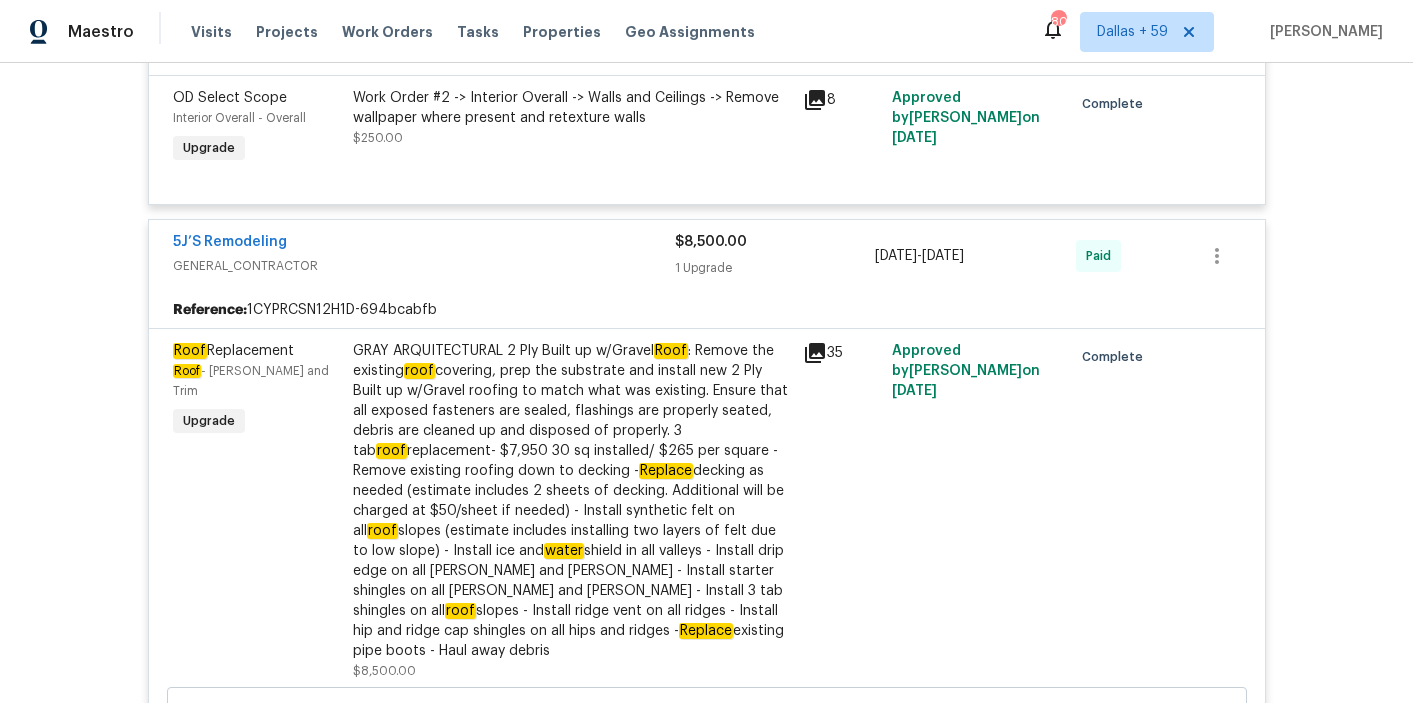 click on "GRAY ARQUITECTURAL
2 Ply Built up w/Gravel  Roof : Remove the existing  roof  covering, prep the substrate and install new 2 Ply Built up w/Gravel roofing to match what was existing. Ensure that all exposed fasteners are sealed, flashings are properly seated, debris are cleaned up and disposed of properly.
3 tab  roof  replacement- $7,950 30 sq installed/ $265 per square - Remove existing roofing down to decking -  Replace  decking as needed (estimate includes 2 sheets of decking. Additional will be charged at $50/sheet if needed) - Install synthetic felt on all  roof  slopes (estimate includes installing two layers of felt due to low slope) - Install ice and  water  shield in all valleys - Install drip edge on all rakes and eaves - Install starter shingles on all rakes and eaves - Install 3 tab shingles on all  roof  slopes - Install ridge vent on all ridges - Install hip and ridge cap shingles on all hips and ridges -  Replace  existing pipe boots - Haul away debris" at bounding box center [572, 501] 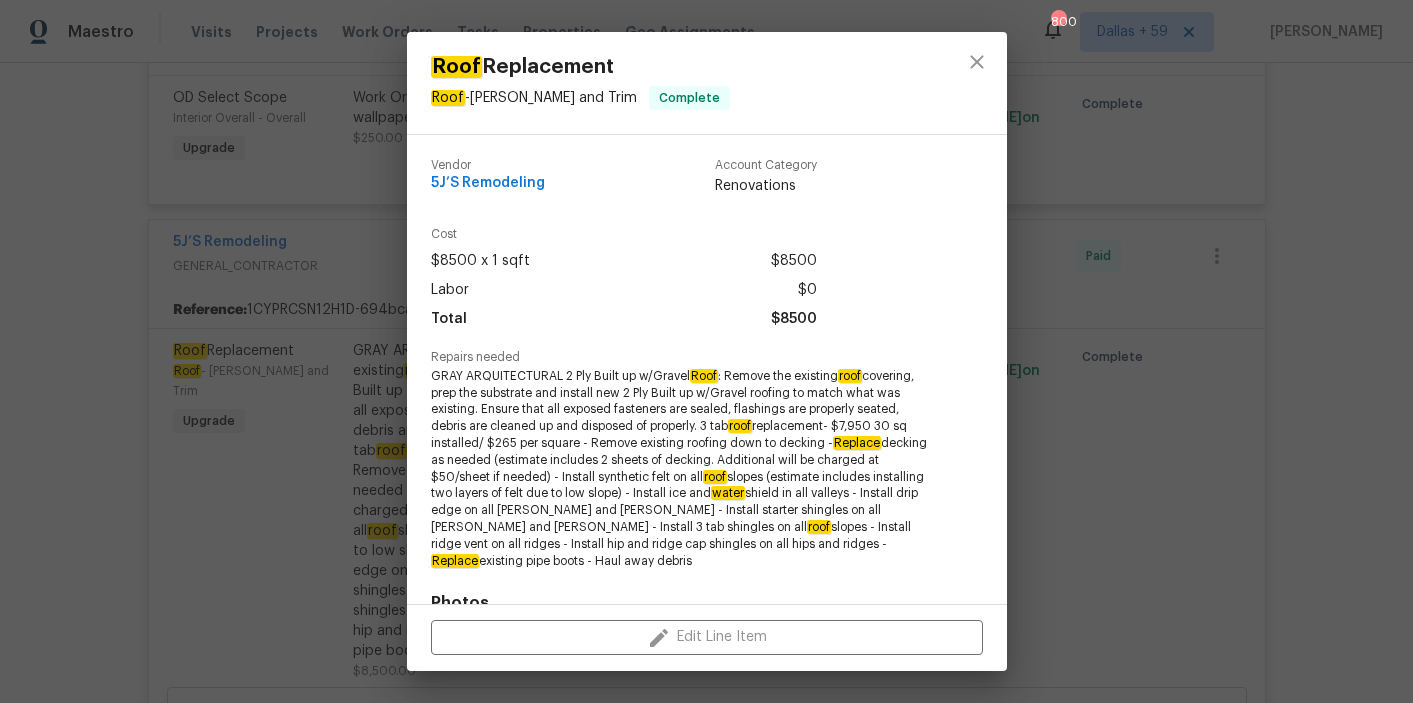 scroll, scrollTop: 302, scrollLeft: 0, axis: vertical 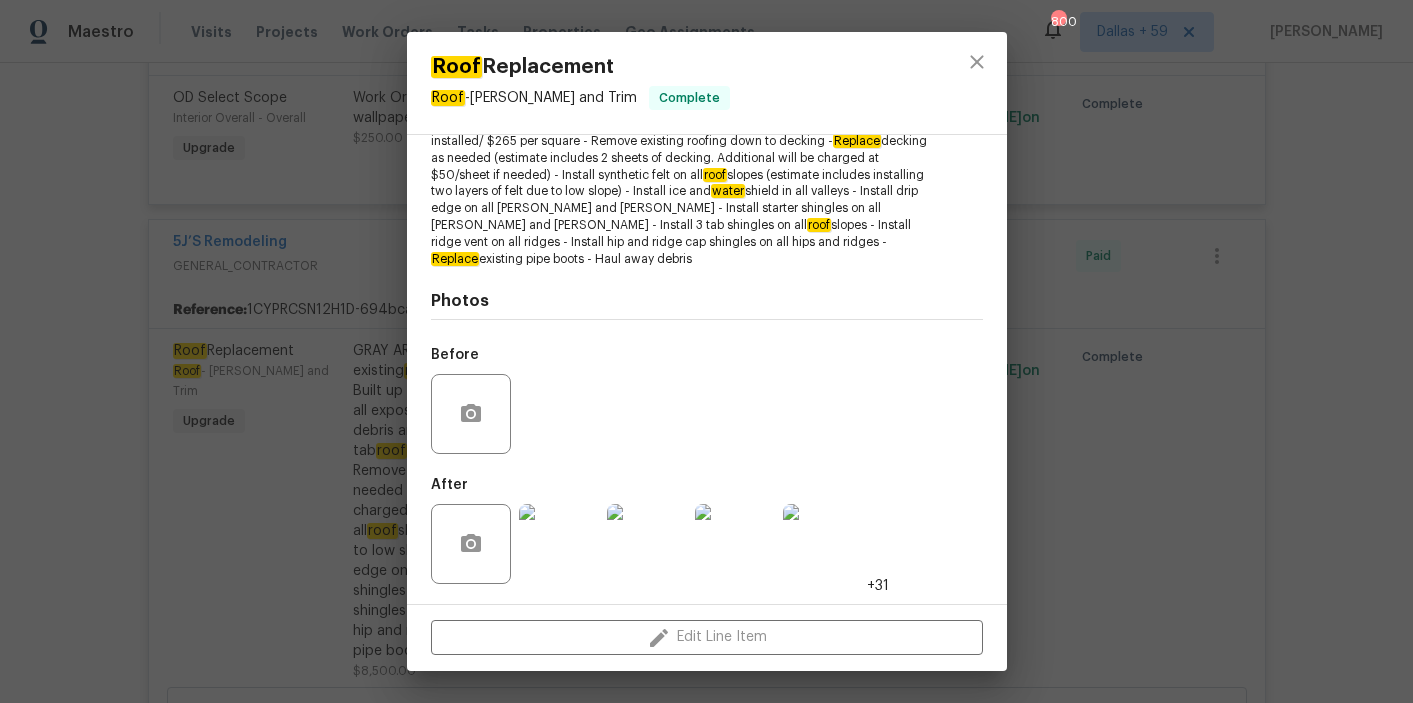 click at bounding box center (559, 544) 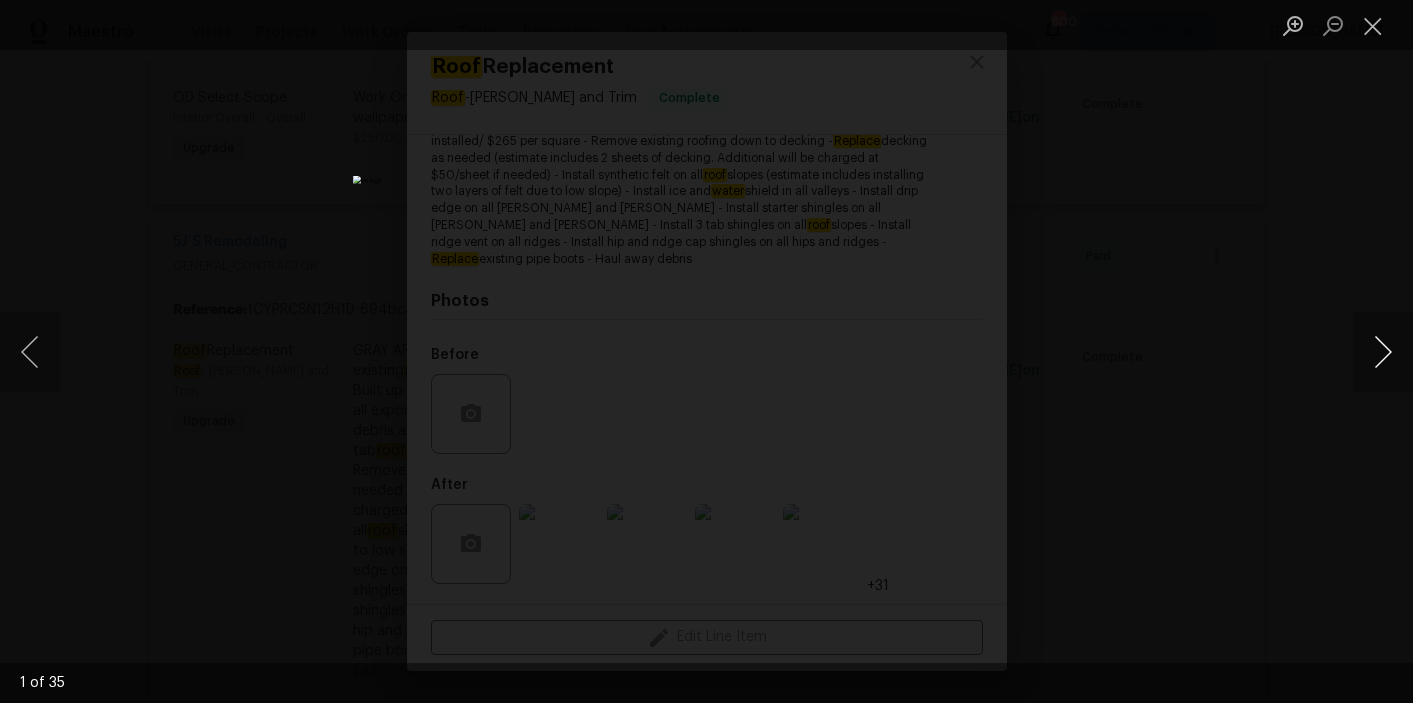 click at bounding box center [1383, 352] 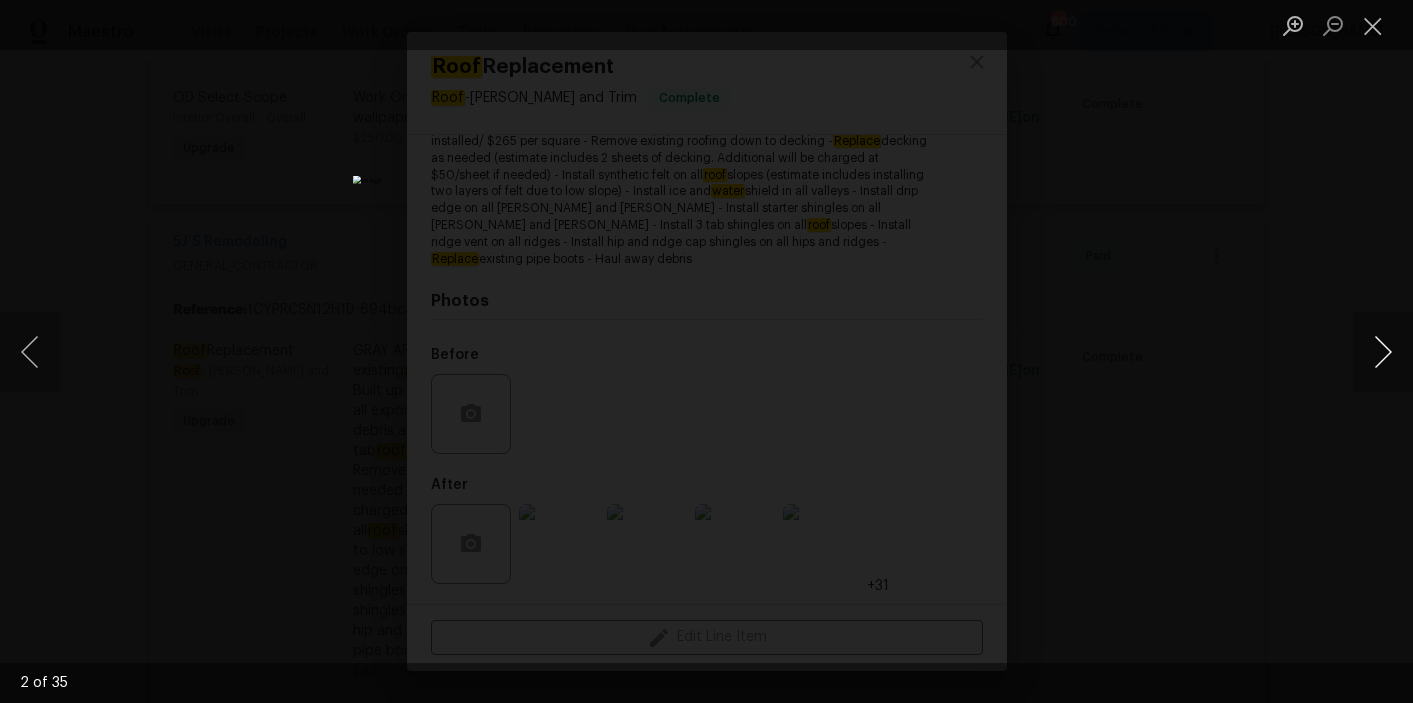 click at bounding box center (1383, 352) 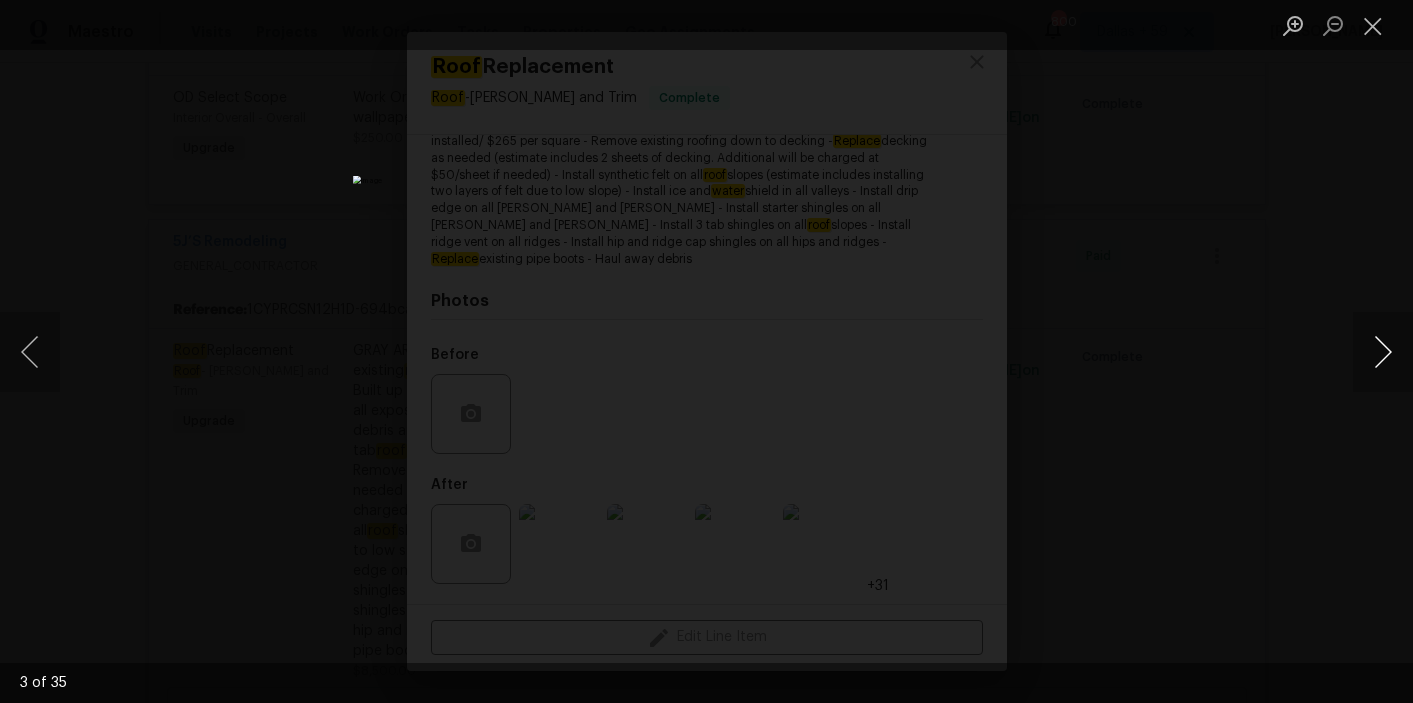 click at bounding box center (1383, 352) 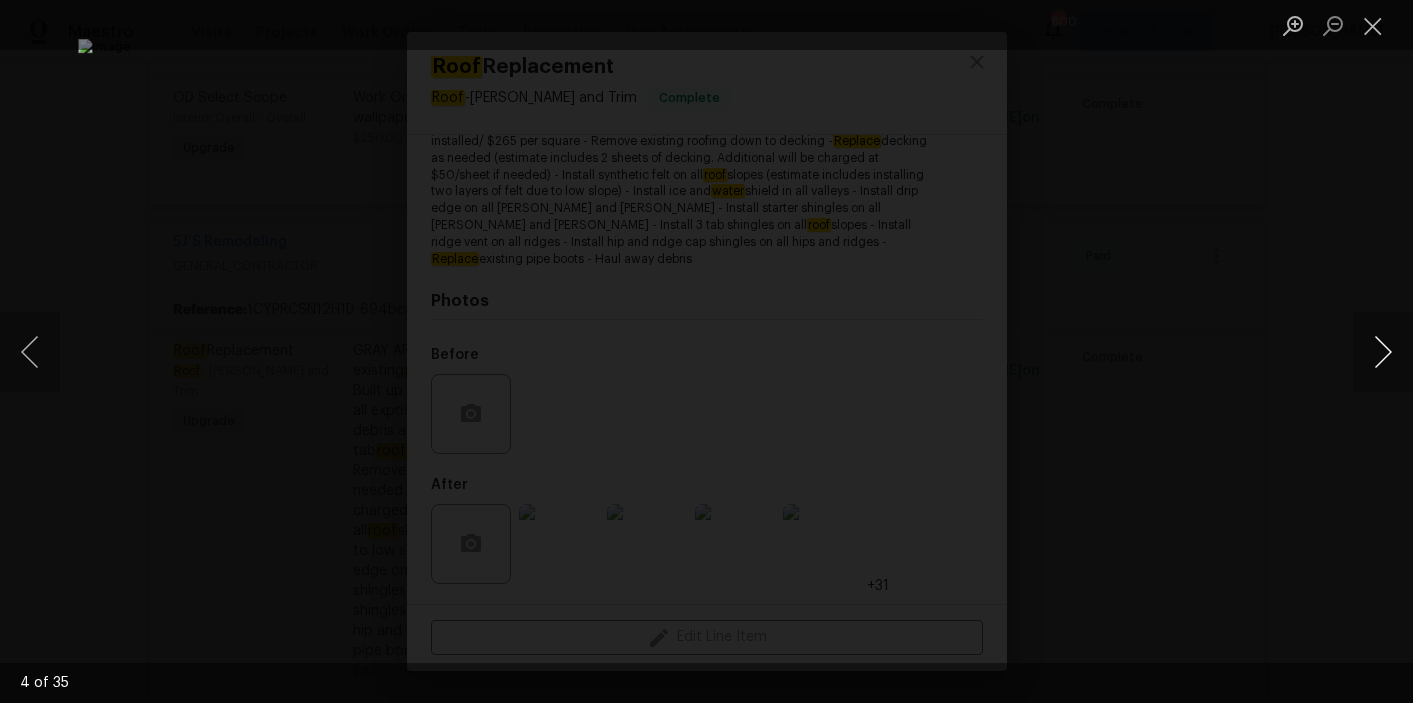 click at bounding box center [1383, 352] 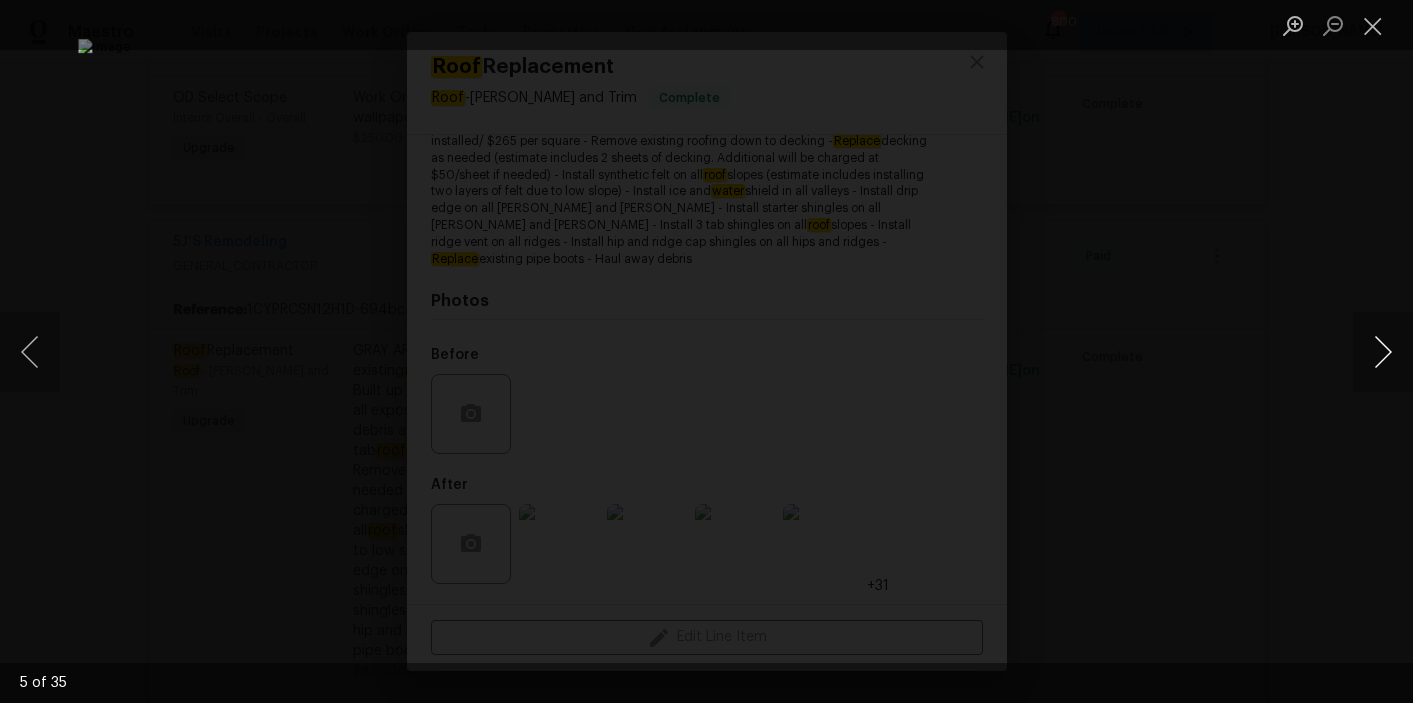 click at bounding box center [1383, 352] 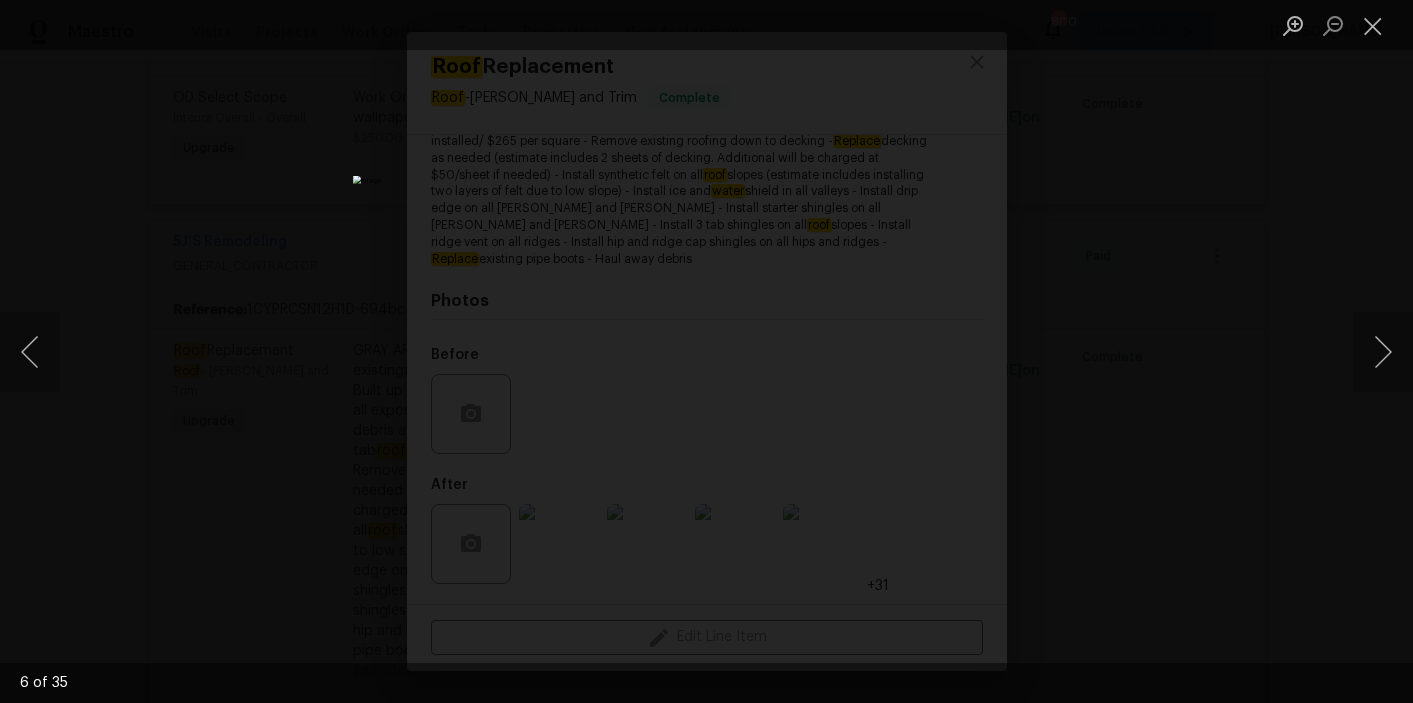click at bounding box center (706, 351) 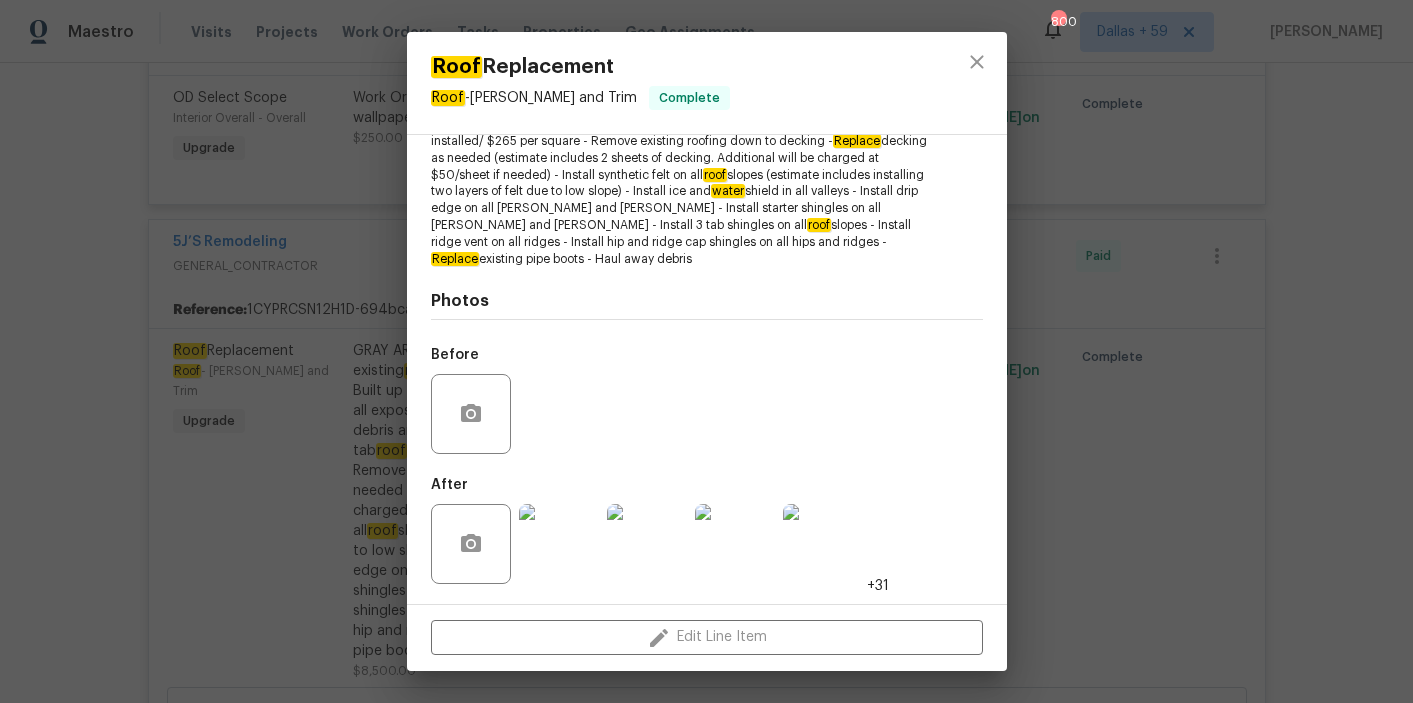 click on "Roof  Replacement Roof  -  Eaves and Trim Complete Vendor 5J’S Remodeling Account Category Renovations Cost $8500 x 1 sqft $8500 Labor $0 Total $8500 Repairs needed GRAY ARQUITECTURAL
2 Ply Built up w/Gravel  Roof : Remove the existing  roof  covering, prep the substrate and install new 2 Ply Built up w/Gravel roofing to match what was existing. Ensure that all exposed fasteners are sealed, flashings are properly seated, debris are cleaned up and disposed of properly.
3 tab  roof  replacement- $7,950 30 sq installed/ $265 per square - Remove existing roofing down to decking -  Replace  decking as needed (estimate includes 2 sheets of decking. Additional will be charged at $50/sheet if needed) - Install synthetic felt on all  roof  slopes (estimate includes installing two layers of felt due to low slope) - Install ice and  water  shield in all valleys - Install drip edge on all rakes and eaves - Install starter shingles on all rakes and eaves - Install 3 tab shingles on all  roof Replace Photos Before" at bounding box center [706, 351] 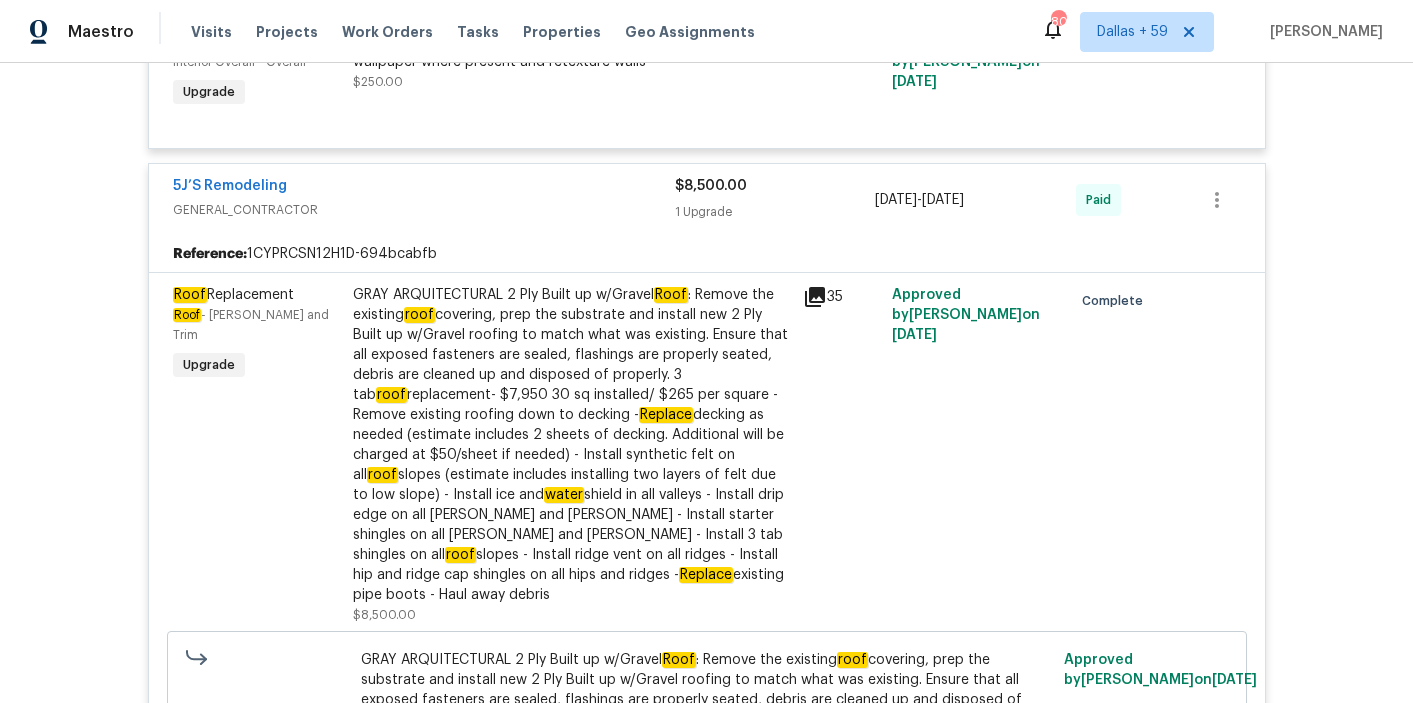 scroll, scrollTop: 14678, scrollLeft: 0, axis: vertical 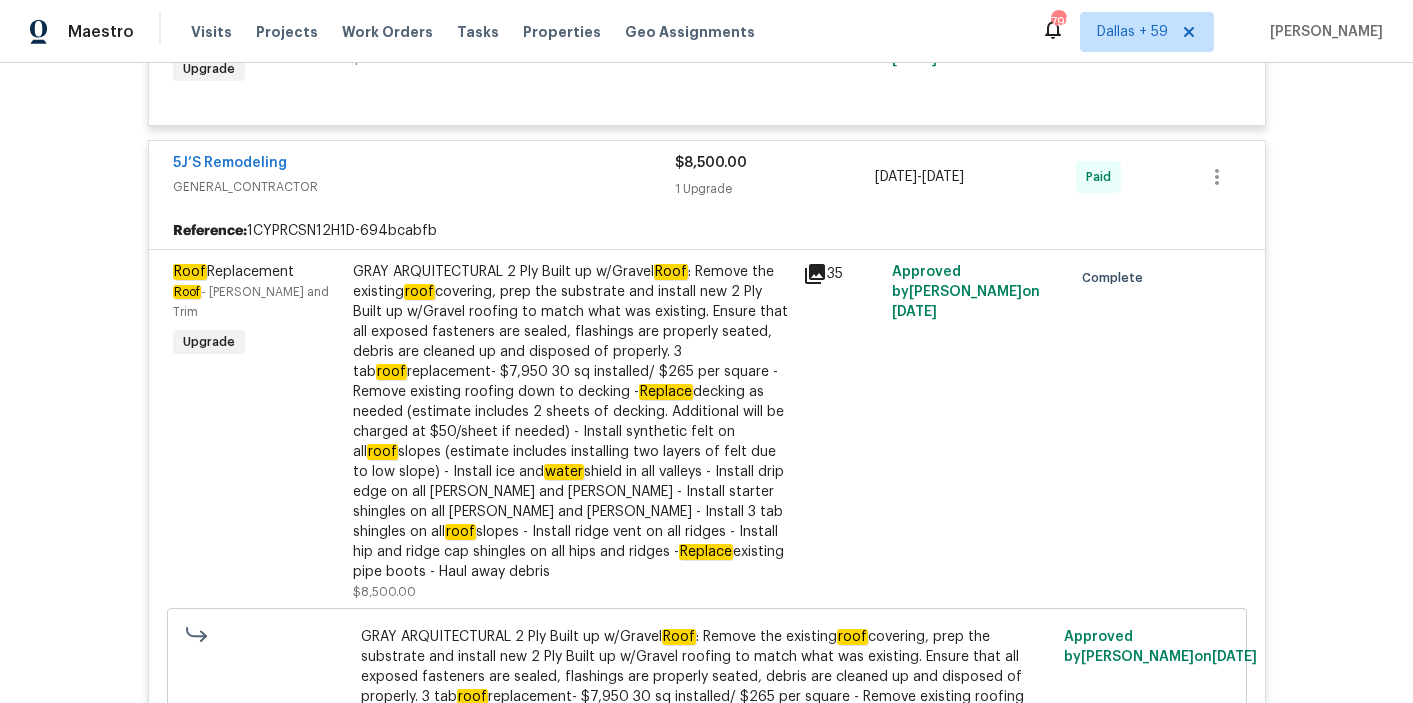 click on "GRAY ARQUITECTURAL
2 Ply Built up w/Gravel  Roof : Remove the existing  roof  covering, prep the substrate and install new 2 Ply Built up w/Gravel roofing to match what was existing. Ensure that all exposed fasteners are sealed, flashings are properly seated, debris are cleaned up and disposed of properly.
3 tab  roof  replacement- $7,950 30 sq installed/ $265 per square - Remove existing roofing down to decking -  Replace  decking as needed (estimate includes 2 sheets of decking. Additional will be charged at $50/sheet if needed) - Install synthetic felt on all  roof  slopes (estimate includes installing two layers of felt due to low slope) - Install ice and  water  shield in all valleys - Install drip edge on all rakes and eaves - Install starter shingles on all rakes and eaves - Install 3 tab shingles on all  roof  slopes - Install ridge vent on all ridges - Install hip and ridge cap shingles on all hips and ridges -  Replace  existing pipe boots - Haul away debris" at bounding box center [572, 422] 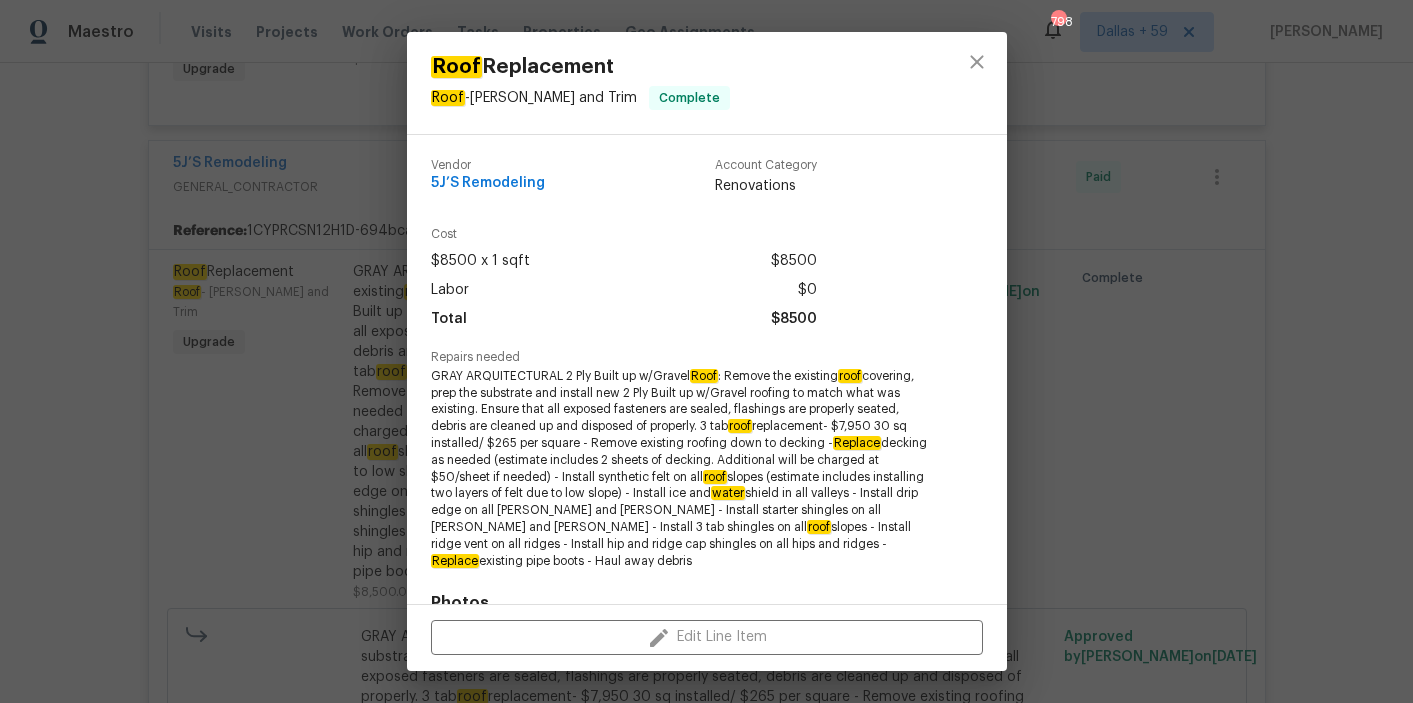 scroll, scrollTop: 302, scrollLeft: 0, axis: vertical 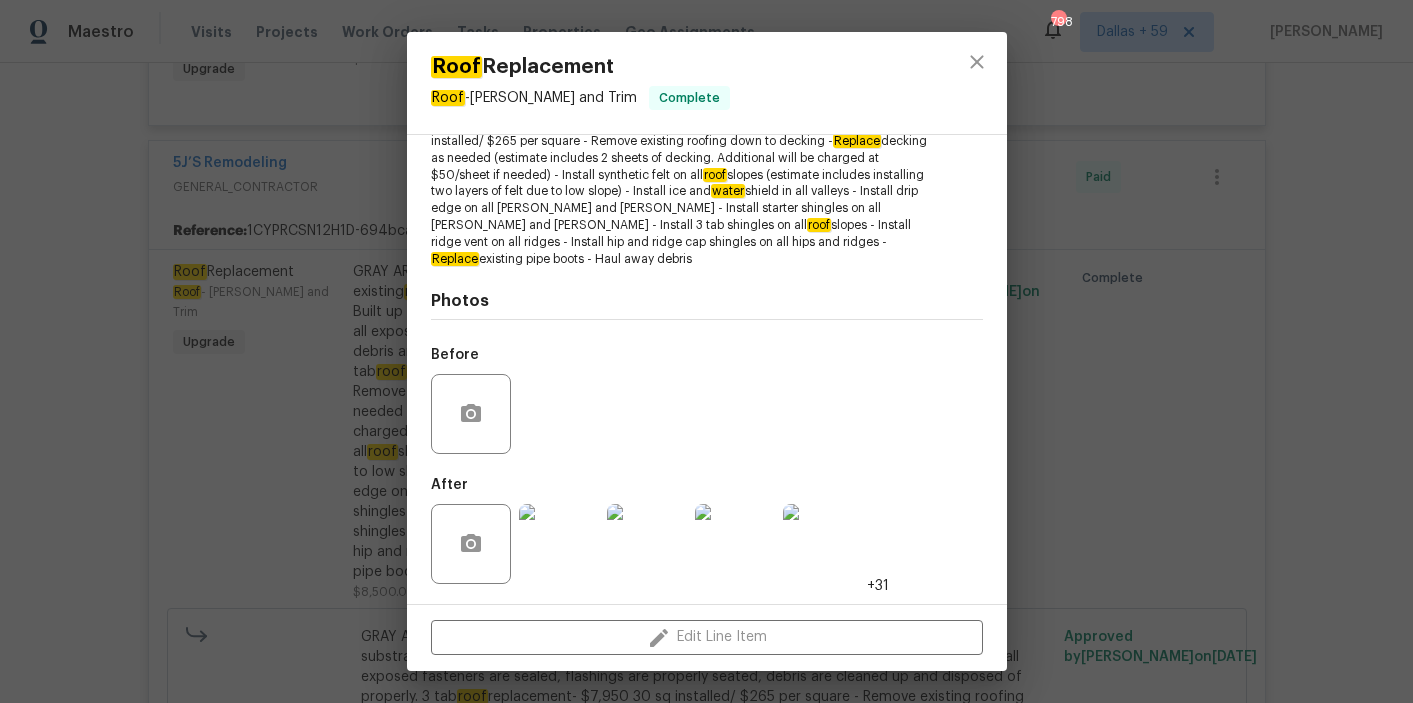 click at bounding box center [559, 544] 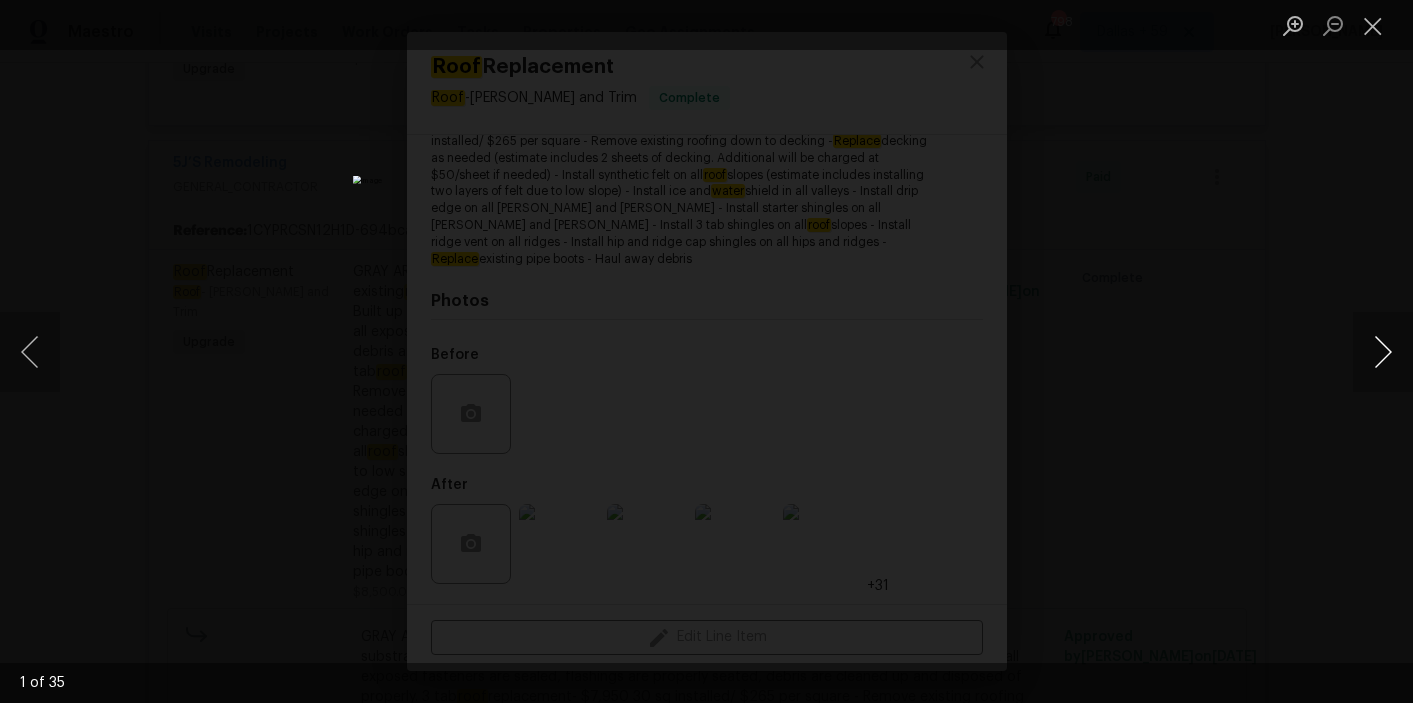 click at bounding box center (1383, 352) 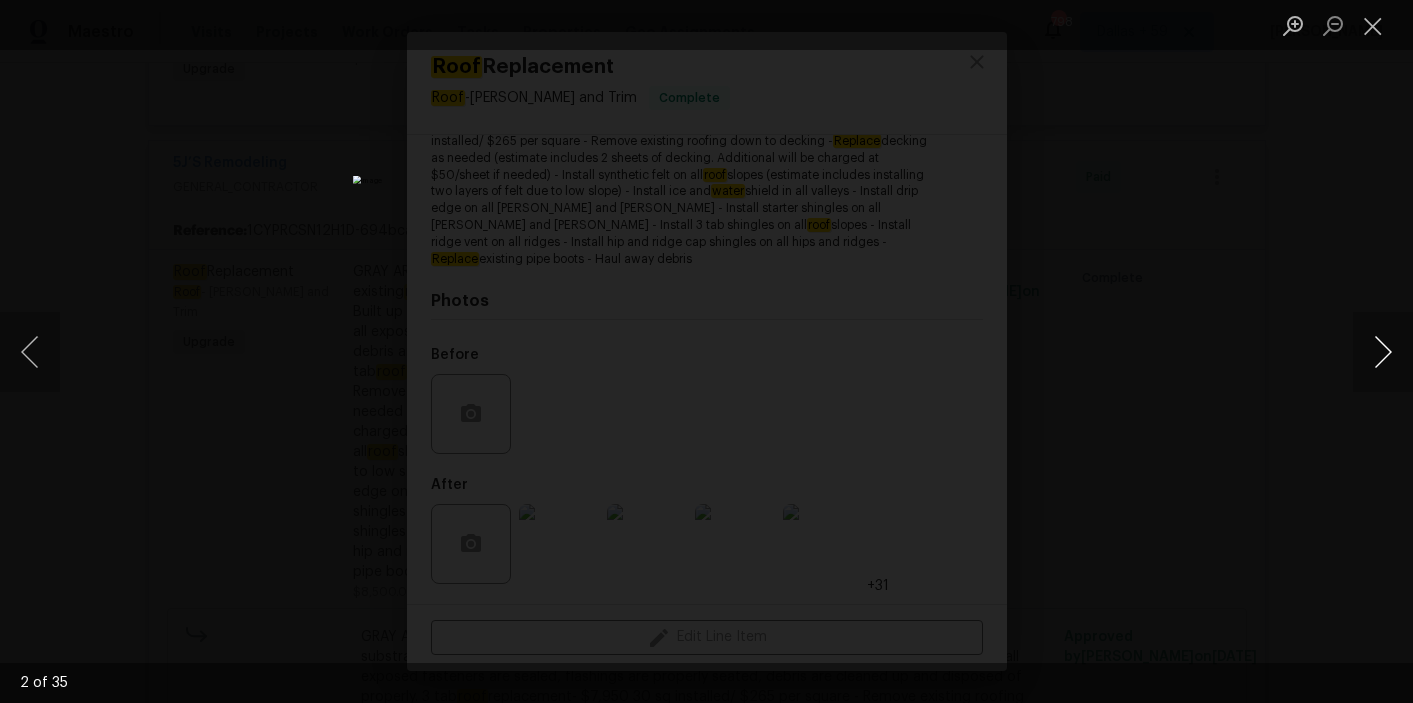 click at bounding box center (1383, 352) 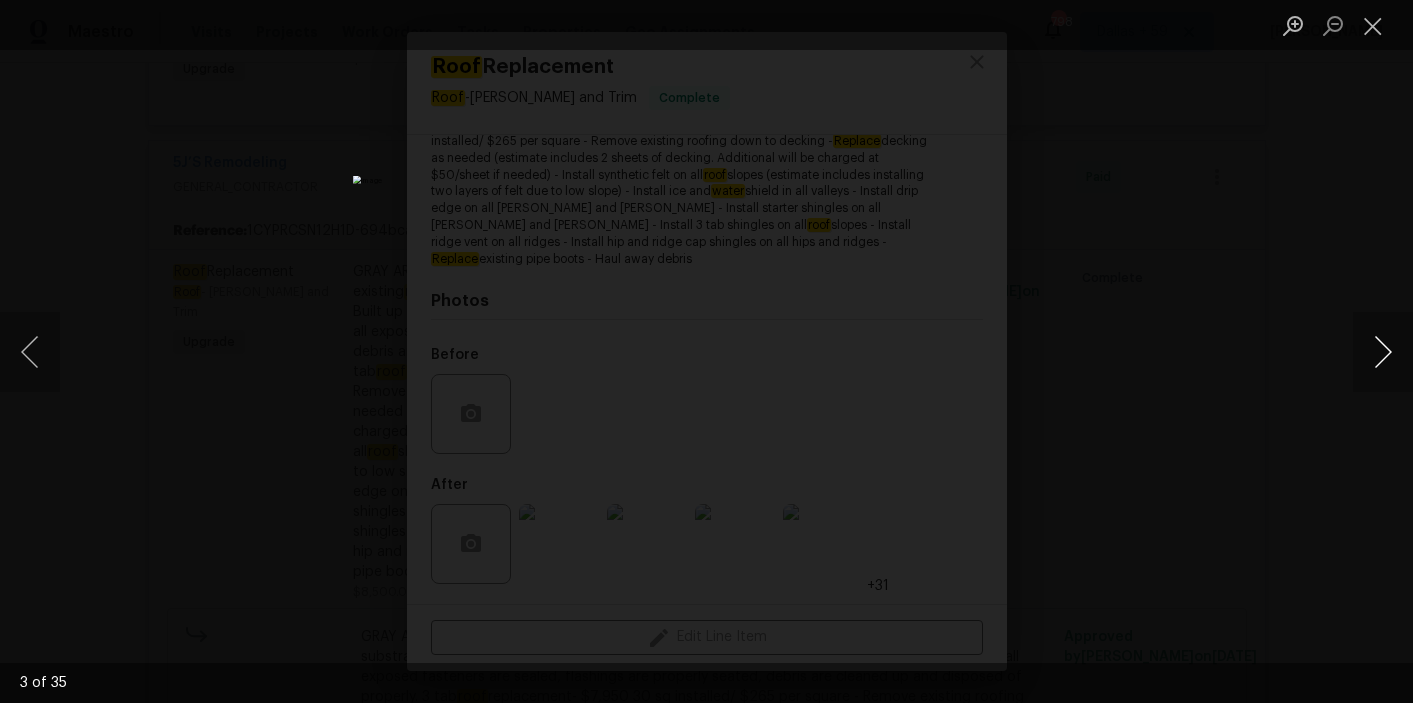 click at bounding box center (1383, 352) 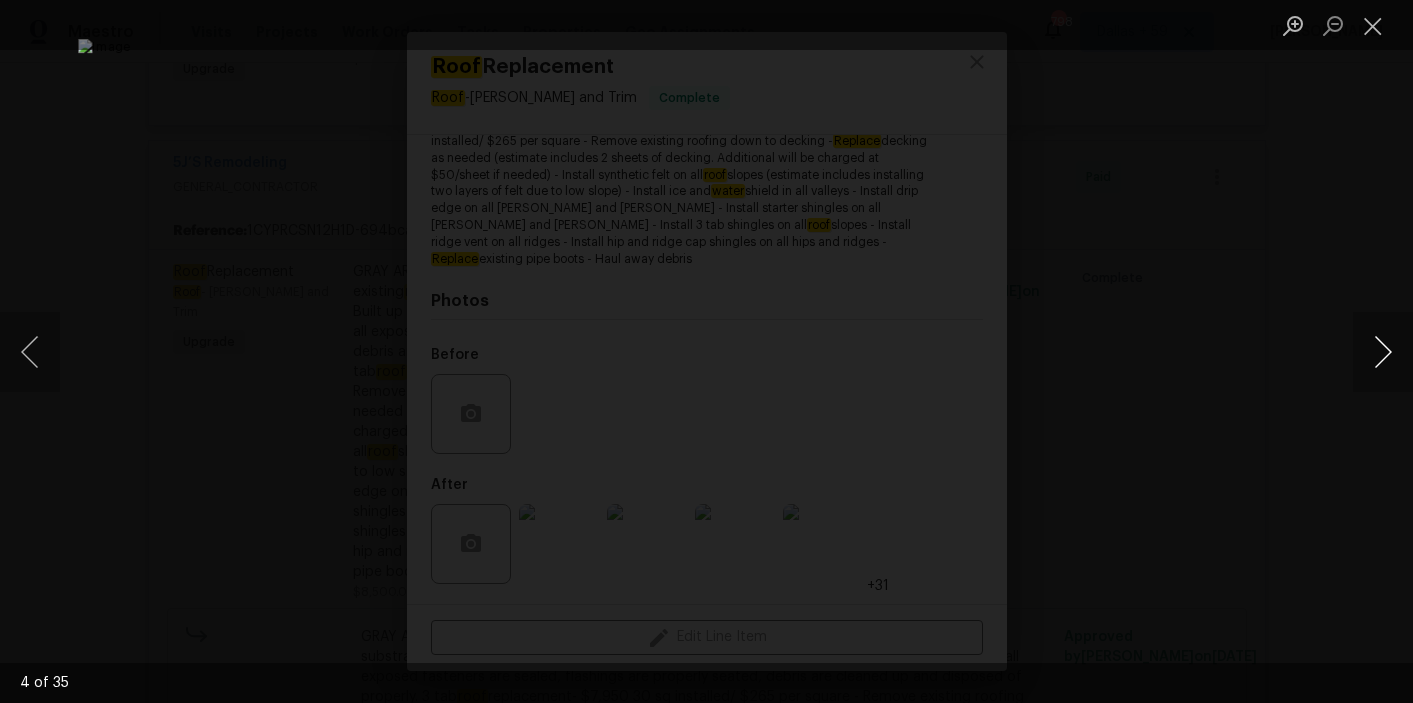click at bounding box center [1383, 352] 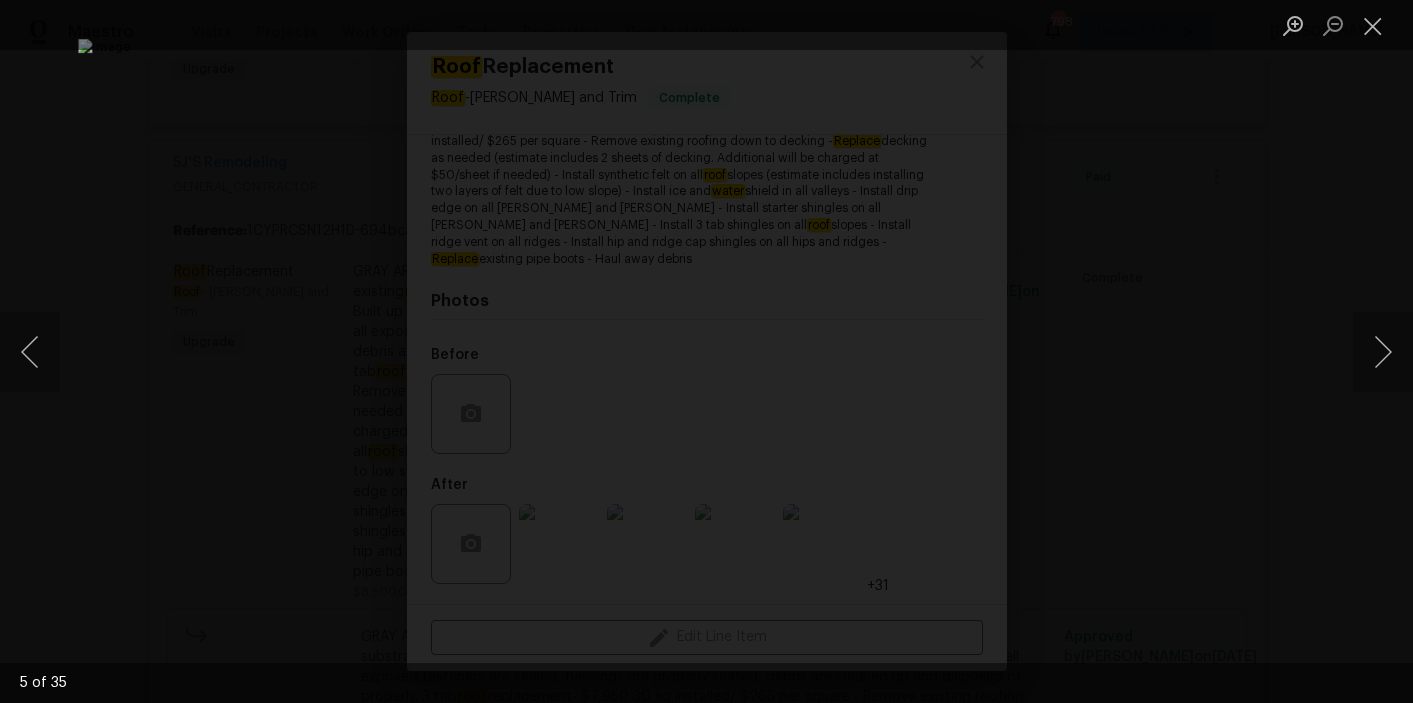 click at bounding box center (706, 351) 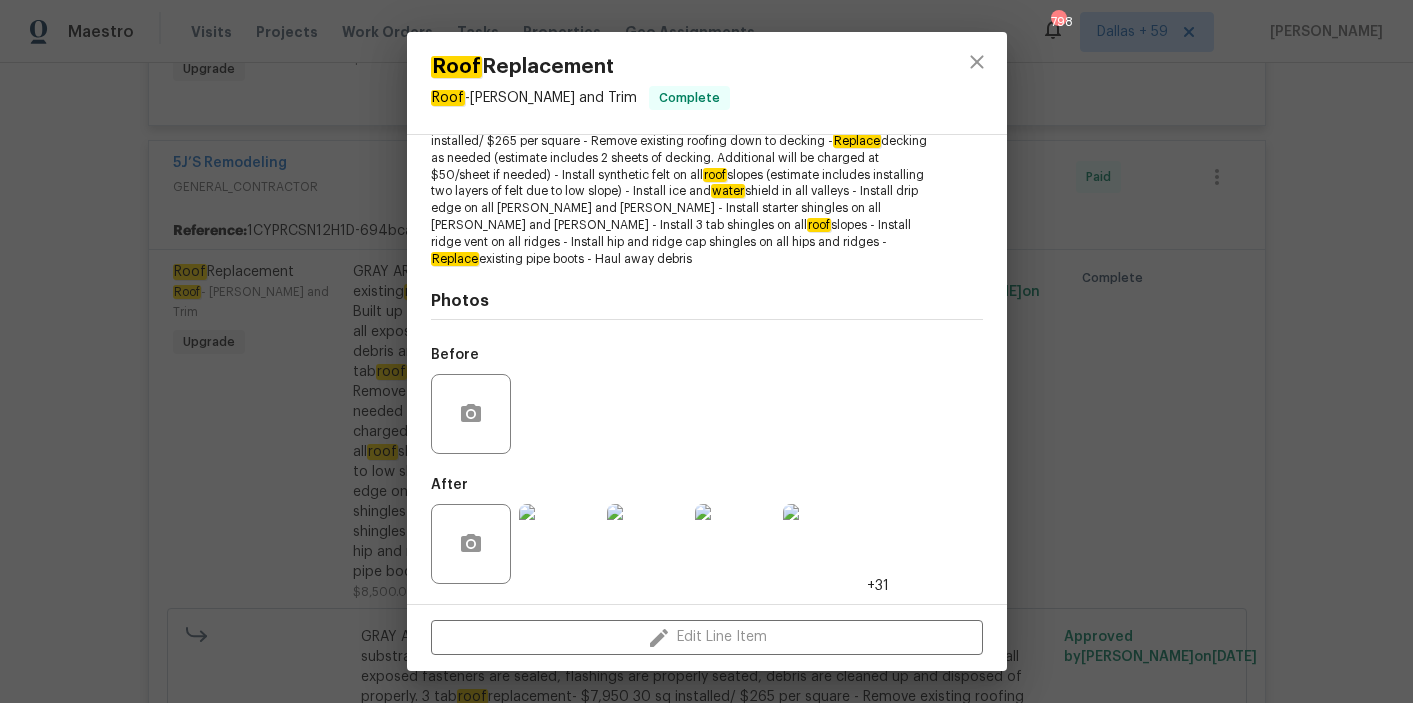 click on "Roof  Replacement Roof  -  Eaves and Trim Complete Vendor 5J’S Remodeling Account Category Renovations Cost $8500 x 1 sqft $8500 Labor $0 Total $8500 Repairs needed GRAY ARQUITECTURAL
2 Ply Built up w/Gravel  Roof : Remove the existing  roof  covering, prep the substrate and install new 2 Ply Built up w/Gravel roofing to match what was existing. Ensure that all exposed fasteners are sealed, flashings are properly seated, debris are cleaned up and disposed of properly.
3 tab  roof  replacement- $7,950 30 sq installed/ $265 per square - Remove existing roofing down to decking -  Replace  decking as needed (estimate includes 2 sheets of decking. Additional will be charged at $50/sheet if needed) - Install synthetic felt on all  roof  slopes (estimate includes installing two layers of felt due to low slope) - Install ice and  water  shield in all valleys - Install drip edge on all rakes and eaves - Install starter shingles on all rakes and eaves - Install 3 tab shingles on all  roof Replace Photos Before" at bounding box center (706, 351) 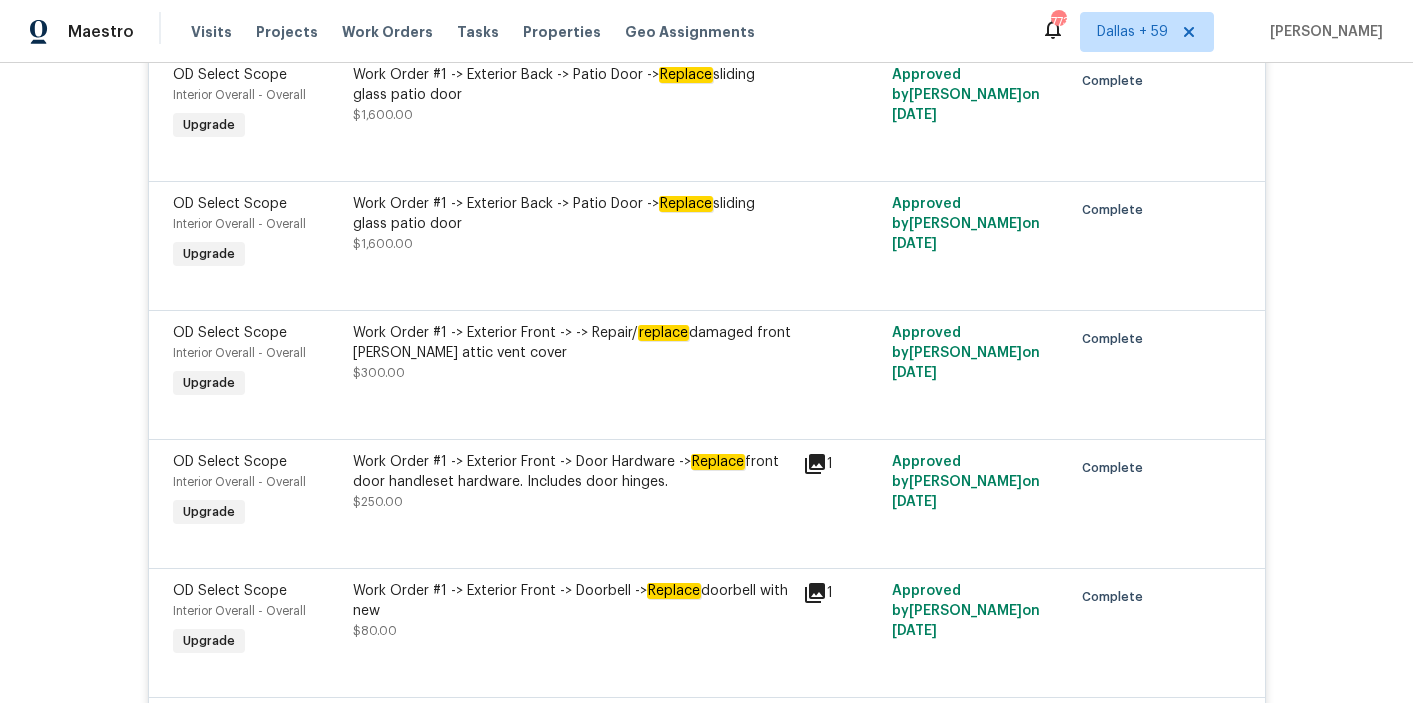 scroll, scrollTop: 9869, scrollLeft: 0, axis: vertical 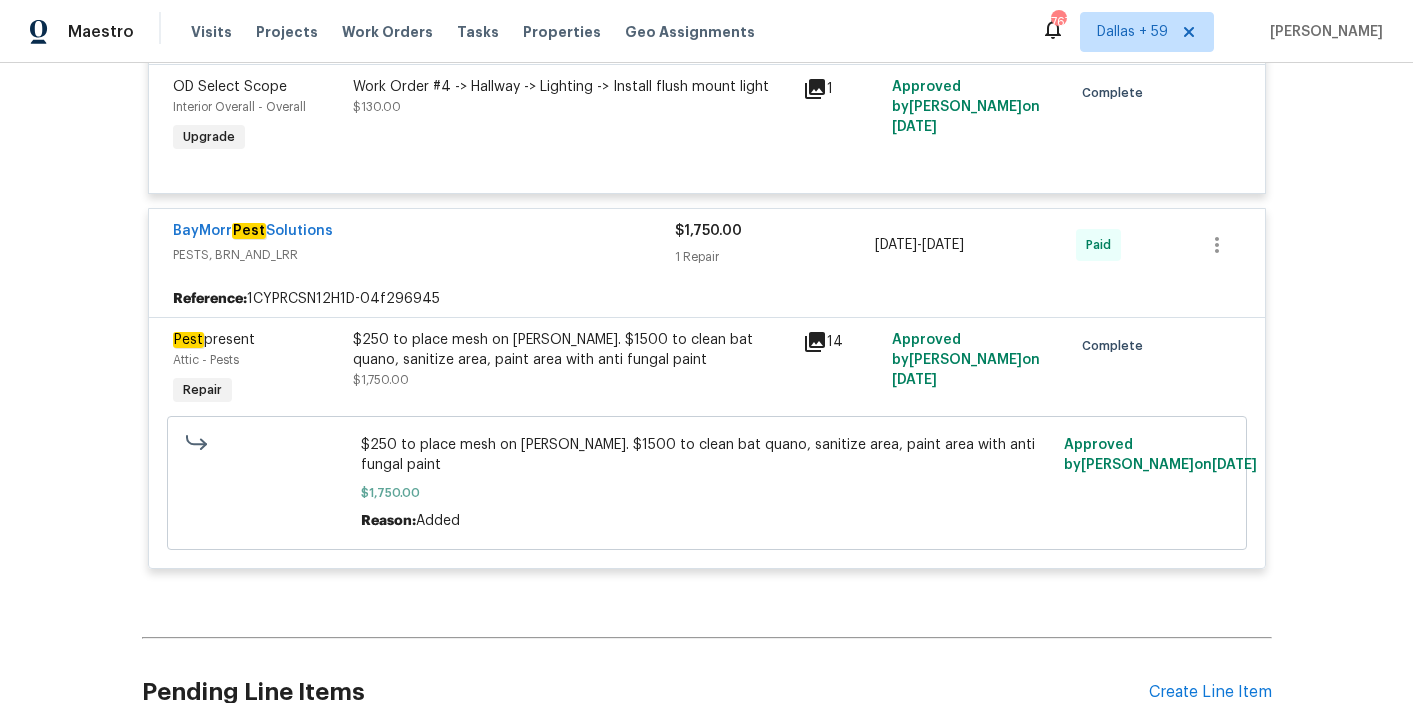 click on "$250 to place mesh on [PERSON_NAME]. $1500 to clean bat quano, sanitize area, paint area with anti fungal paint" at bounding box center [572, 350] 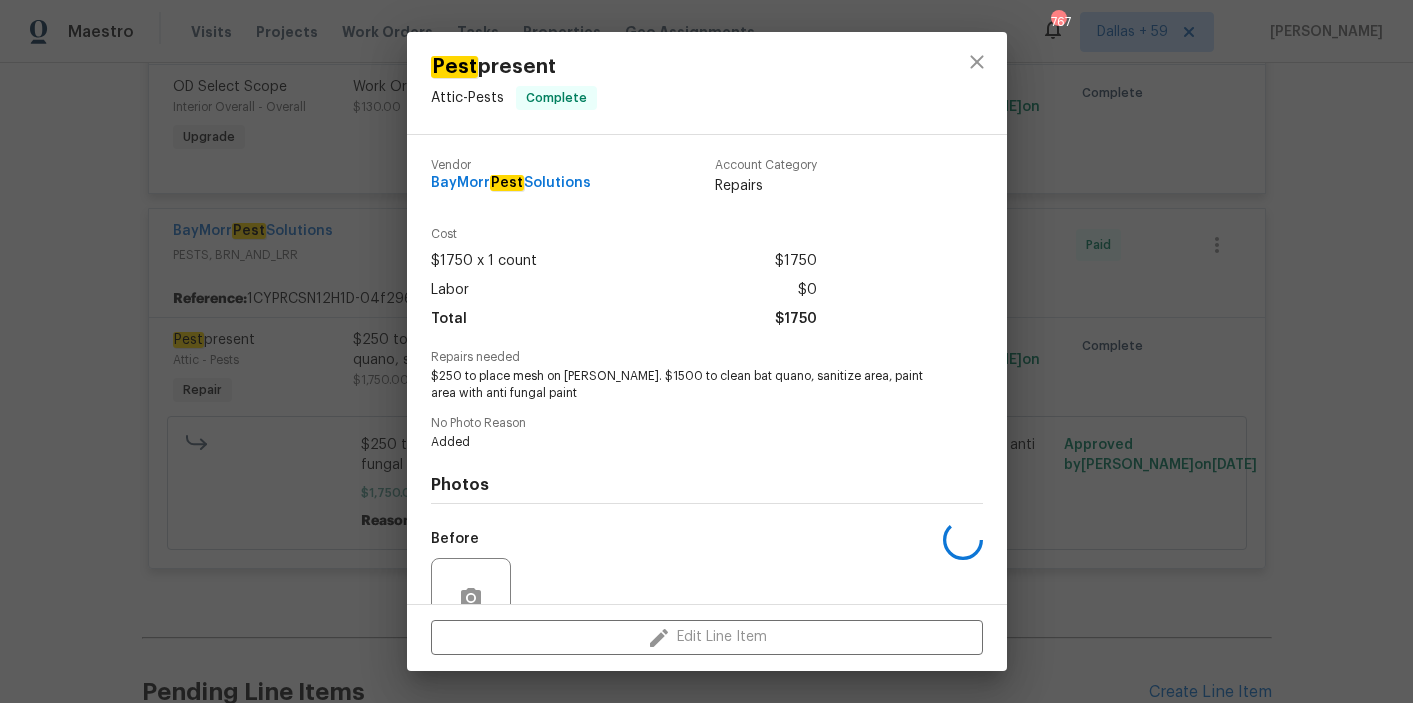 scroll, scrollTop: 184, scrollLeft: 0, axis: vertical 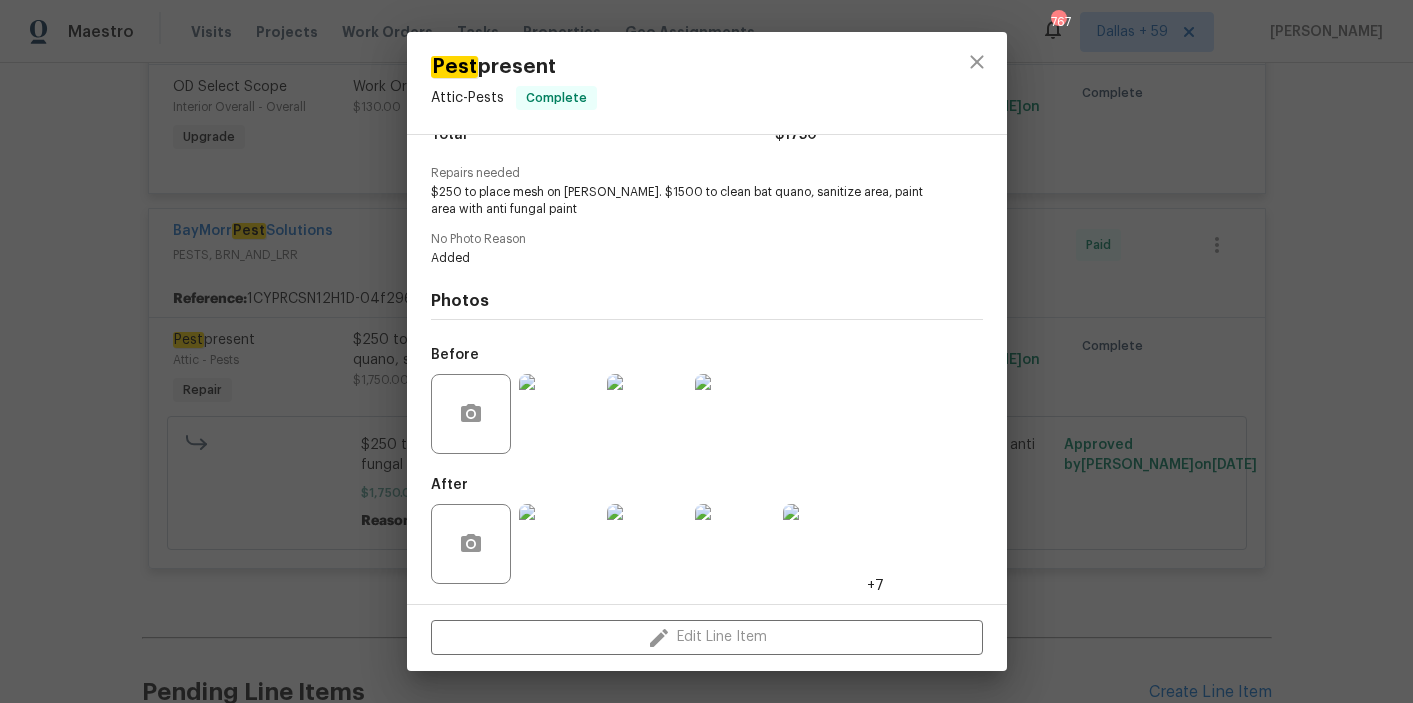 click at bounding box center (559, 414) 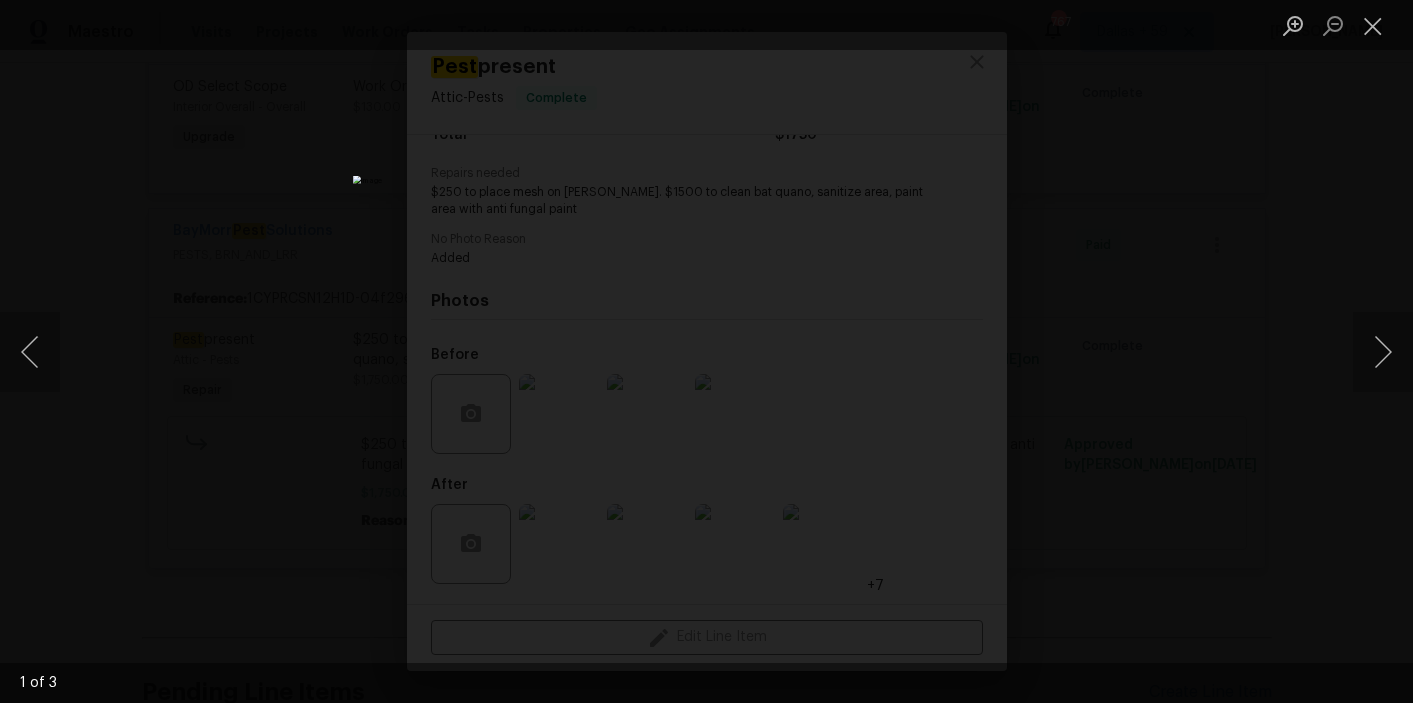 click at bounding box center (706, 351) 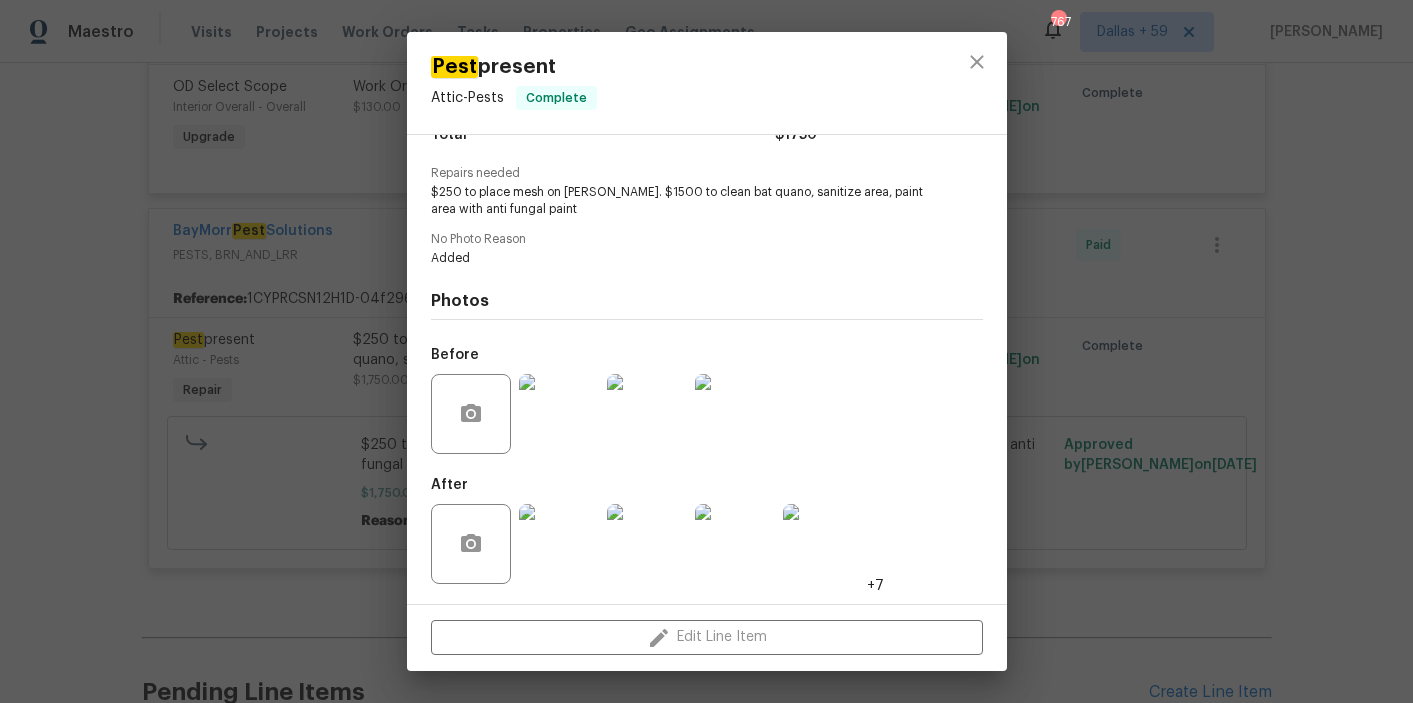 click at bounding box center [559, 414] 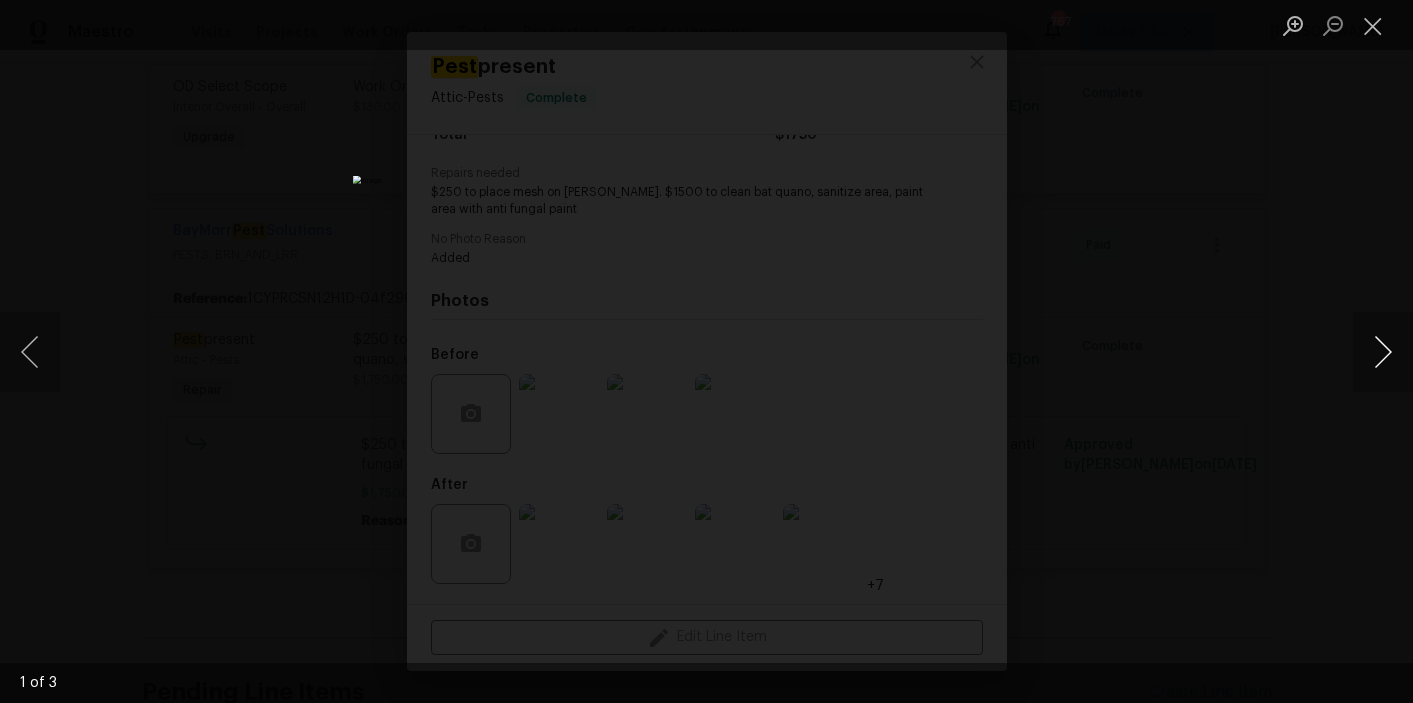 click at bounding box center [1383, 352] 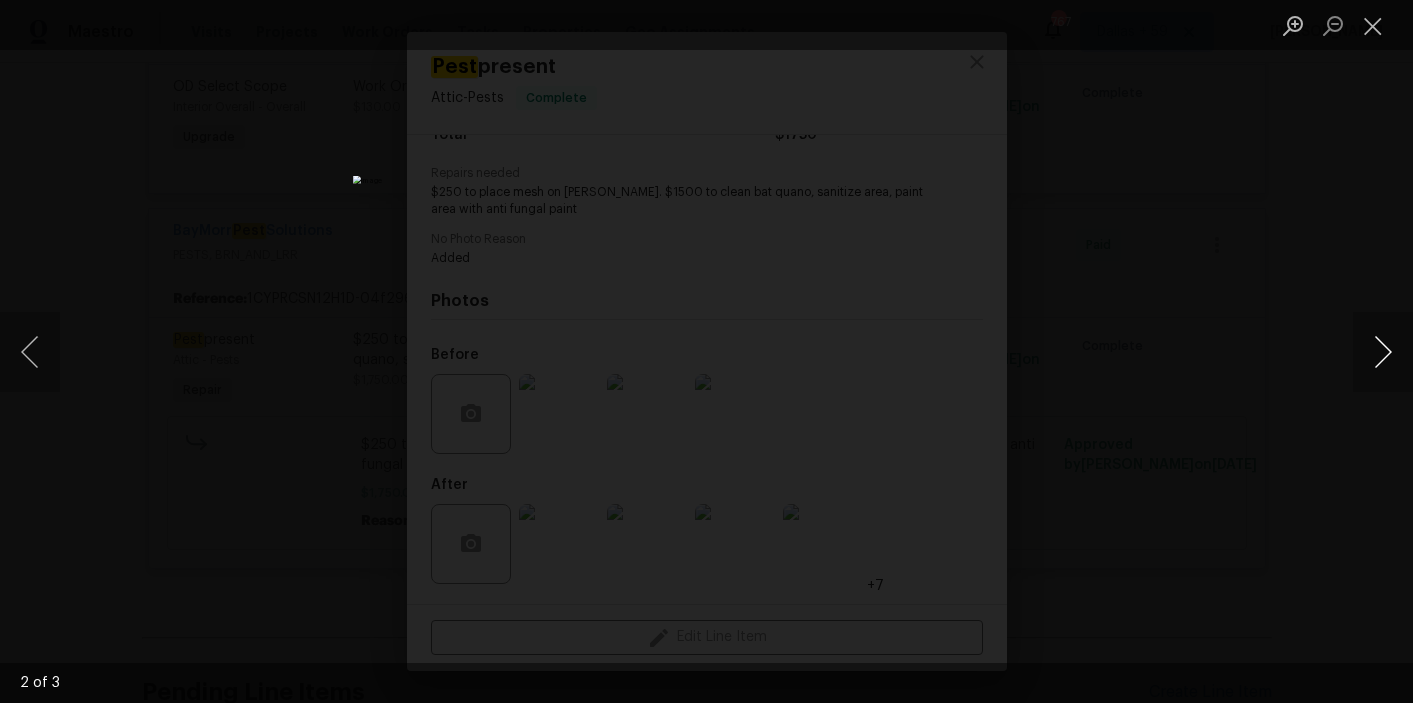 click at bounding box center (1383, 352) 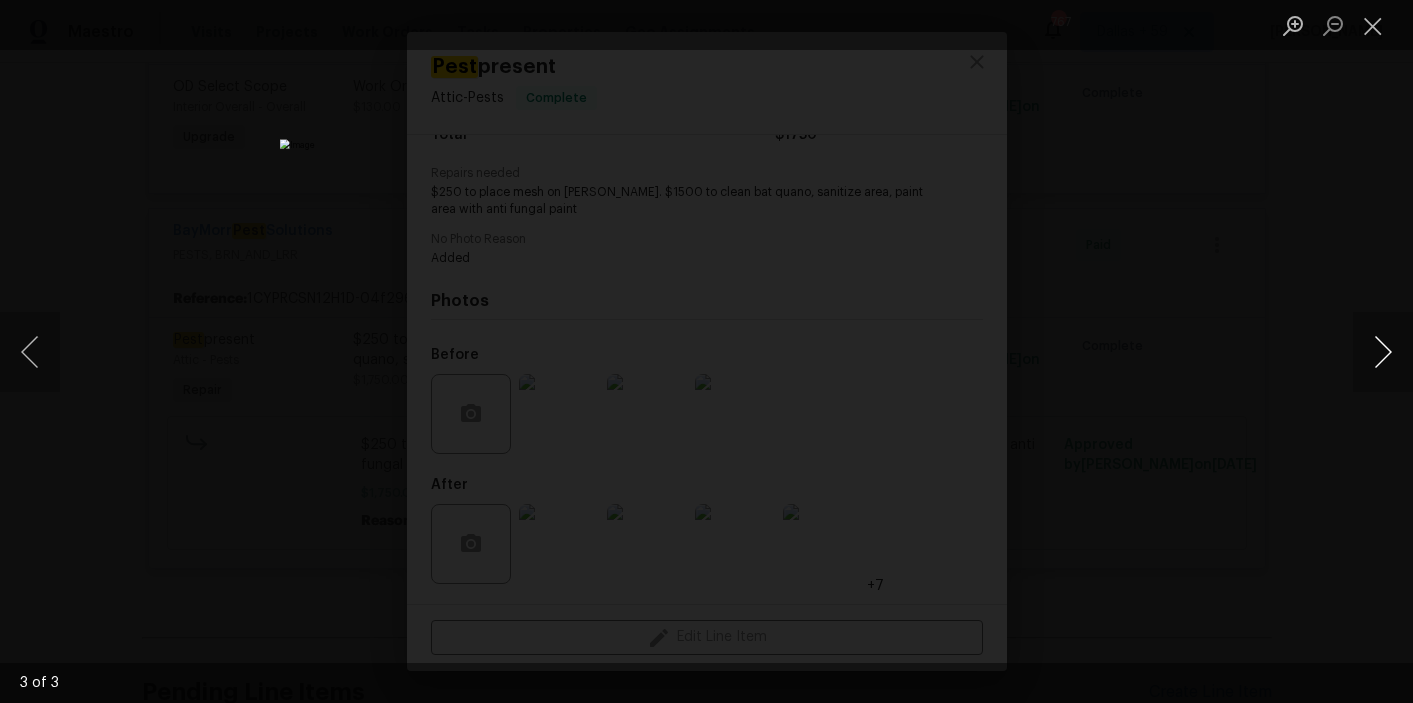 click at bounding box center [1383, 352] 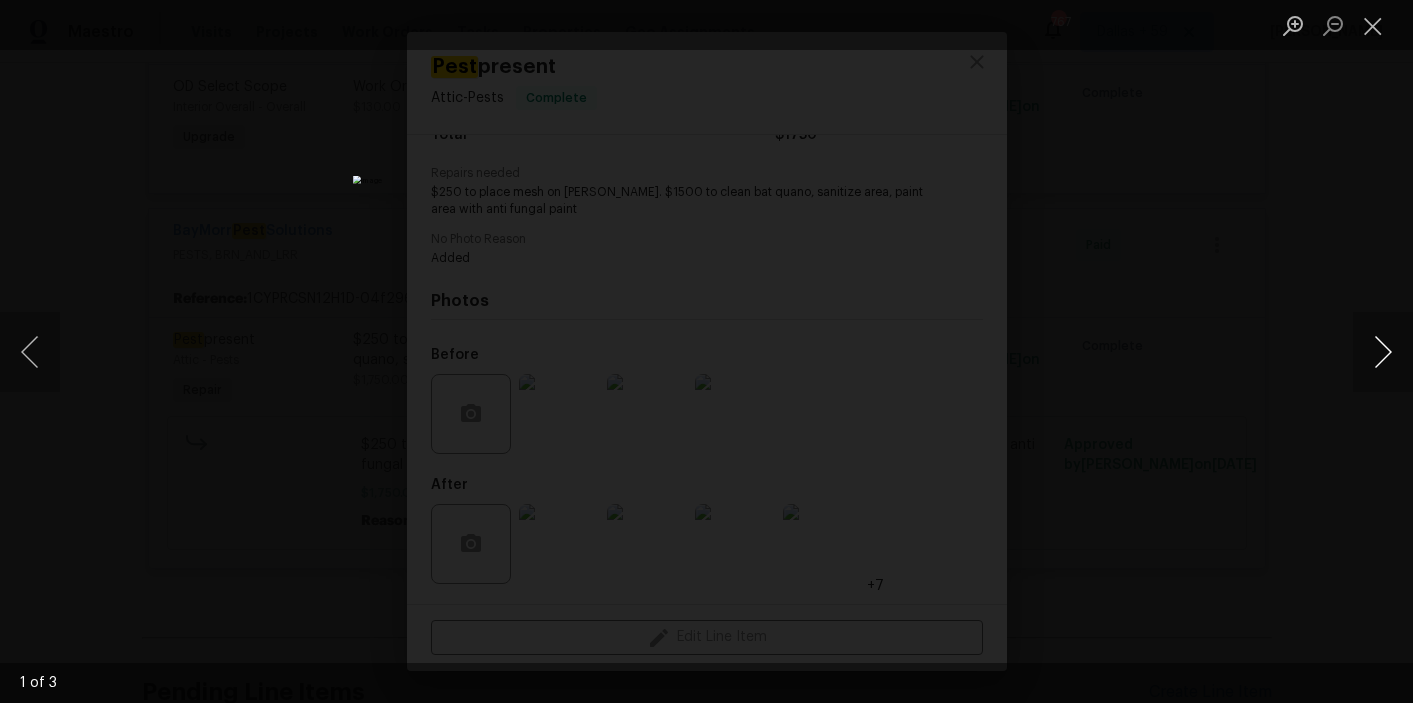 click at bounding box center [1383, 352] 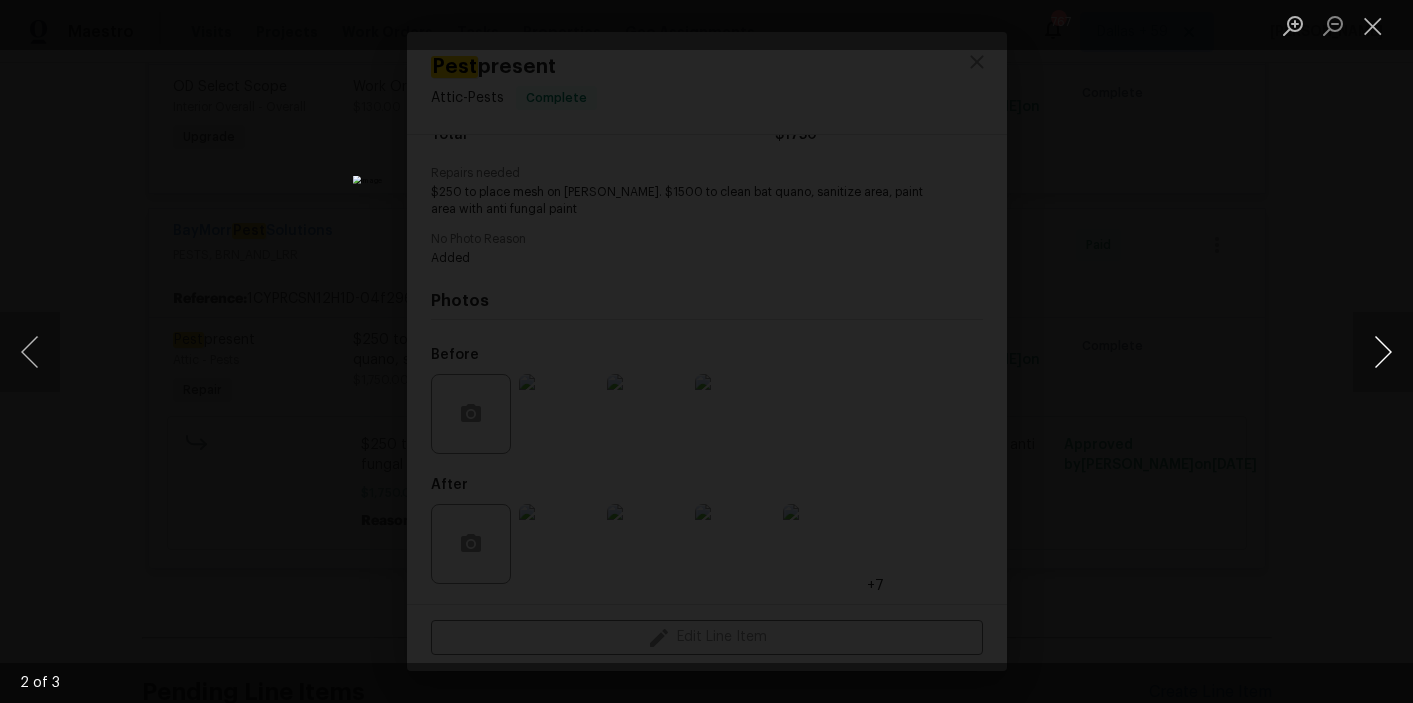 click at bounding box center (1383, 352) 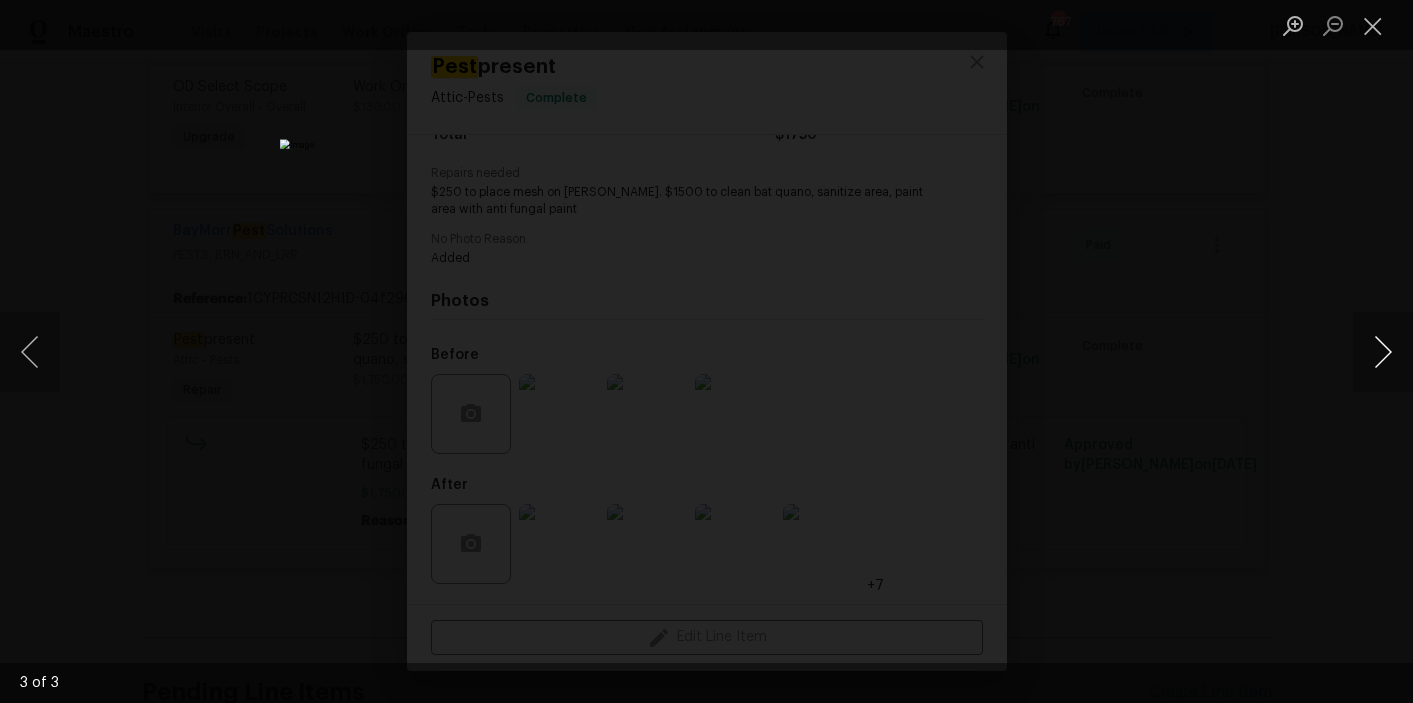 click at bounding box center (1383, 352) 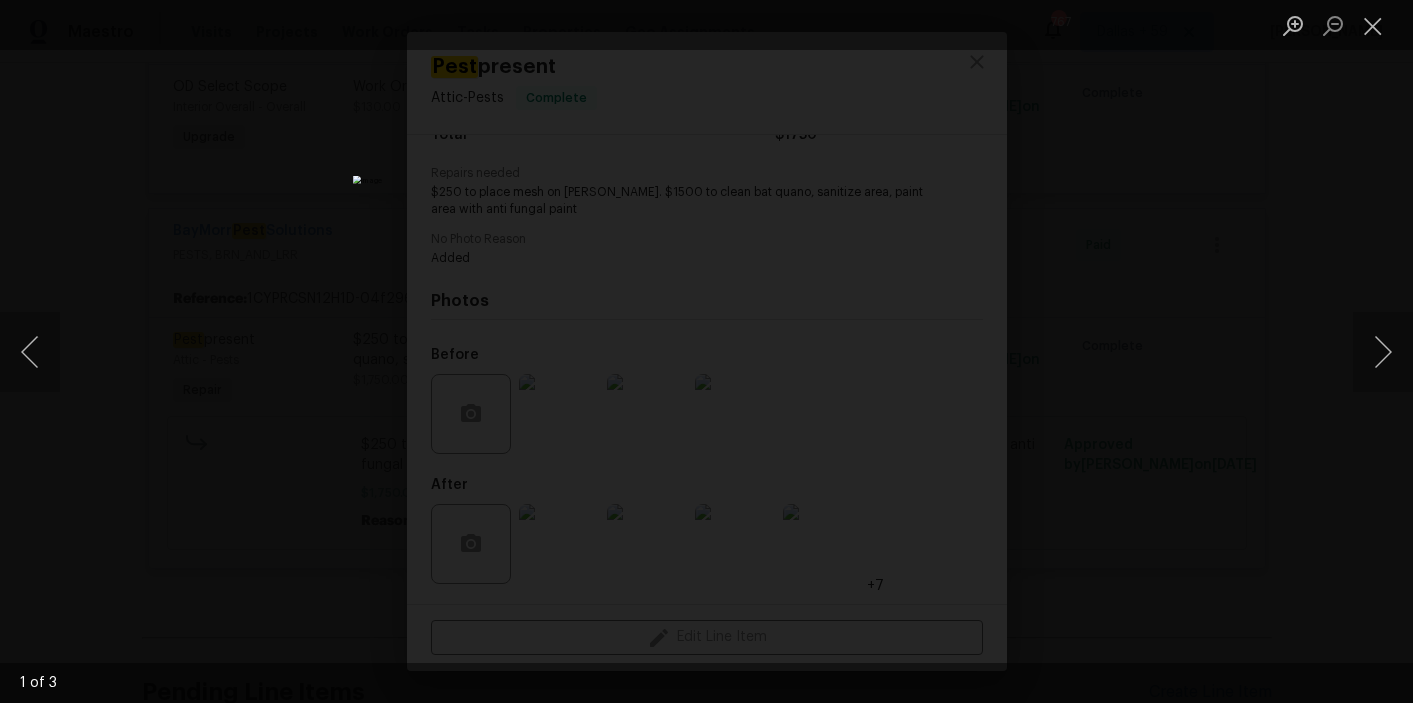 click at bounding box center (706, 351) 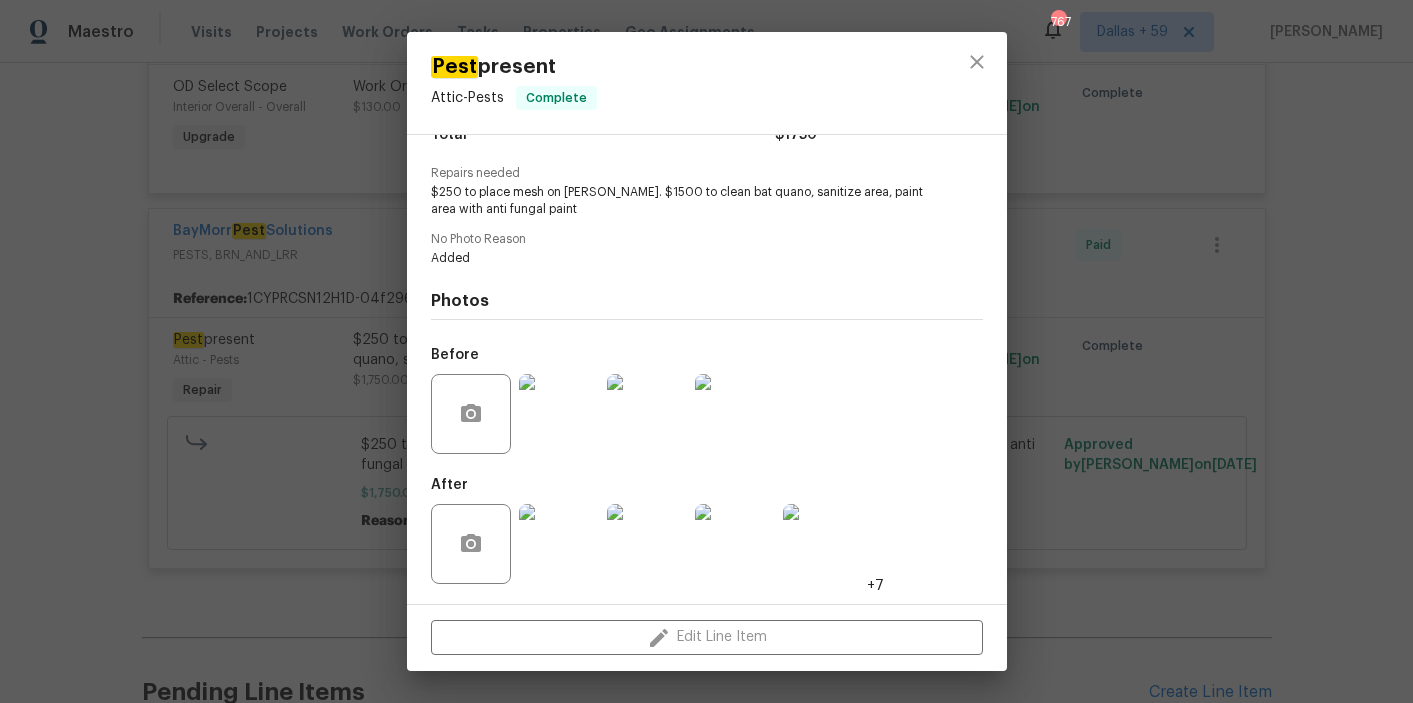 click at bounding box center [559, 544] 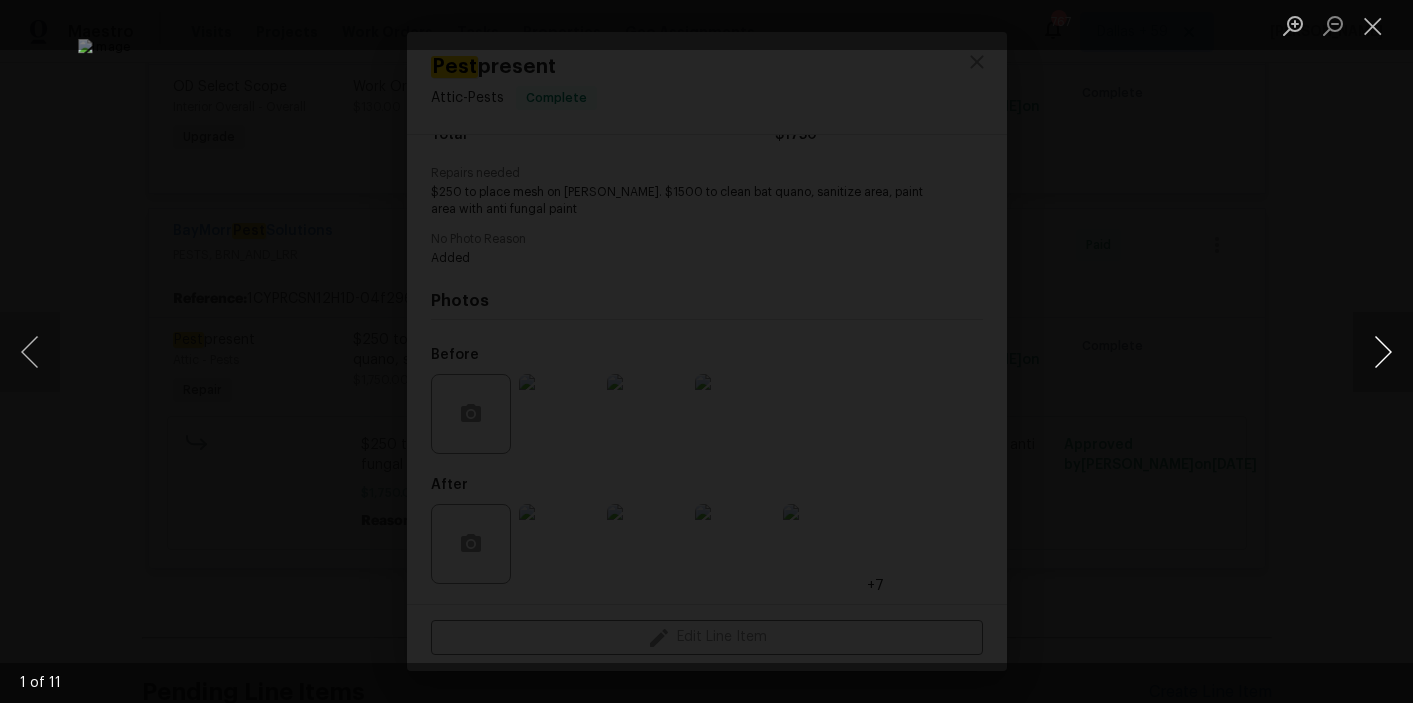 click at bounding box center (1383, 352) 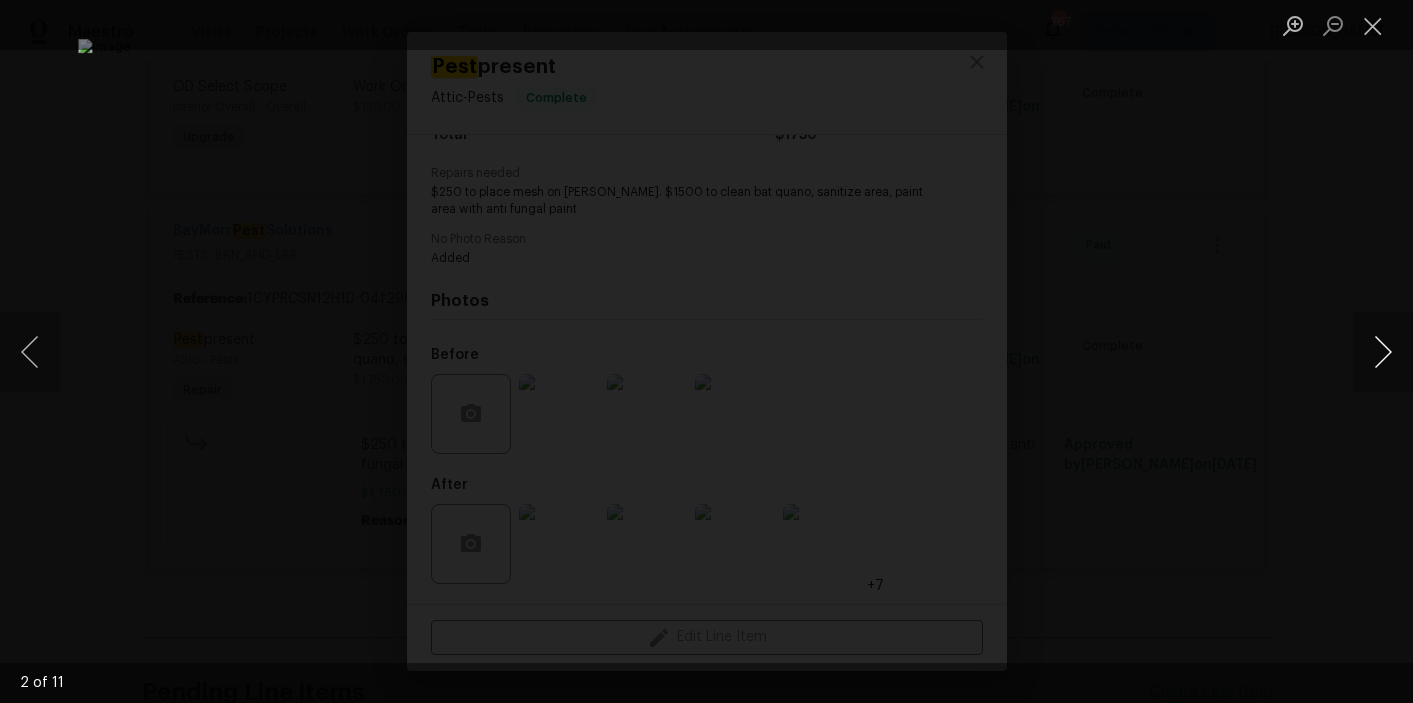 click at bounding box center [1383, 352] 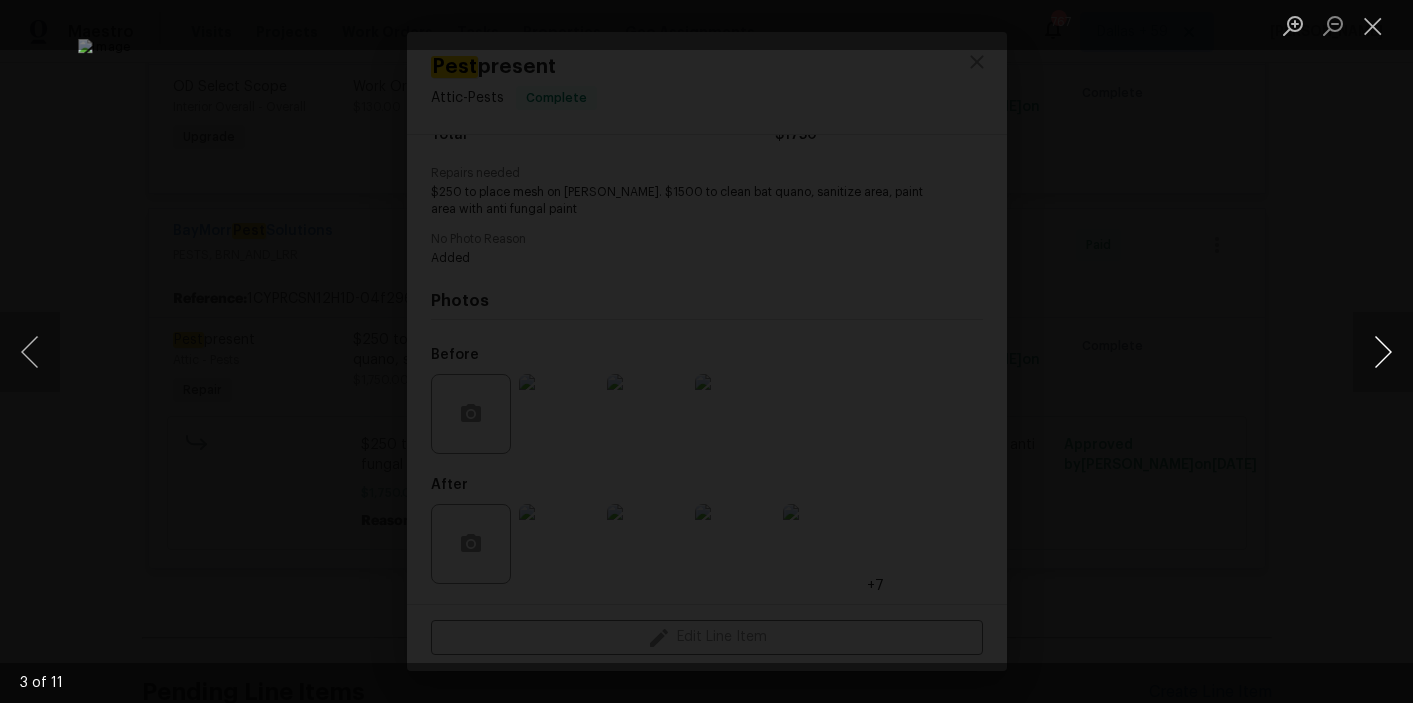 click at bounding box center [1383, 352] 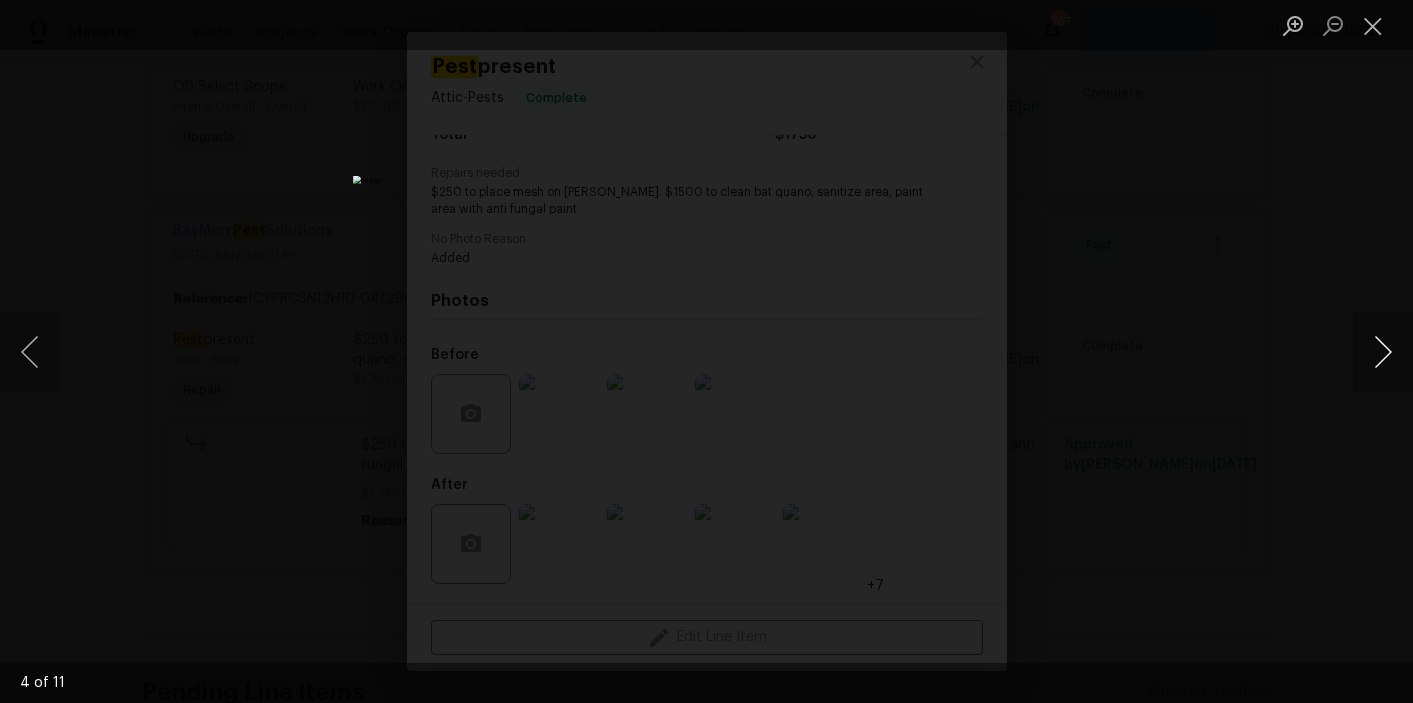 click at bounding box center [1383, 352] 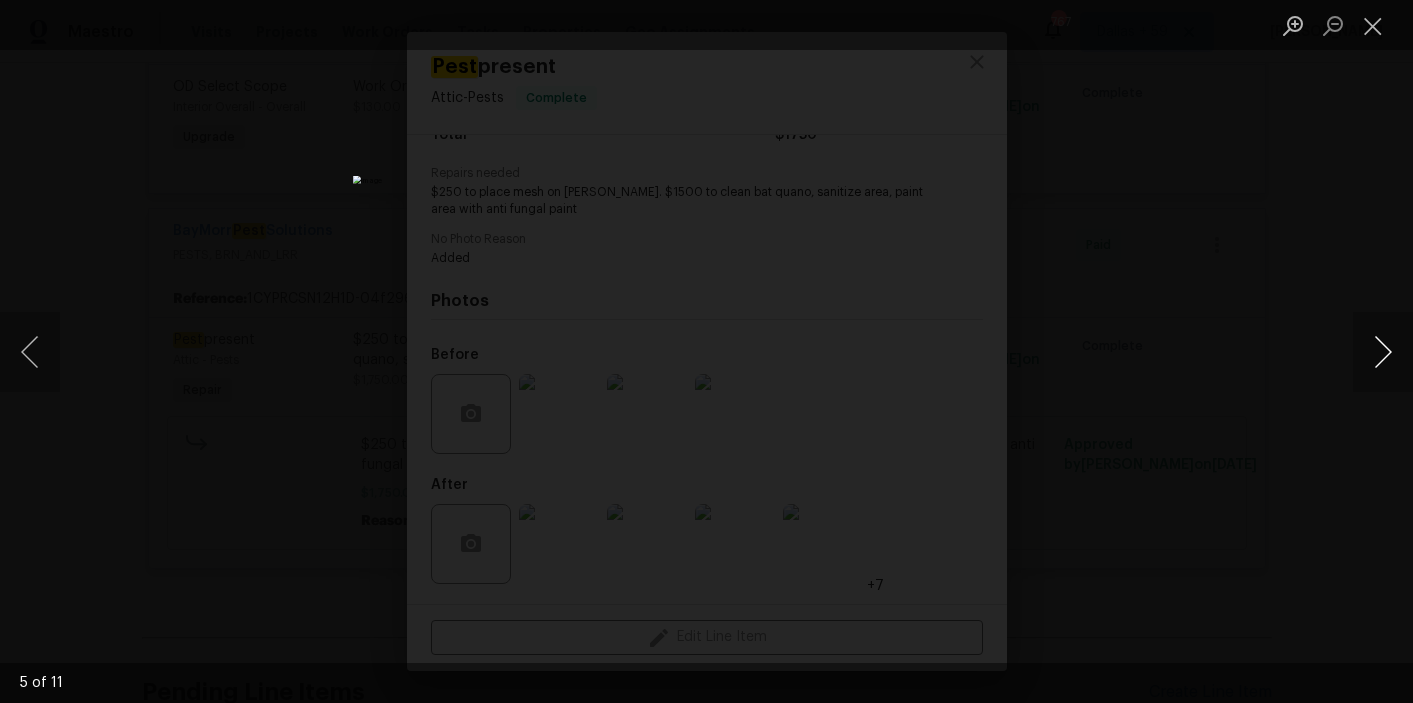 click at bounding box center [1383, 352] 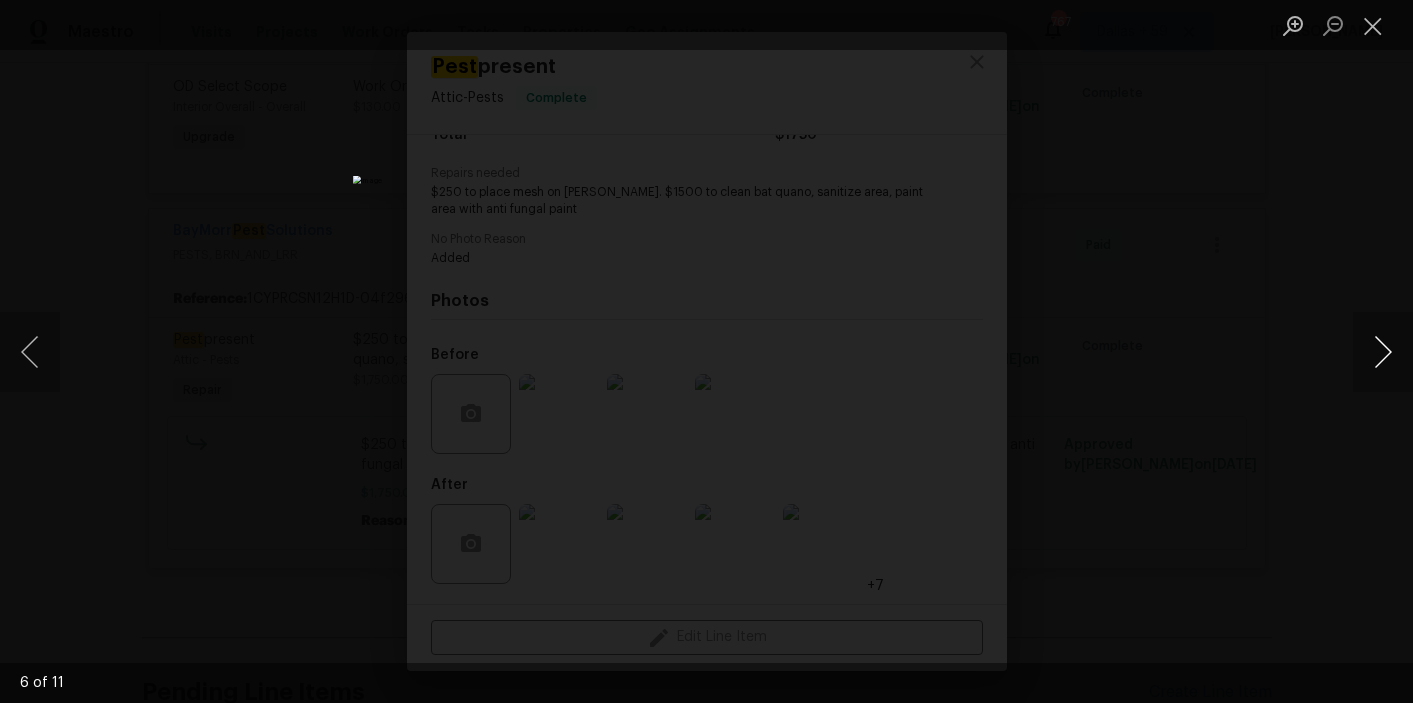 click at bounding box center [1383, 352] 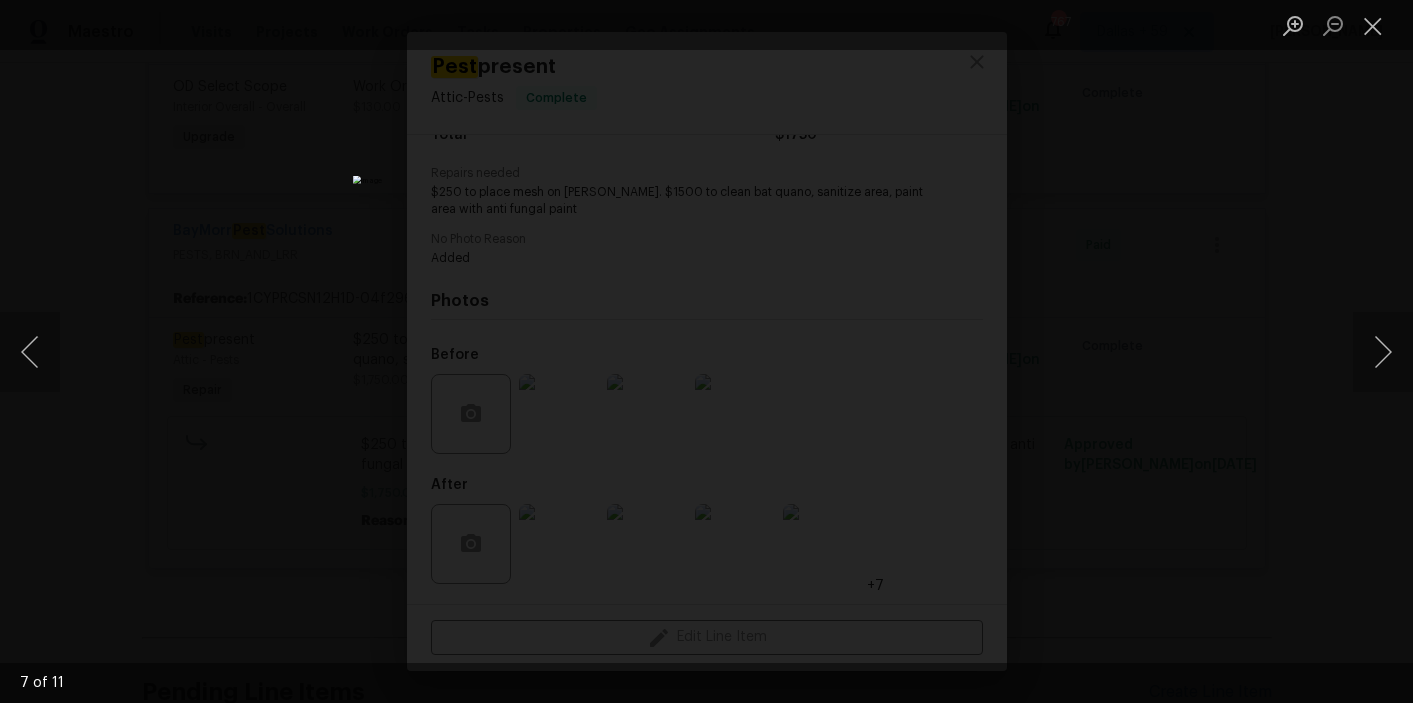 click at bounding box center (706, 351) 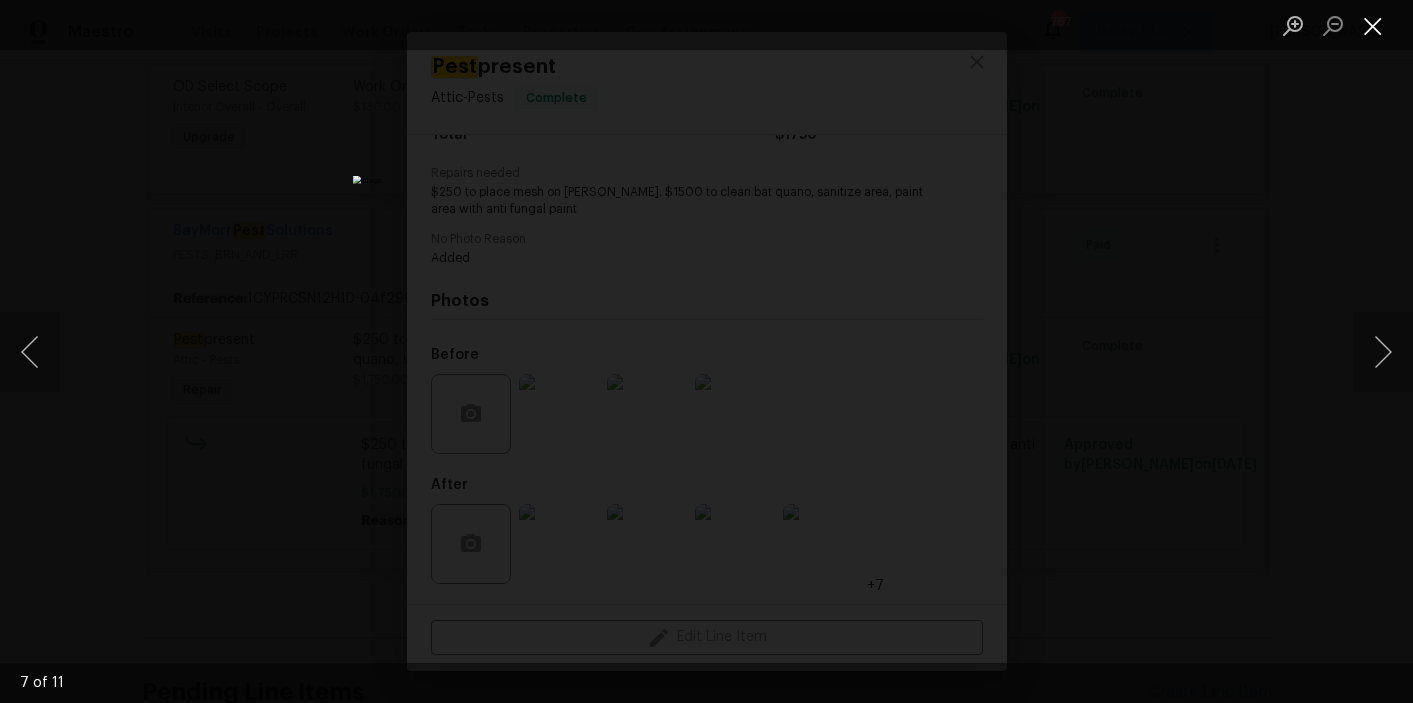 click at bounding box center (1373, 25) 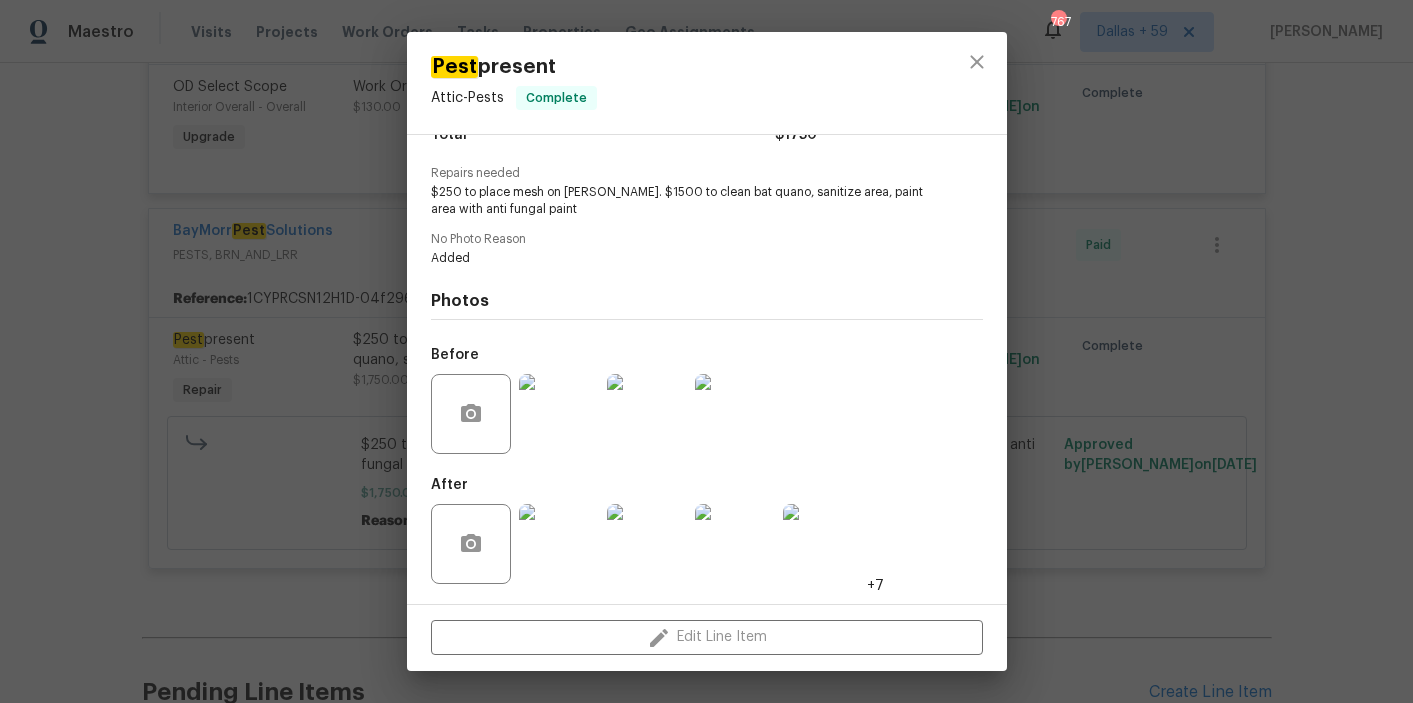 click on "Pest  present Attic  -  Pests Complete Vendor BayMorr  Pest  Solutions Account Category Repairs Cost $1750 x 1 count $1750 Labor $0 Total $1750 Repairs needed $250 to place mesh on gable. $1500 to clean bat quano, sanitize area, paint area with anti fungal paint No Photo Reason Added Photos Before After  +7  Edit Line Item" at bounding box center (706, 351) 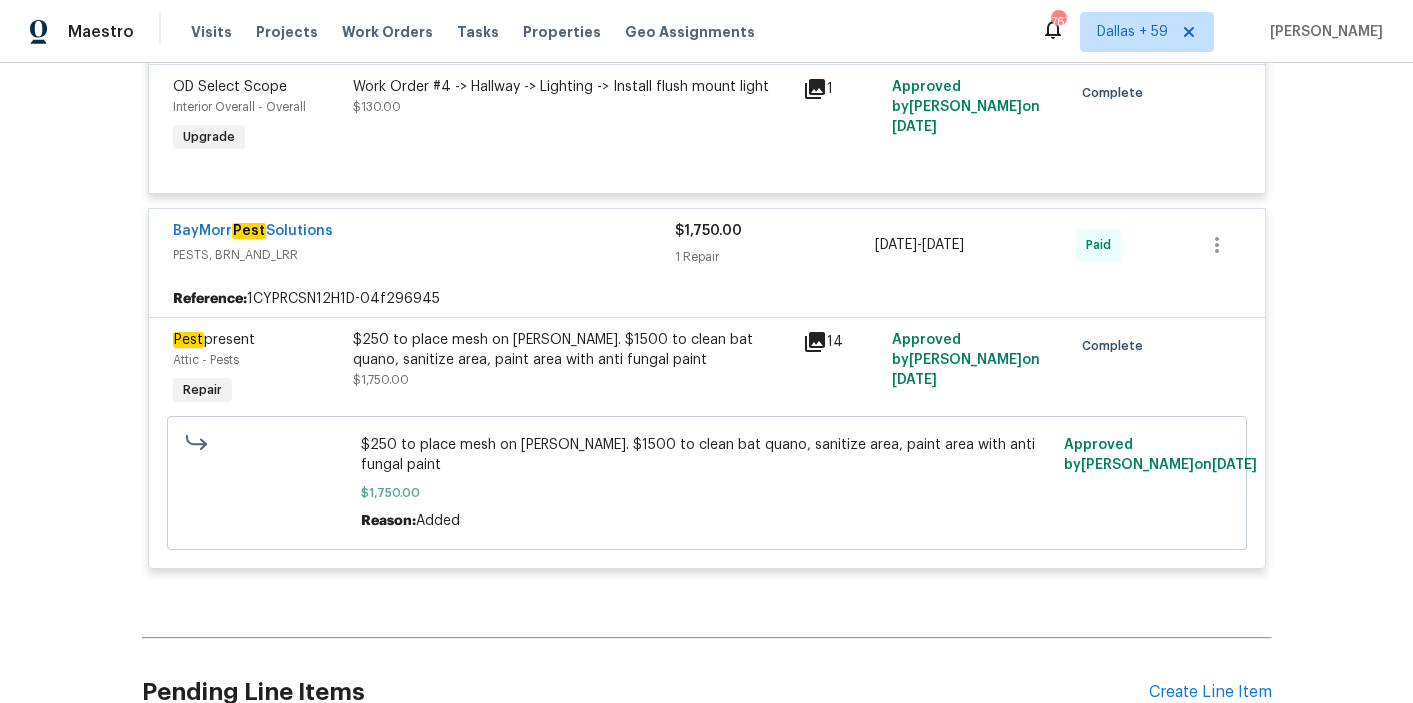 scroll, scrollTop: 16715, scrollLeft: 0, axis: vertical 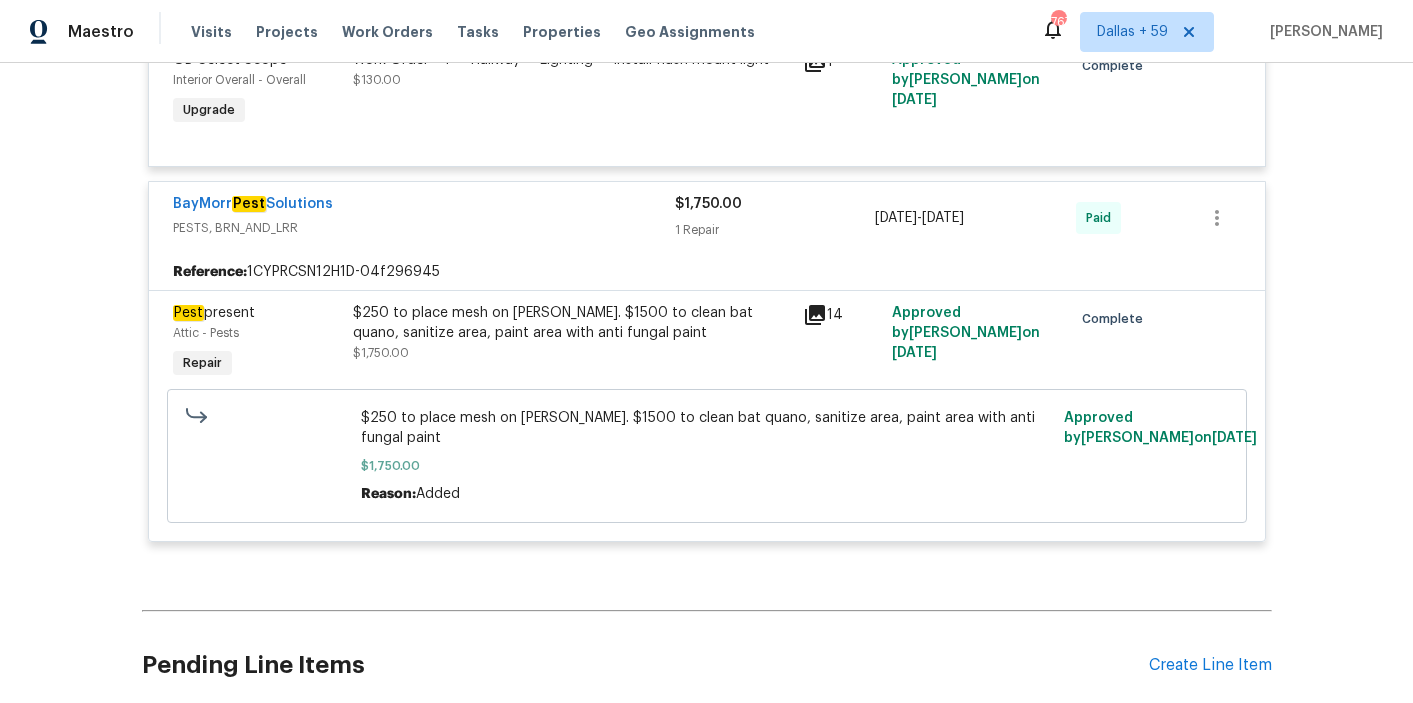 click on "$250 to place mesh on gable. $1500 to clean bat quano, sanitize area, paint area with anti fungal paint $1,750.00" at bounding box center (572, 333) 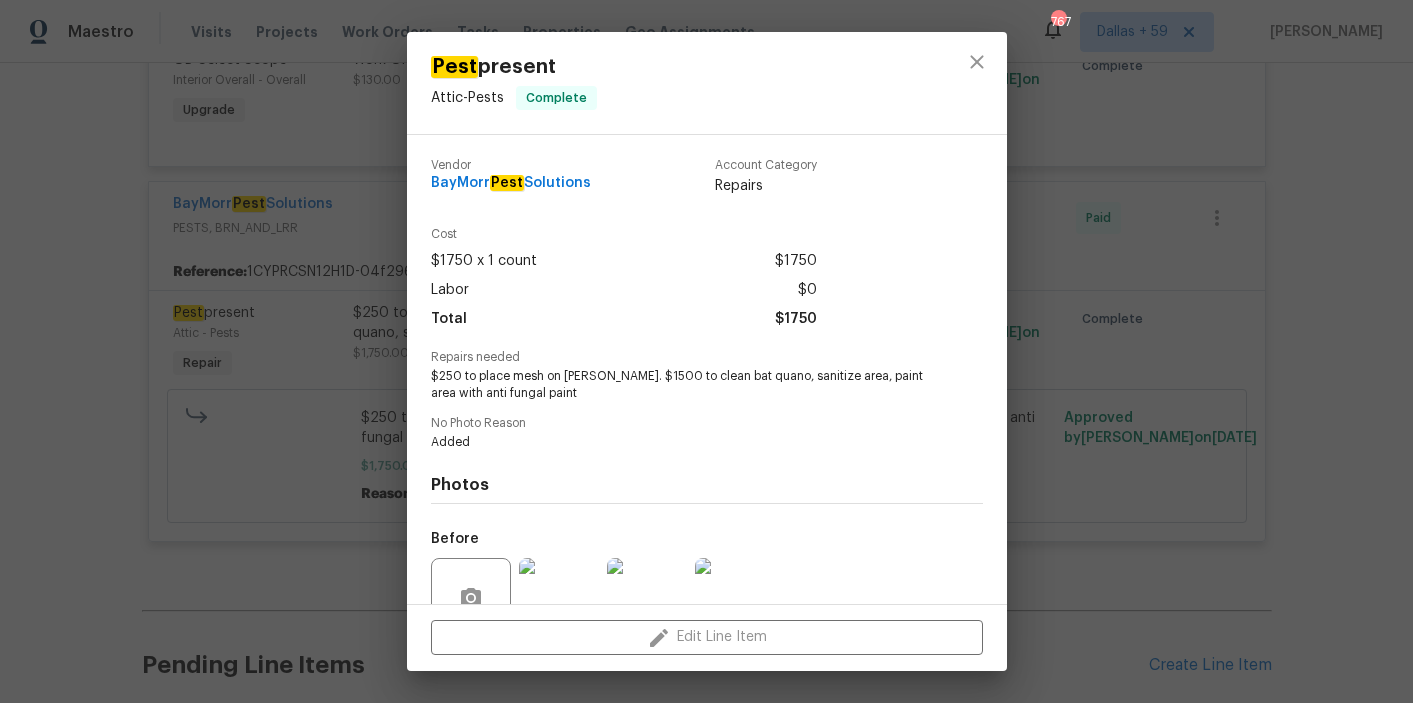 scroll, scrollTop: 184, scrollLeft: 0, axis: vertical 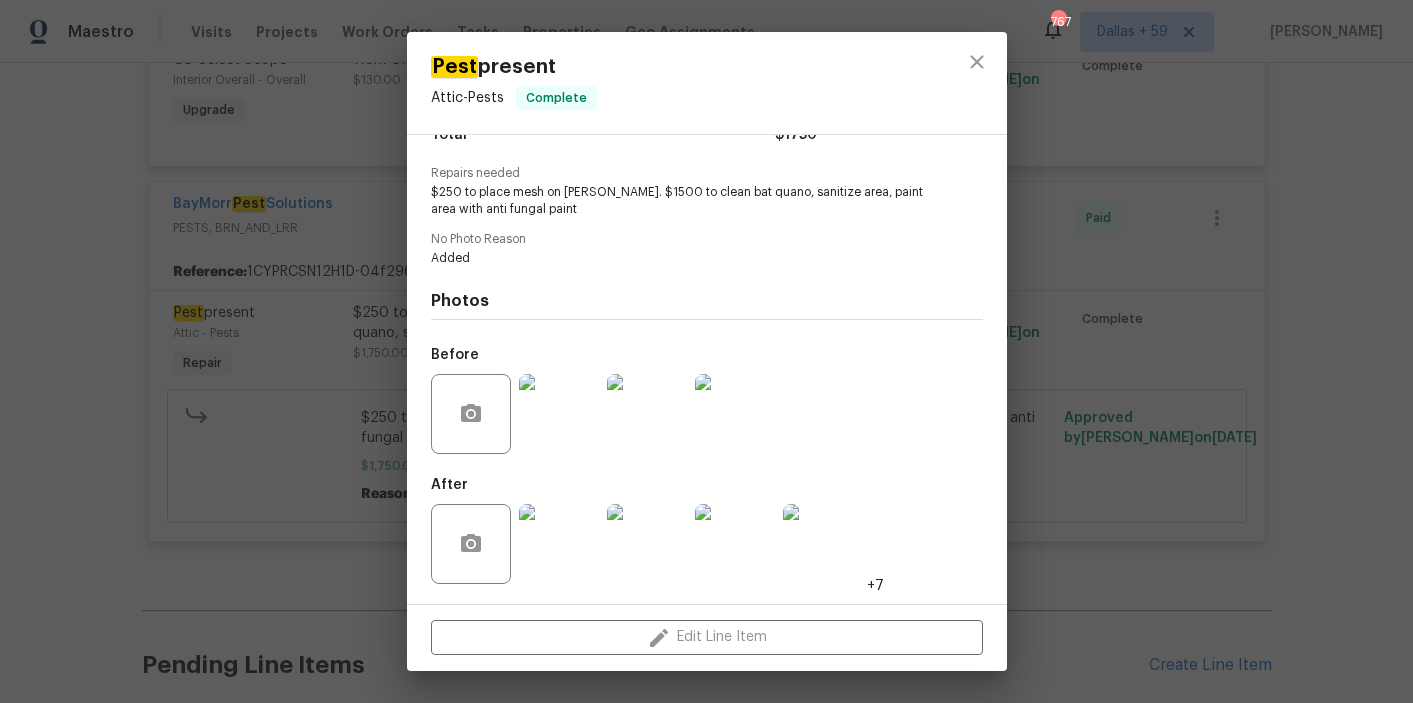 click at bounding box center (559, 414) 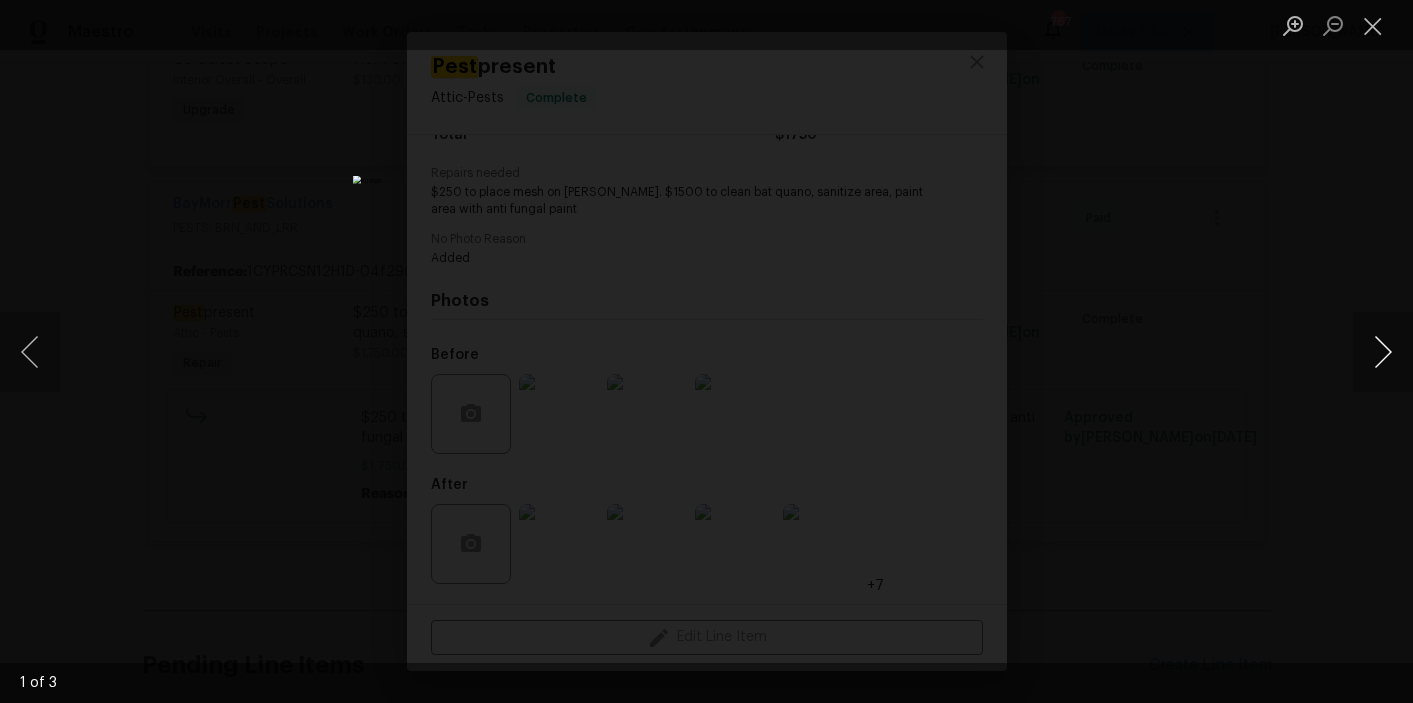 click at bounding box center (1383, 352) 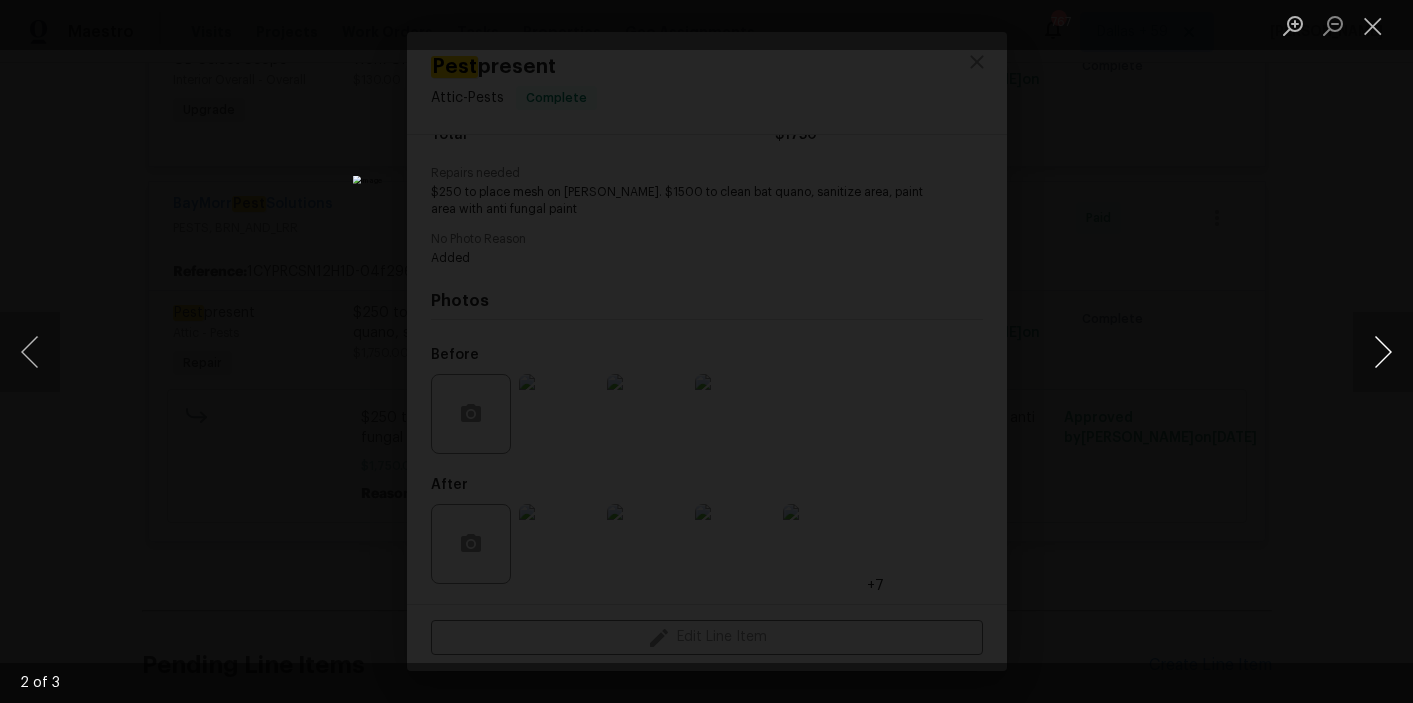 click at bounding box center (1383, 352) 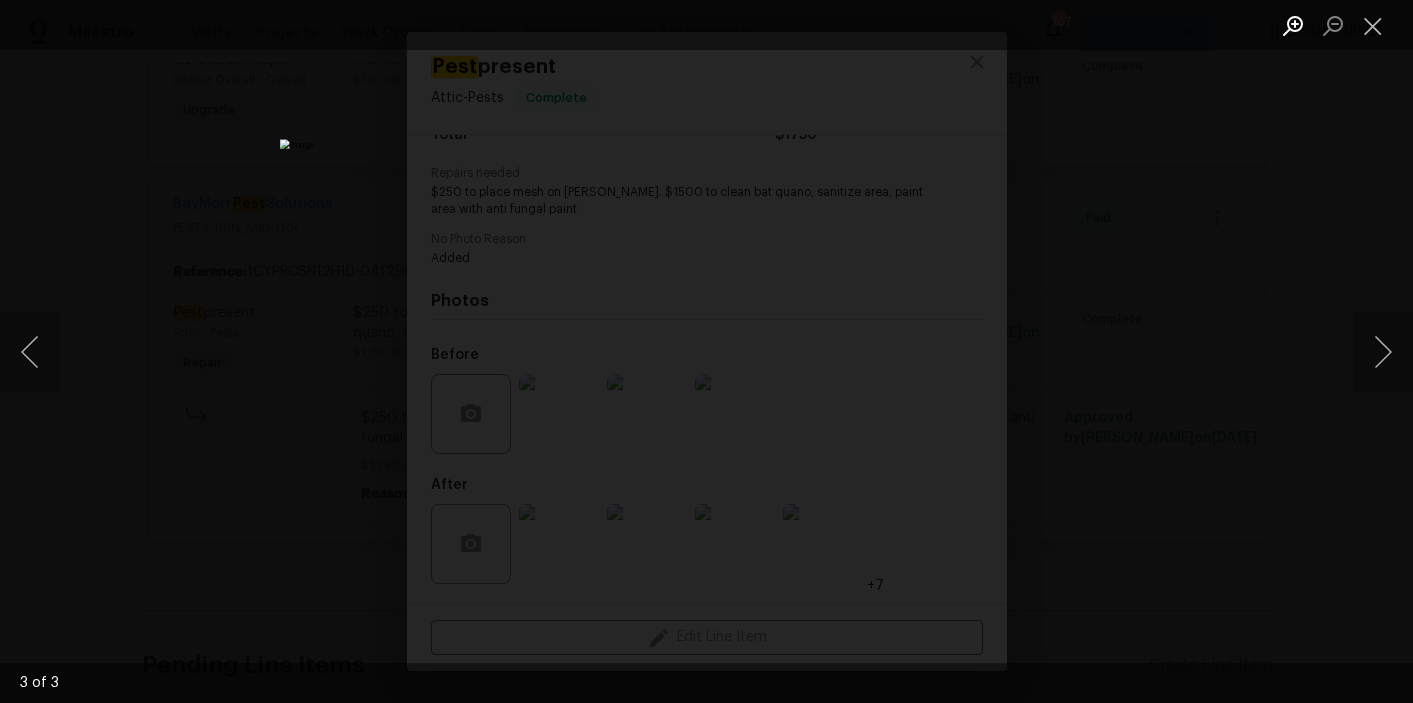 click at bounding box center (1293, 25) 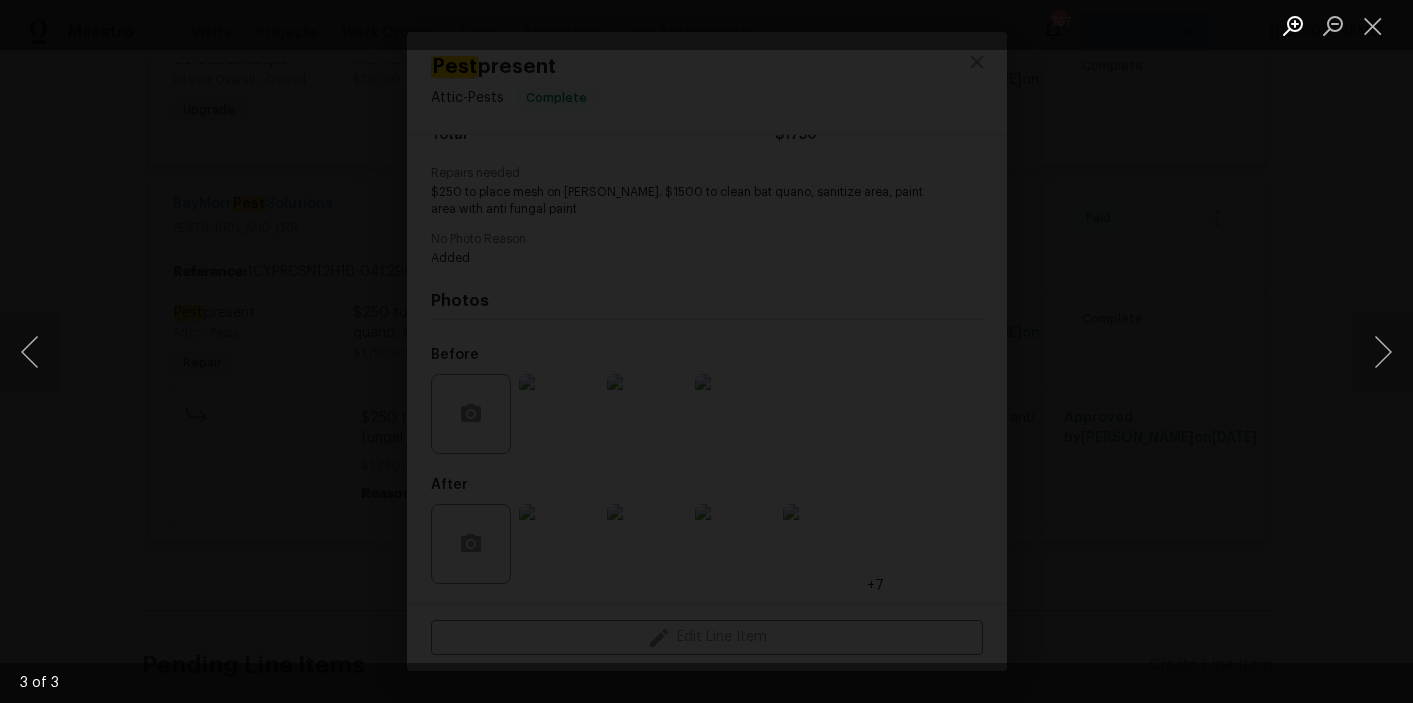 click at bounding box center [1293, 25] 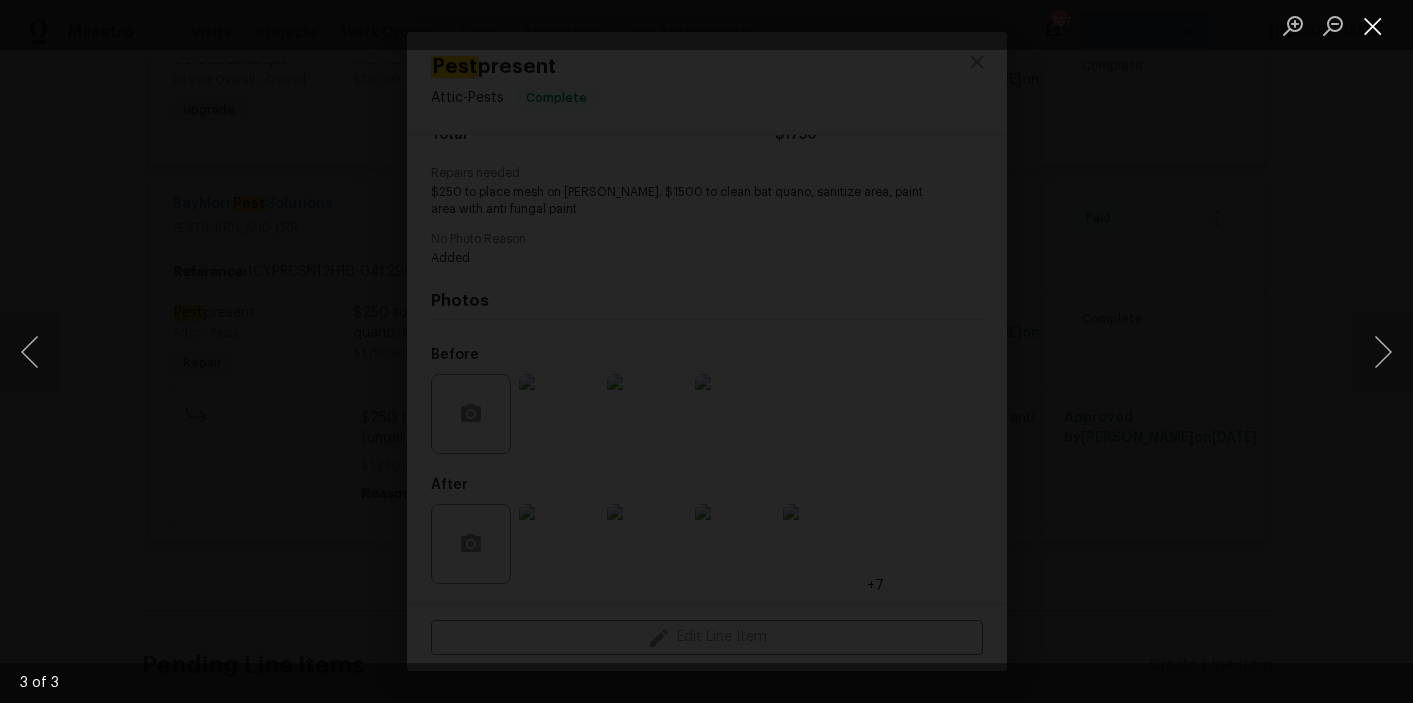 click at bounding box center [1373, 25] 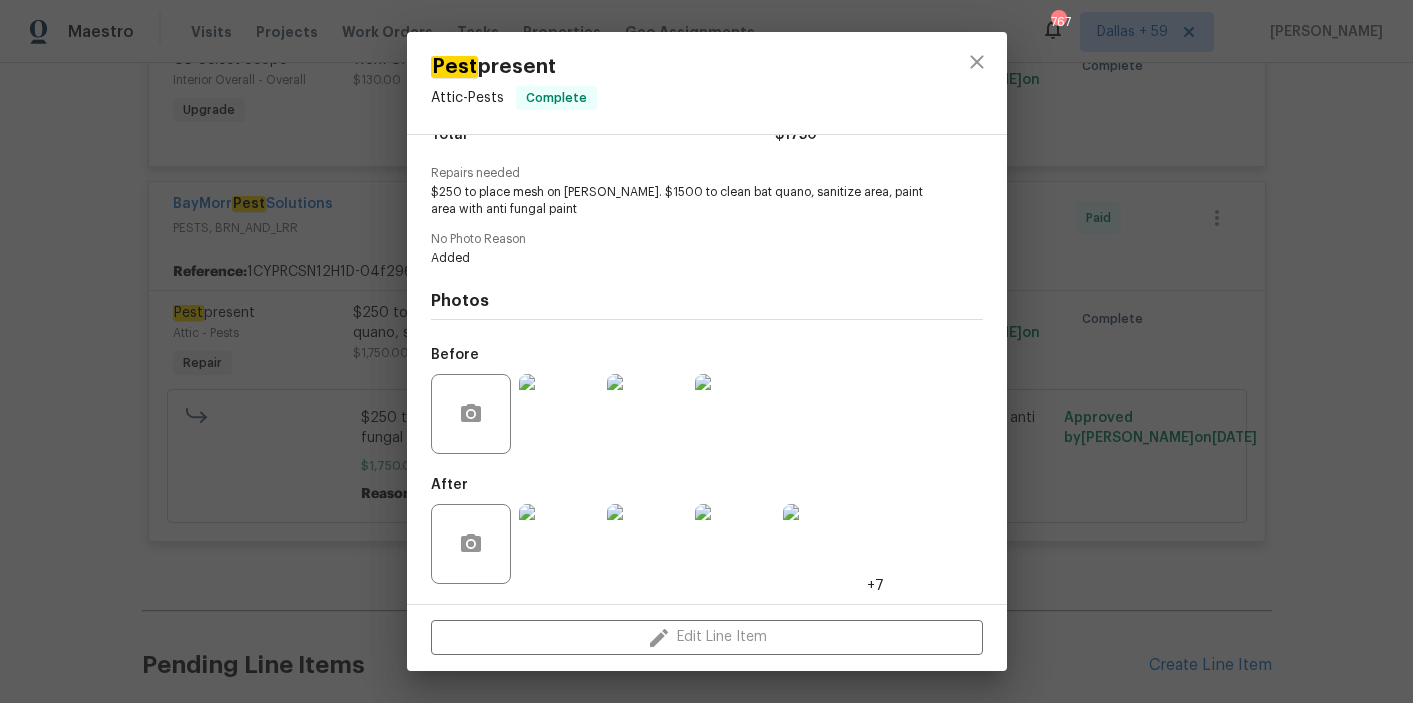 click on "Pest  present Attic  -  Pests Complete Vendor BayMorr  Pest  Solutions Account Category Repairs Cost $1750 x 1 count $1750 Labor $0 Total $1750 Repairs needed $250 to place mesh on gable. $1500 to clean bat quano, sanitize area, paint area with anti fungal paint No Photo Reason Added Photos Before After  +7  Edit Line Item" at bounding box center (706, 351) 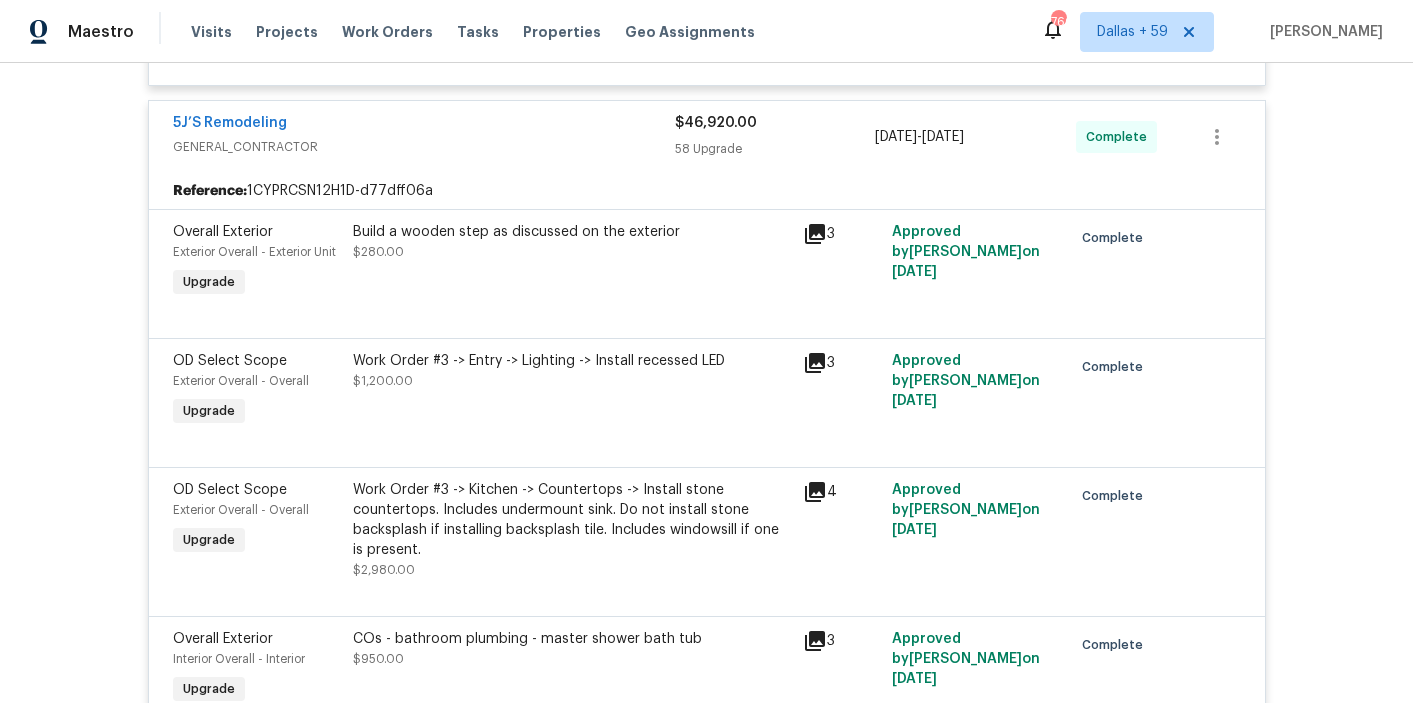 scroll, scrollTop: 0, scrollLeft: 0, axis: both 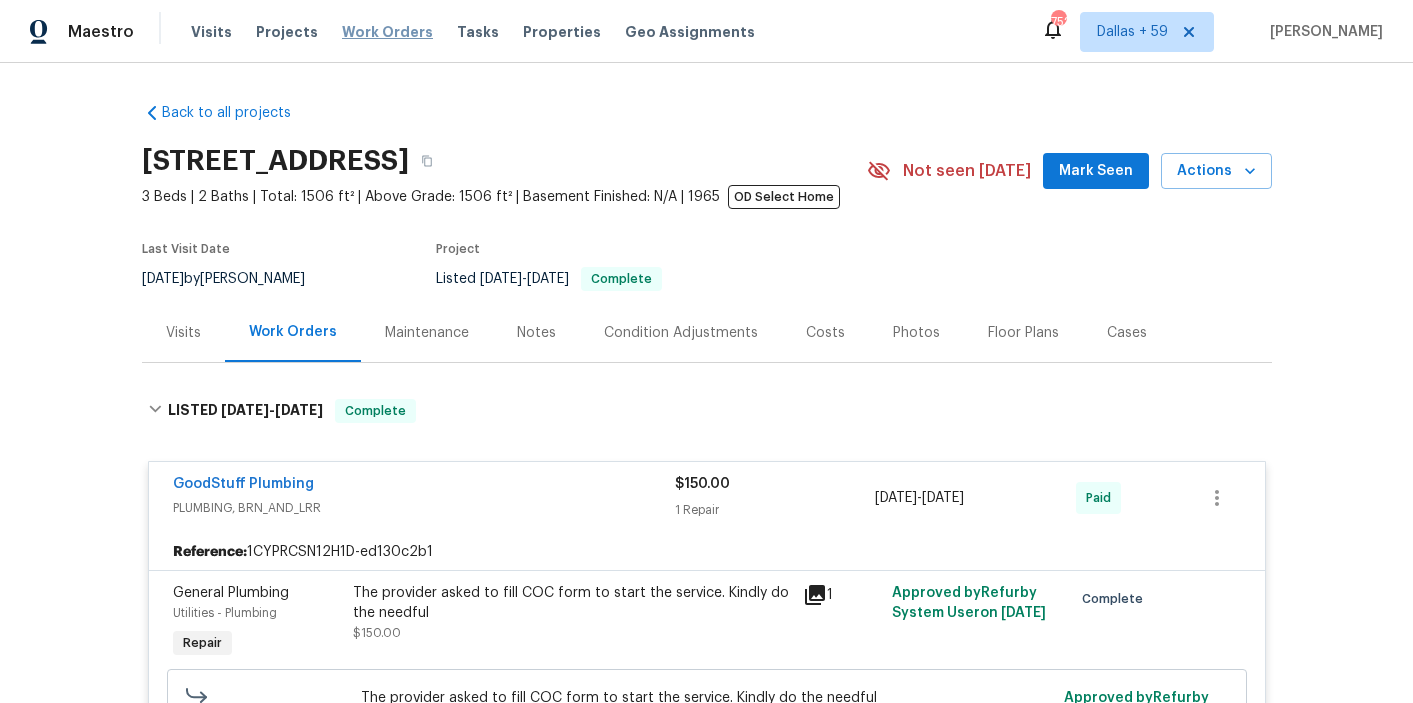 click on "Work Orders" at bounding box center [387, 32] 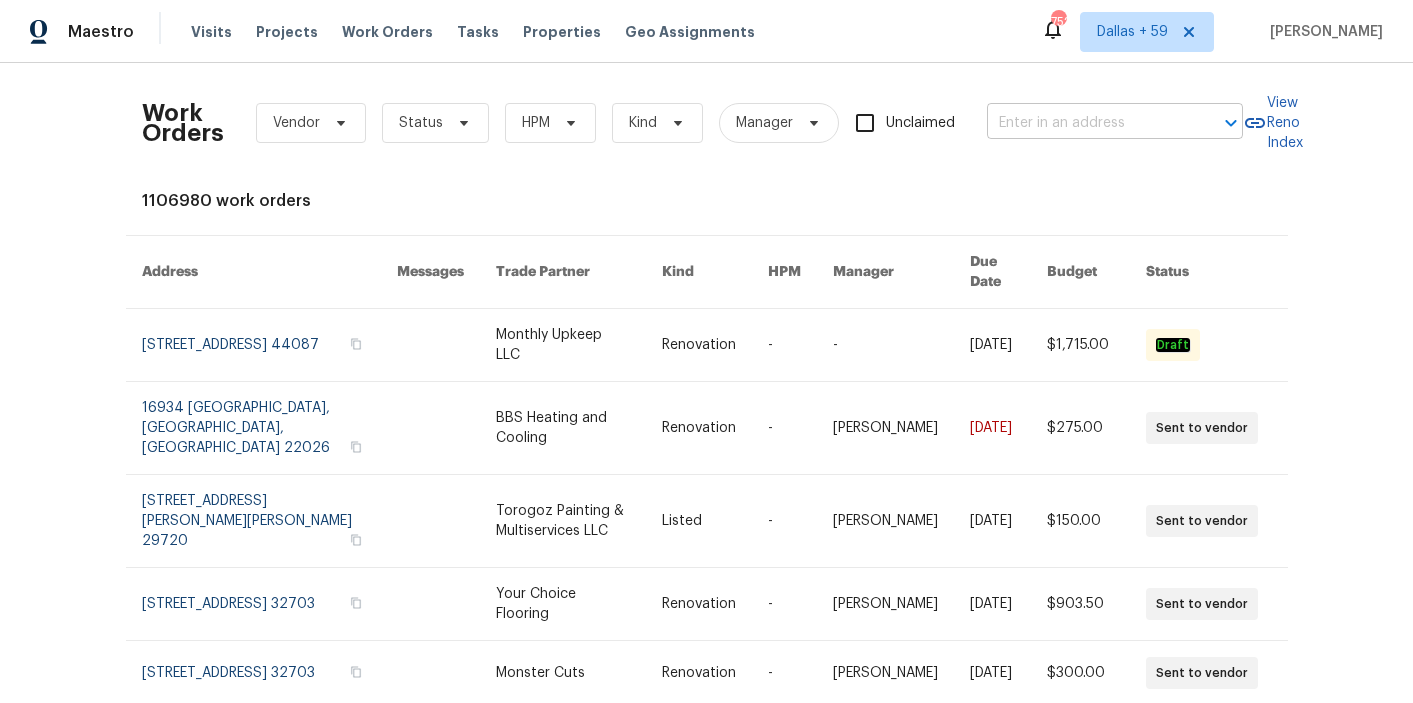 click at bounding box center (1087, 123) 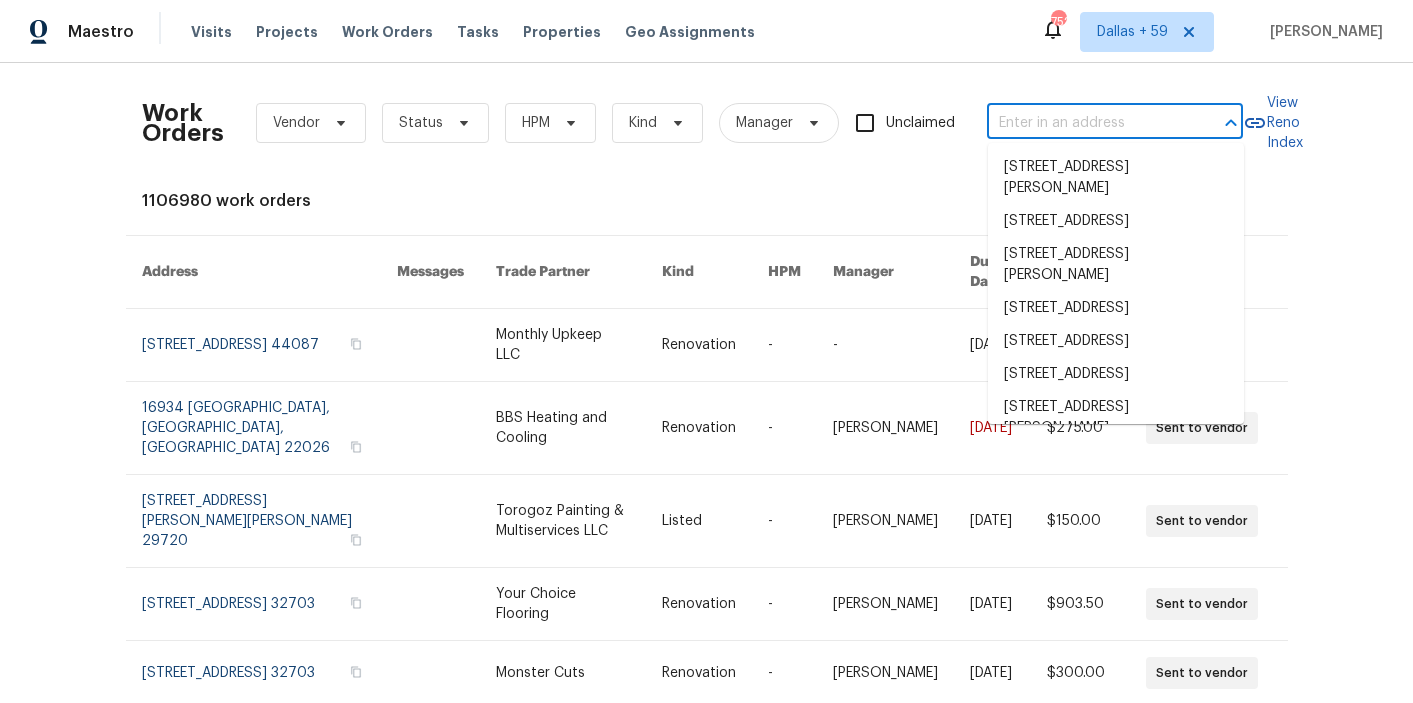 paste on "2017 S Corona Ave Colorado Springs, CO 80905" 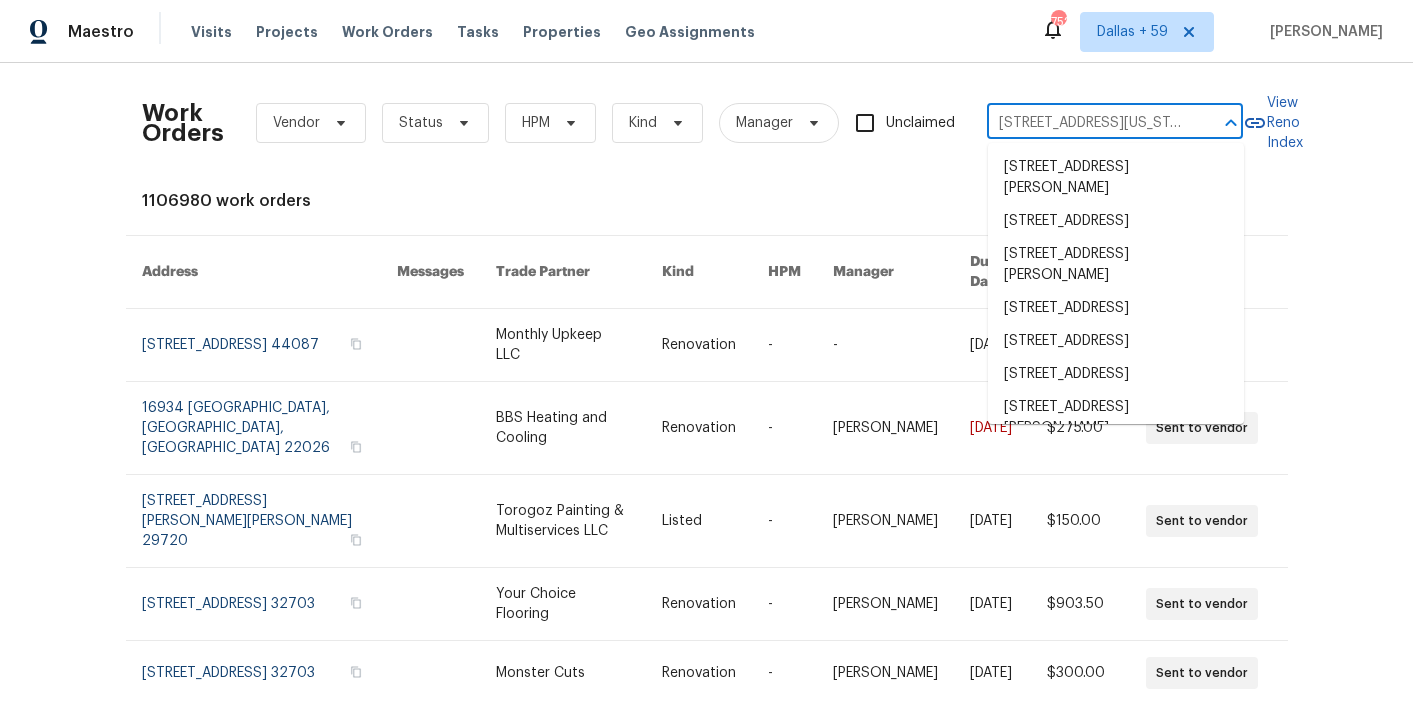 scroll, scrollTop: 0, scrollLeft: 129, axis: horizontal 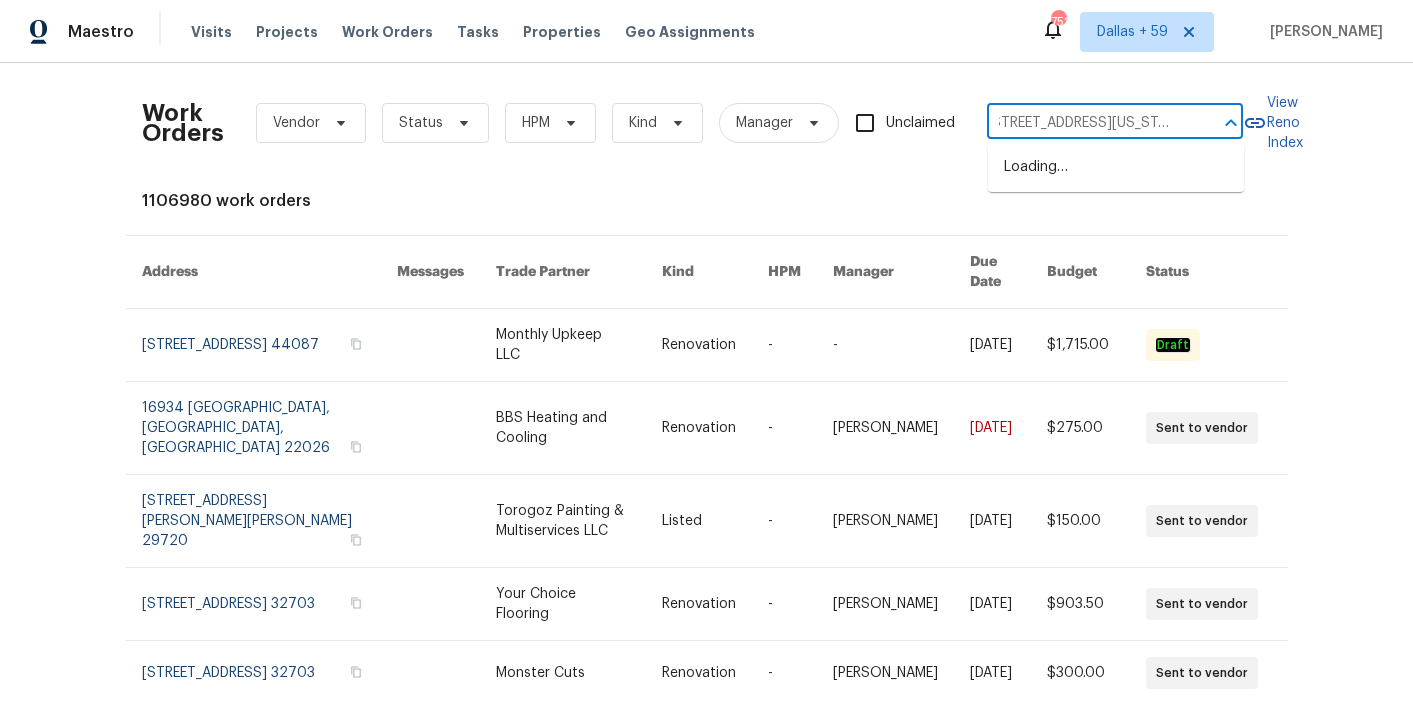 type on "2017 S Corona Ave Colorado Springs, CO 80905" 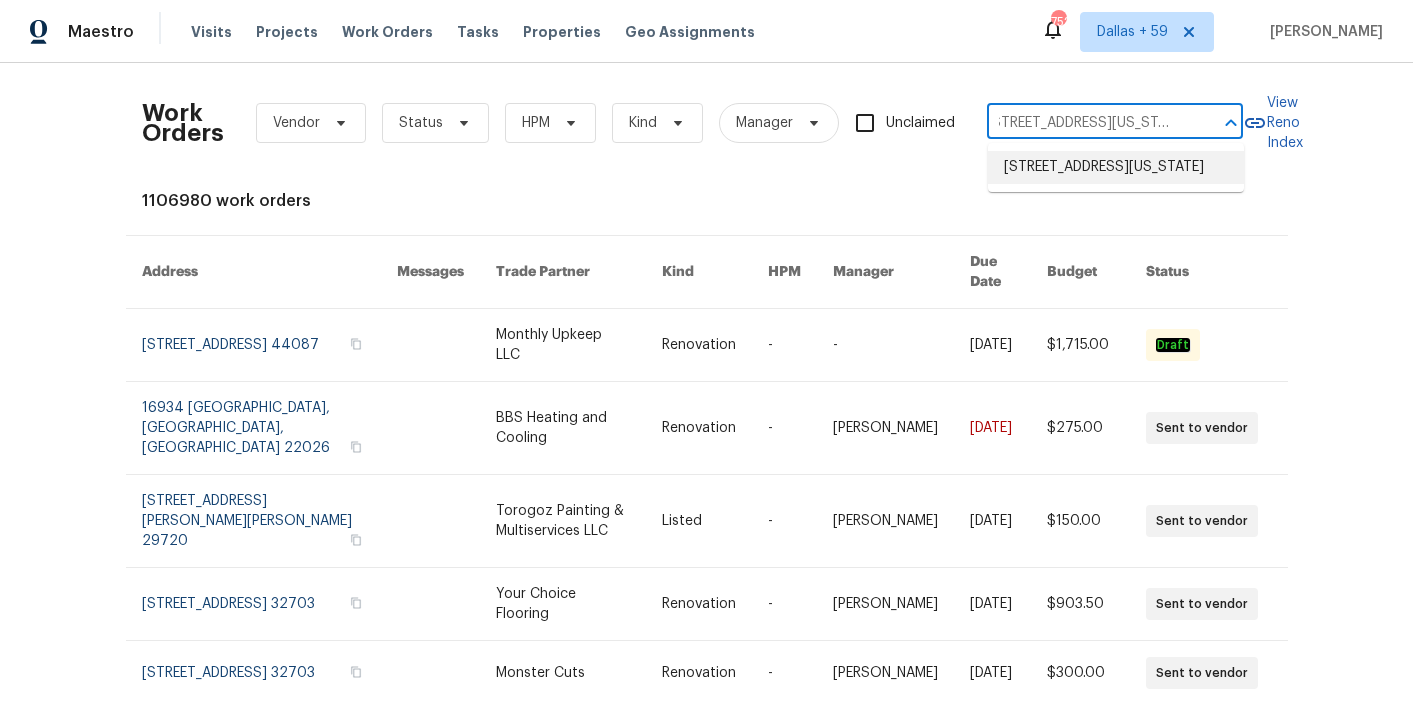 click on "2017 S Corona Ave, Colorado Springs, CO 80905" at bounding box center (1116, 167) 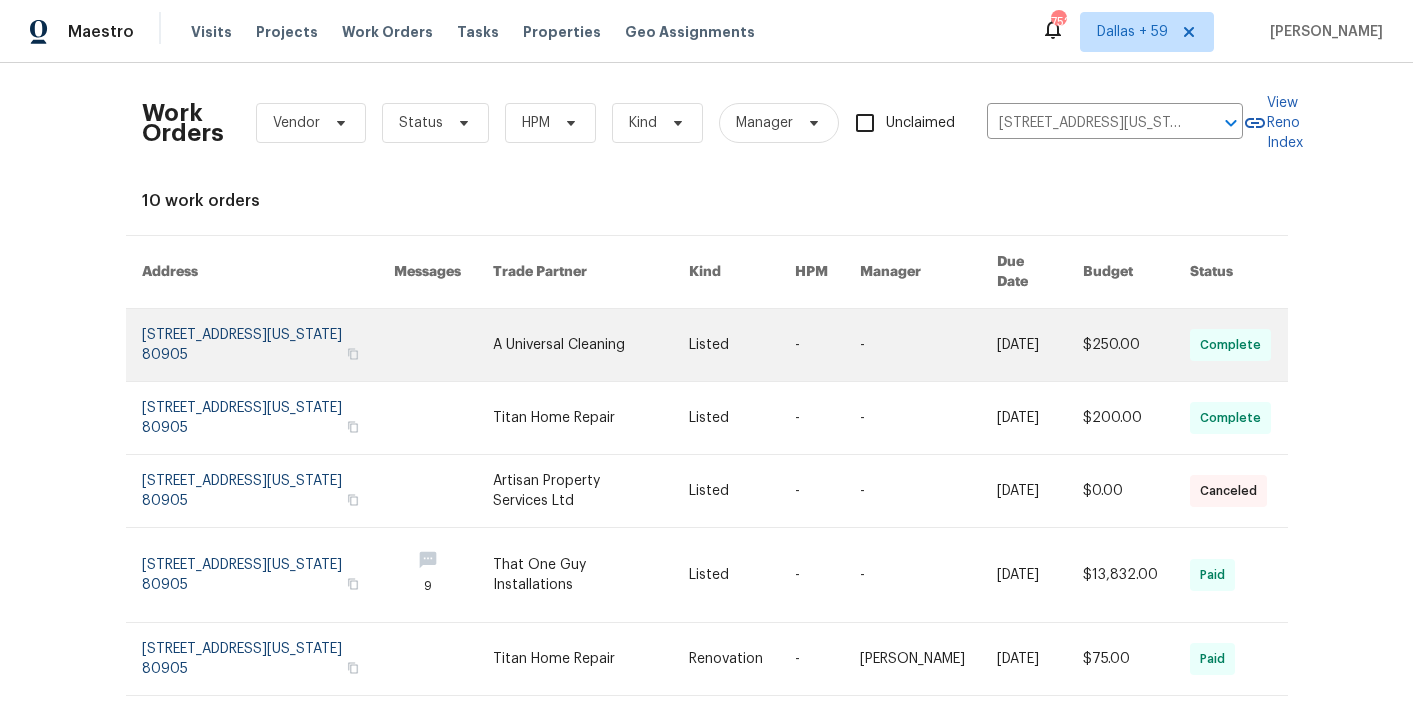 click at bounding box center (443, 345) 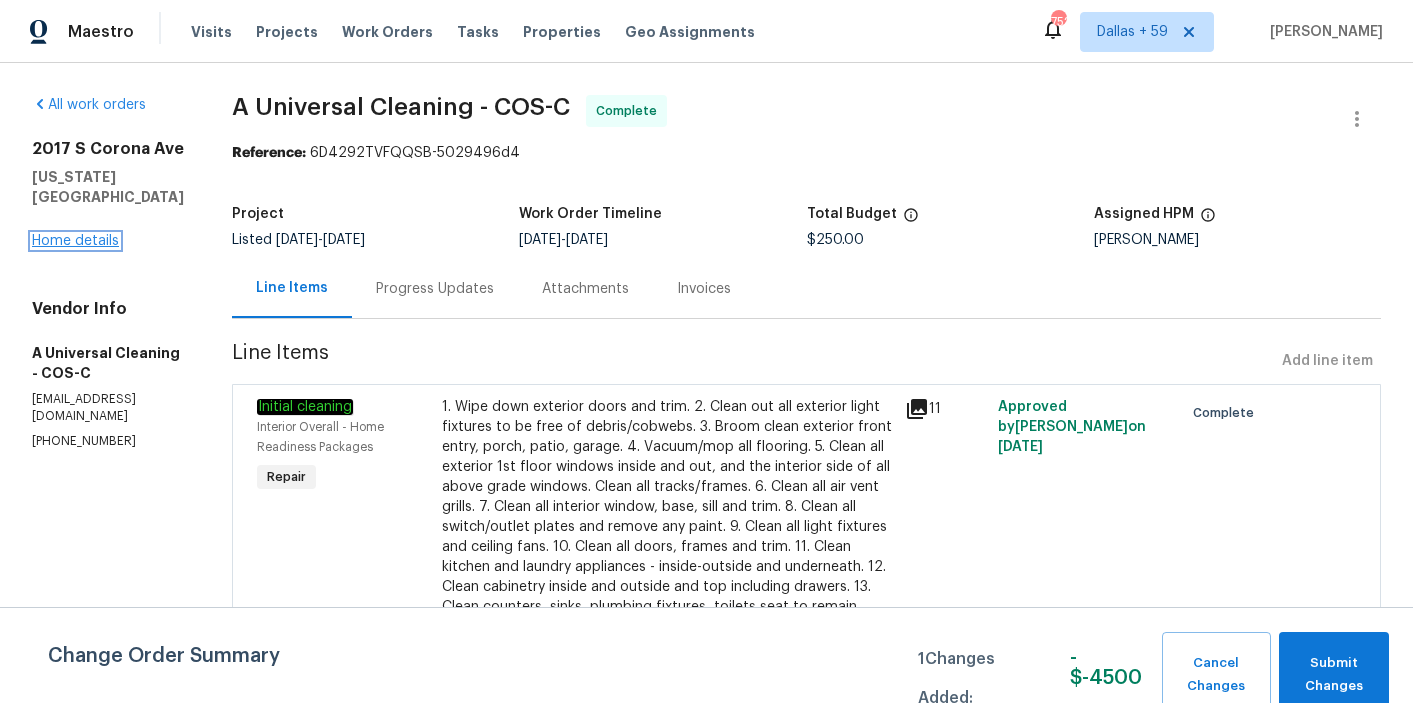 click on "Home details" at bounding box center [75, 241] 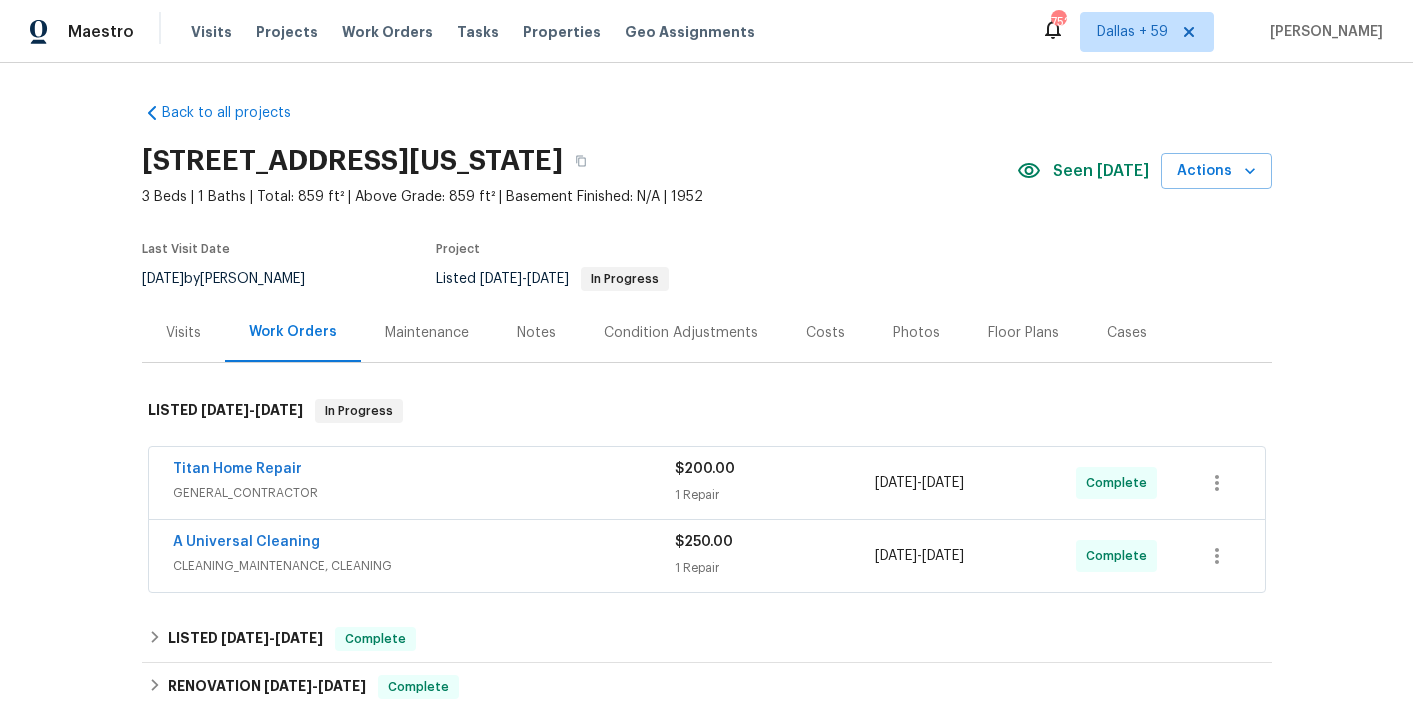 click on "Titan Home Repair" at bounding box center [424, 471] 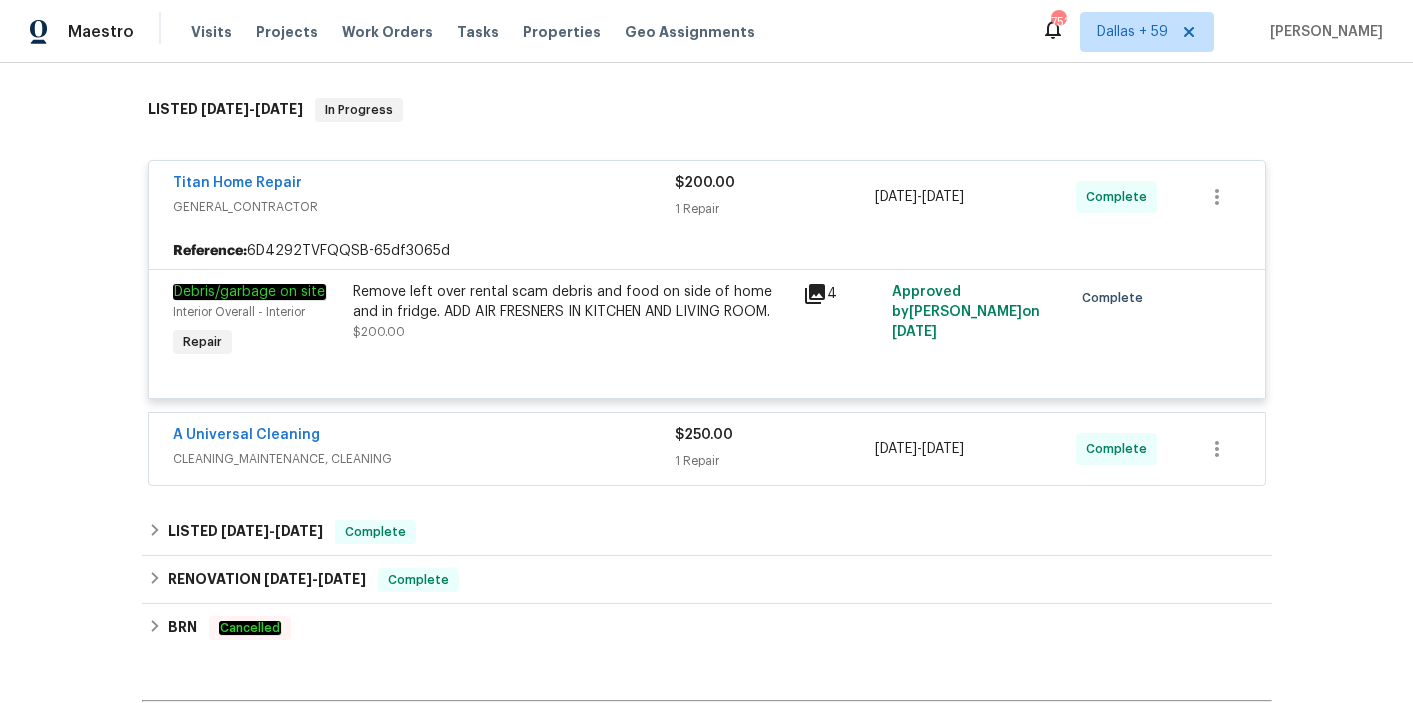 scroll, scrollTop: 302, scrollLeft: 0, axis: vertical 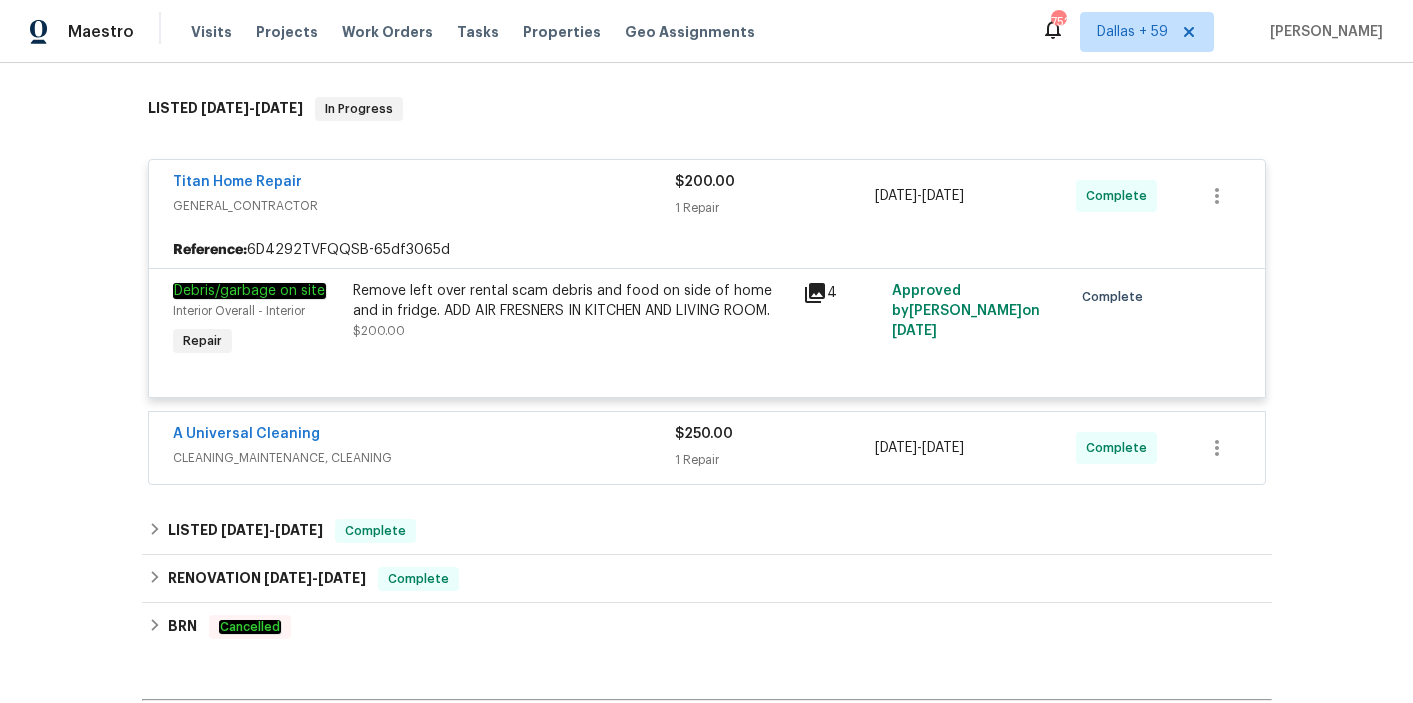 click on "A Universal Cleaning" at bounding box center (424, 436) 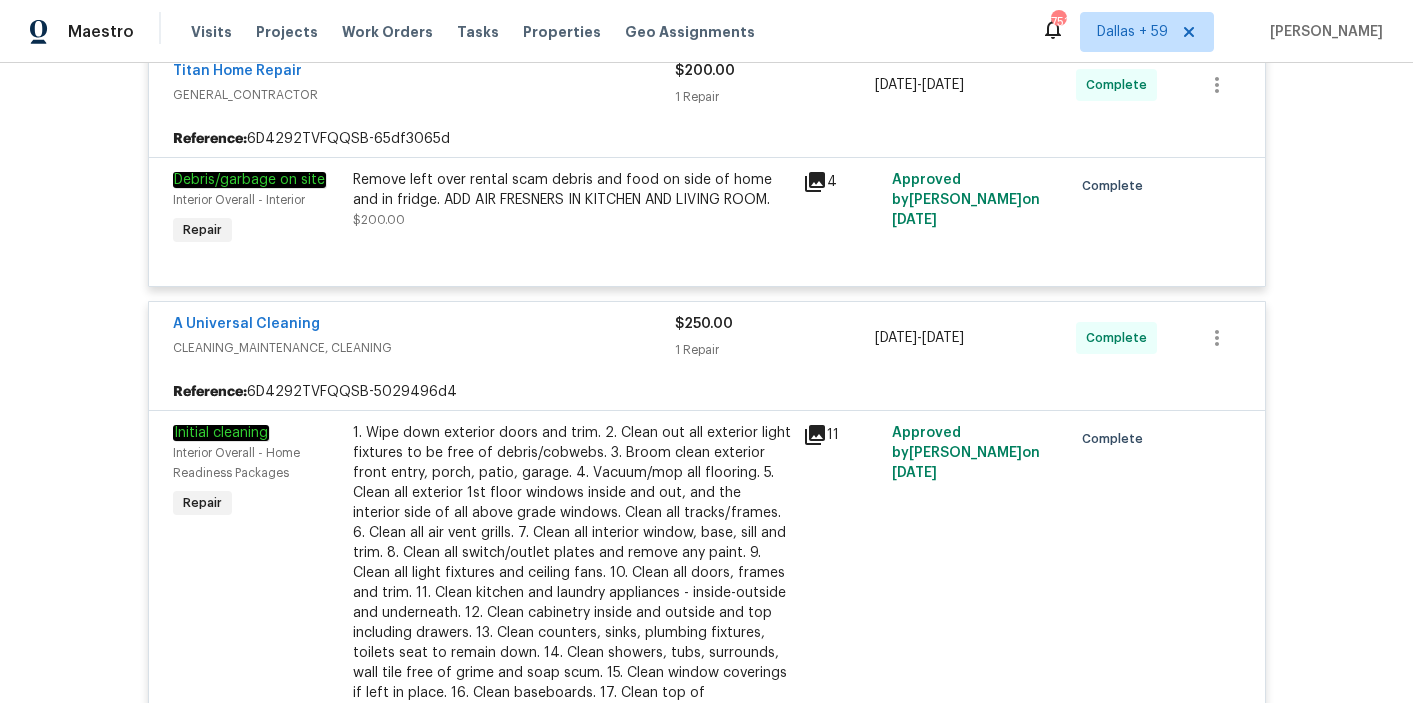 scroll, scrollTop: 9, scrollLeft: 0, axis: vertical 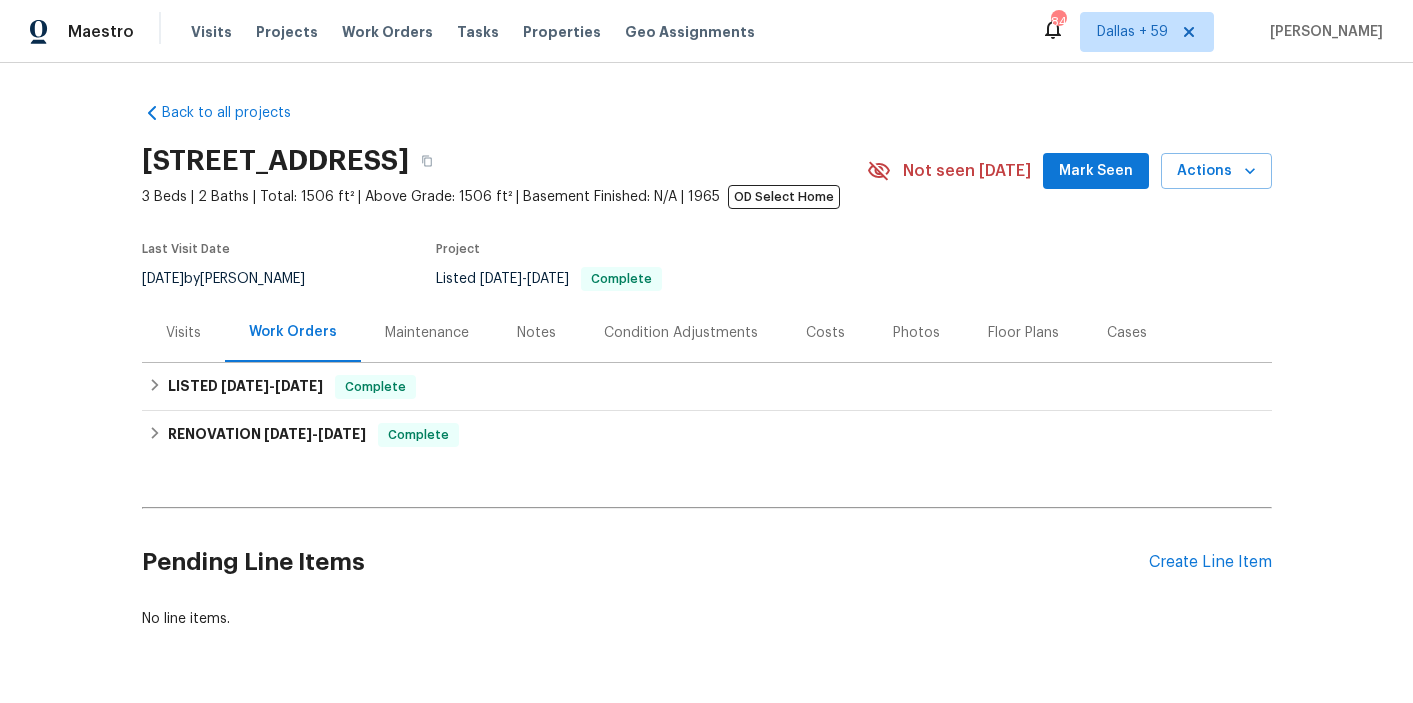 click on "Visits" at bounding box center [183, 333] 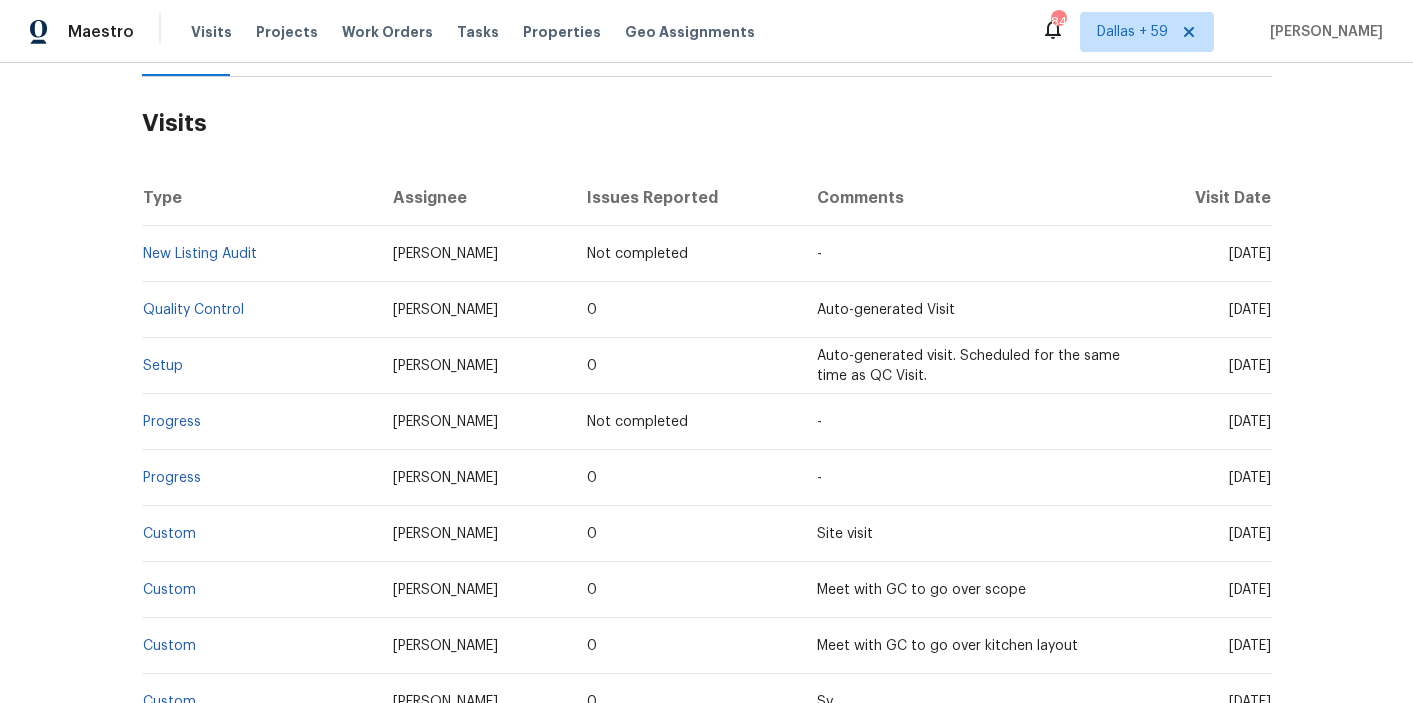 scroll, scrollTop: 279, scrollLeft: 0, axis: vertical 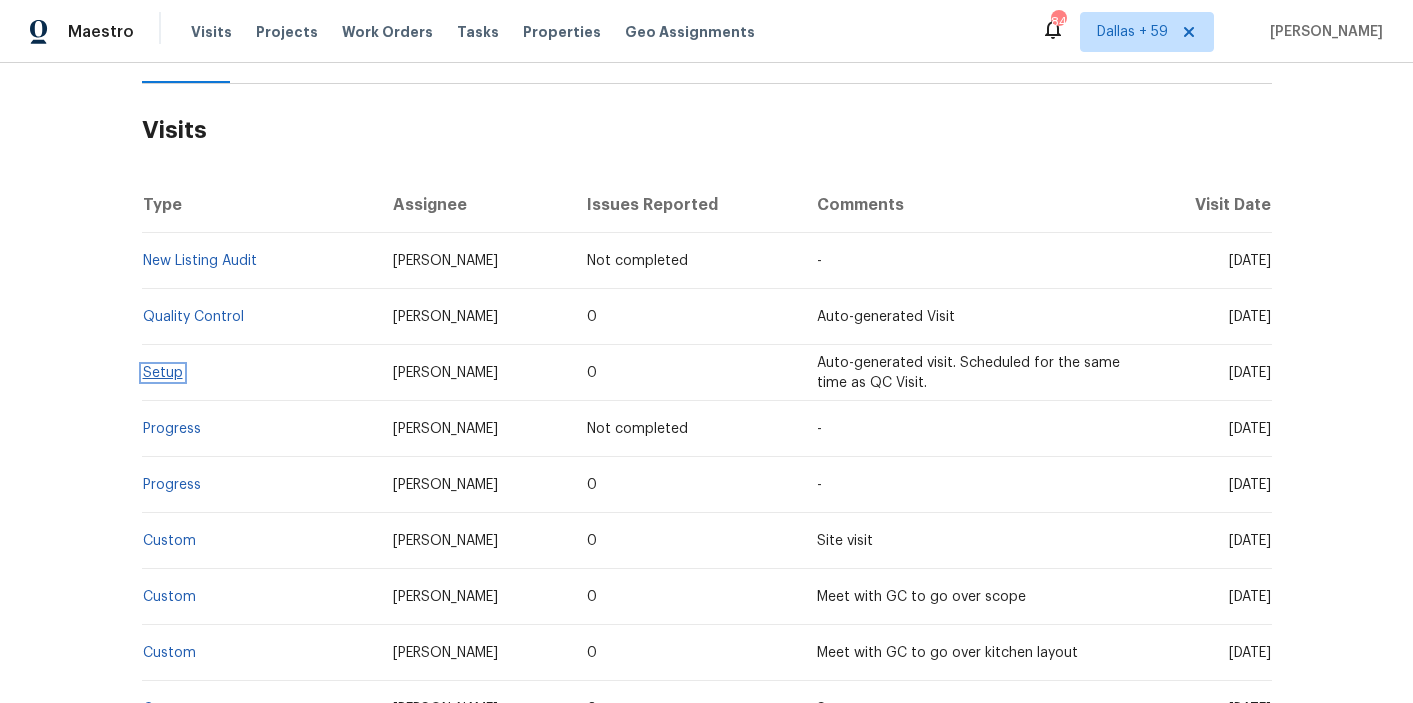 click on "Setup" at bounding box center [163, 373] 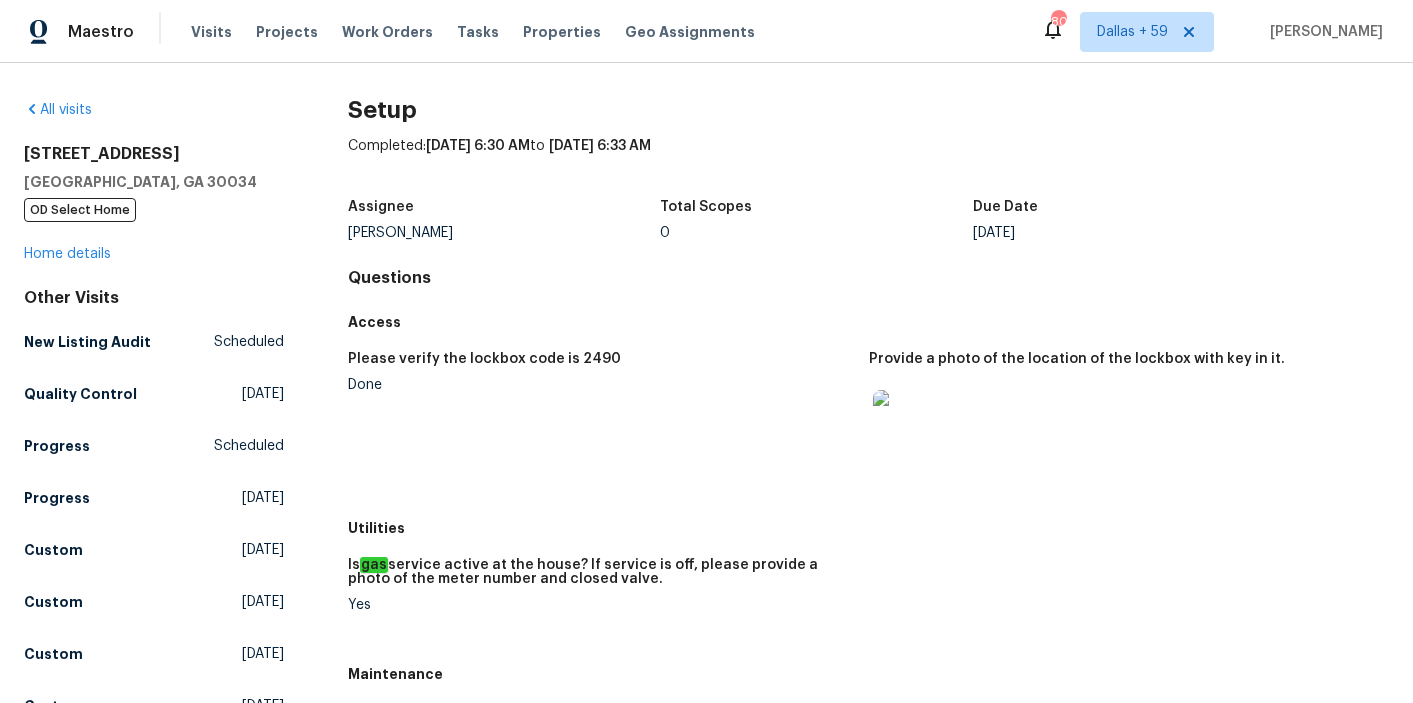 scroll, scrollTop: 586, scrollLeft: 0, axis: vertical 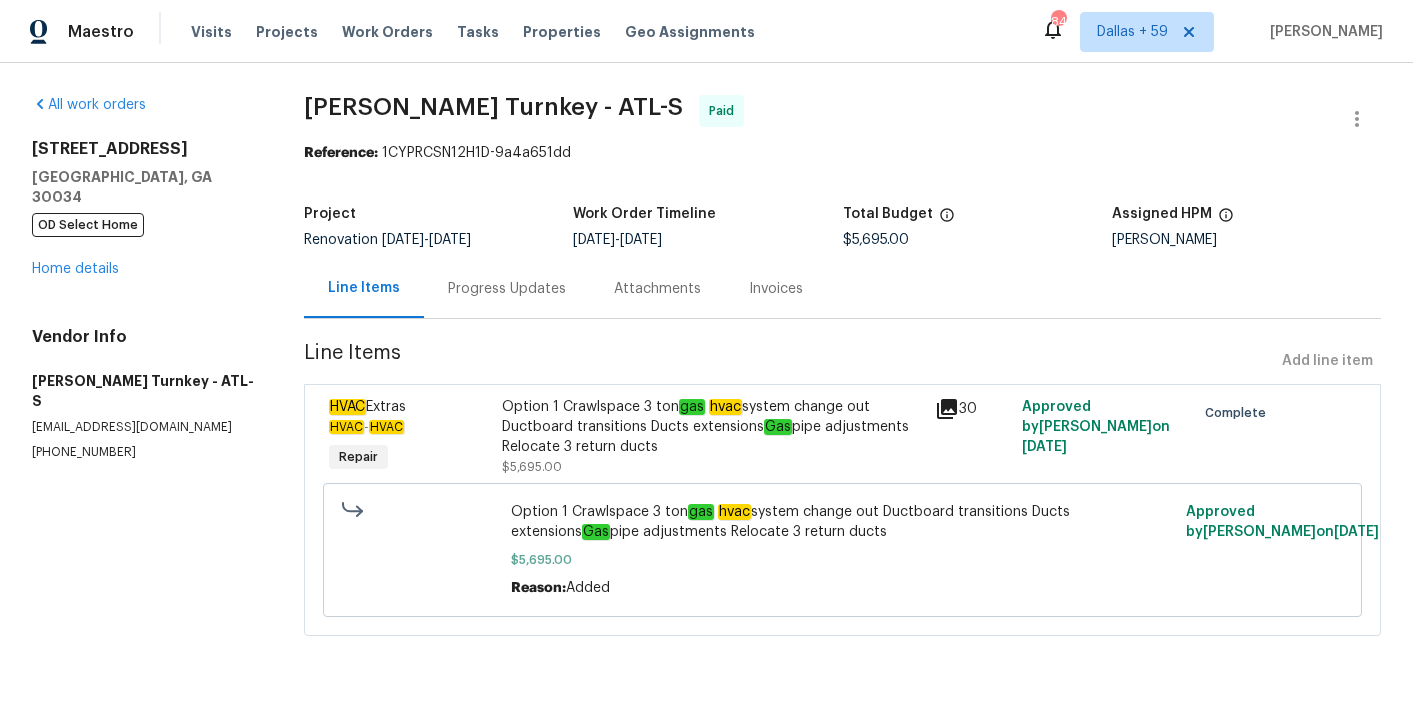 click on "Progress Updates" at bounding box center [507, 289] 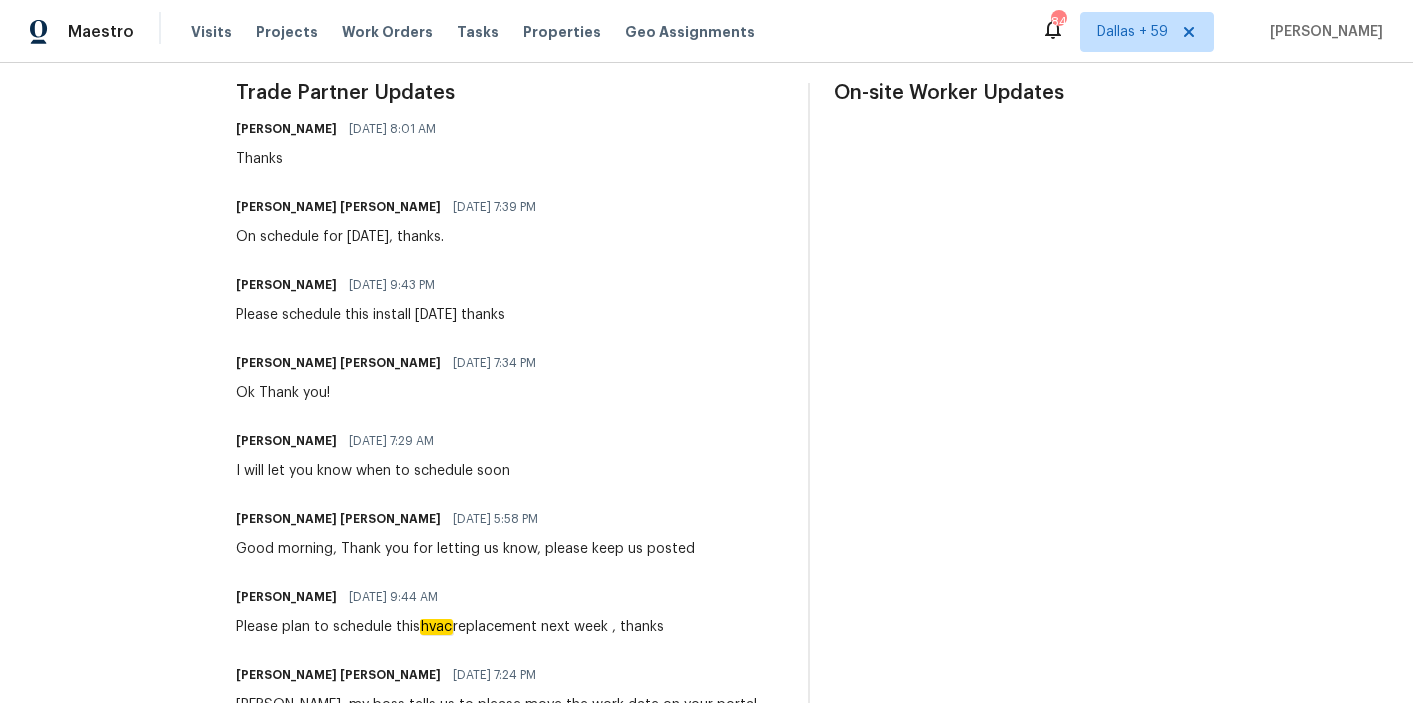 scroll, scrollTop: 0, scrollLeft: 0, axis: both 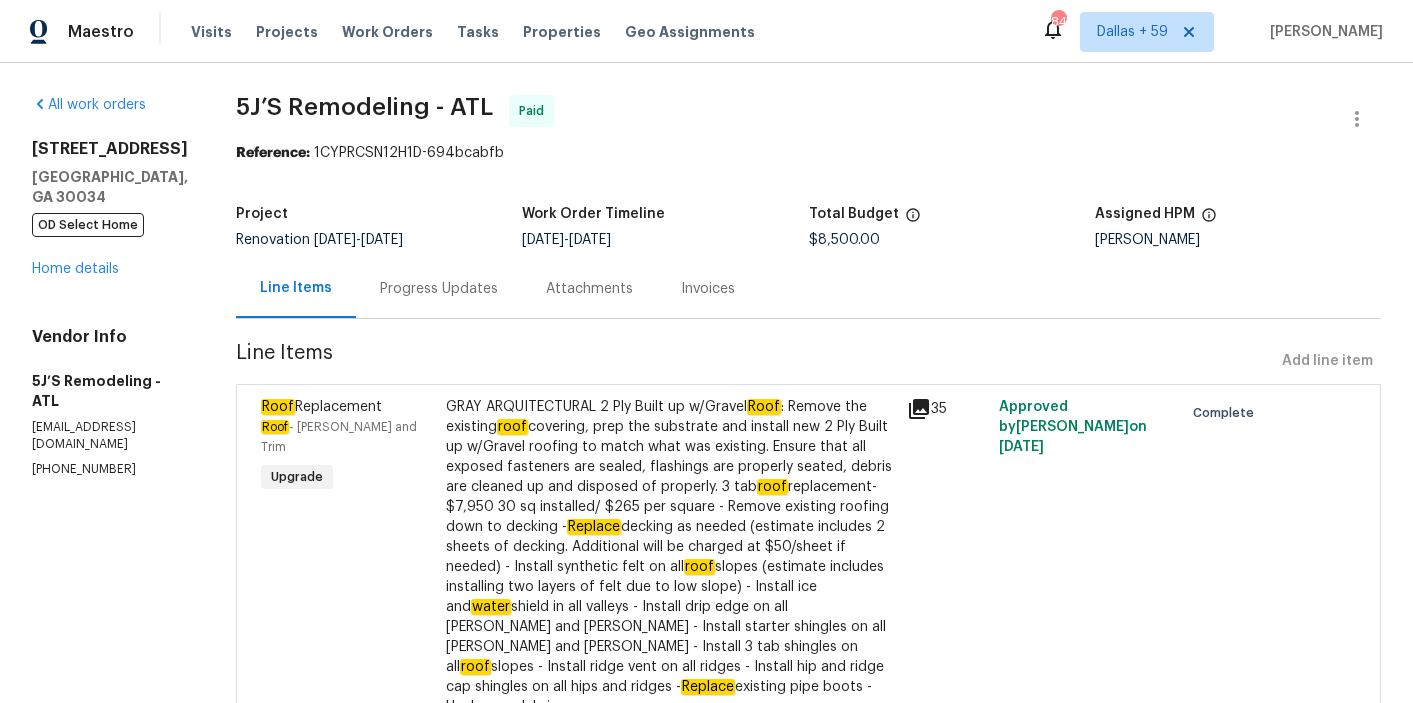 click on "Progress Updates" at bounding box center (439, 289) 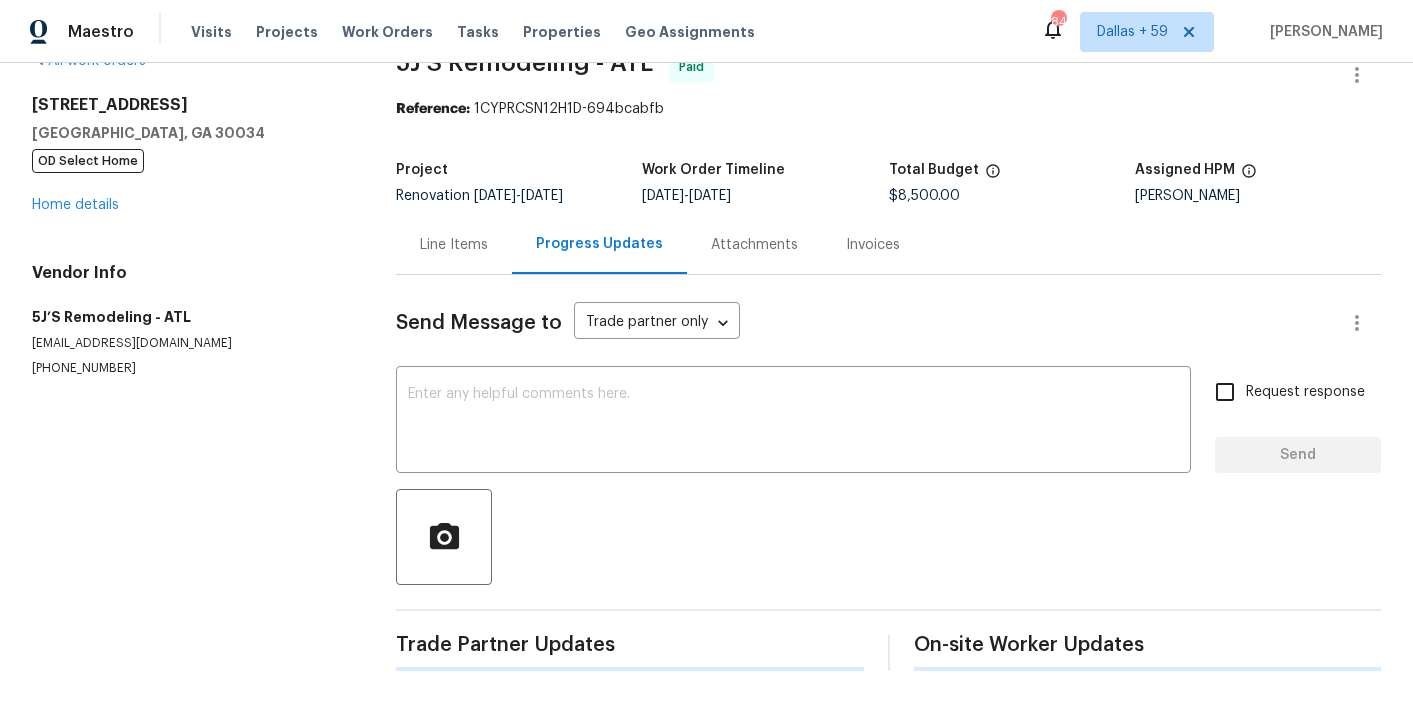 scroll, scrollTop: 40, scrollLeft: 0, axis: vertical 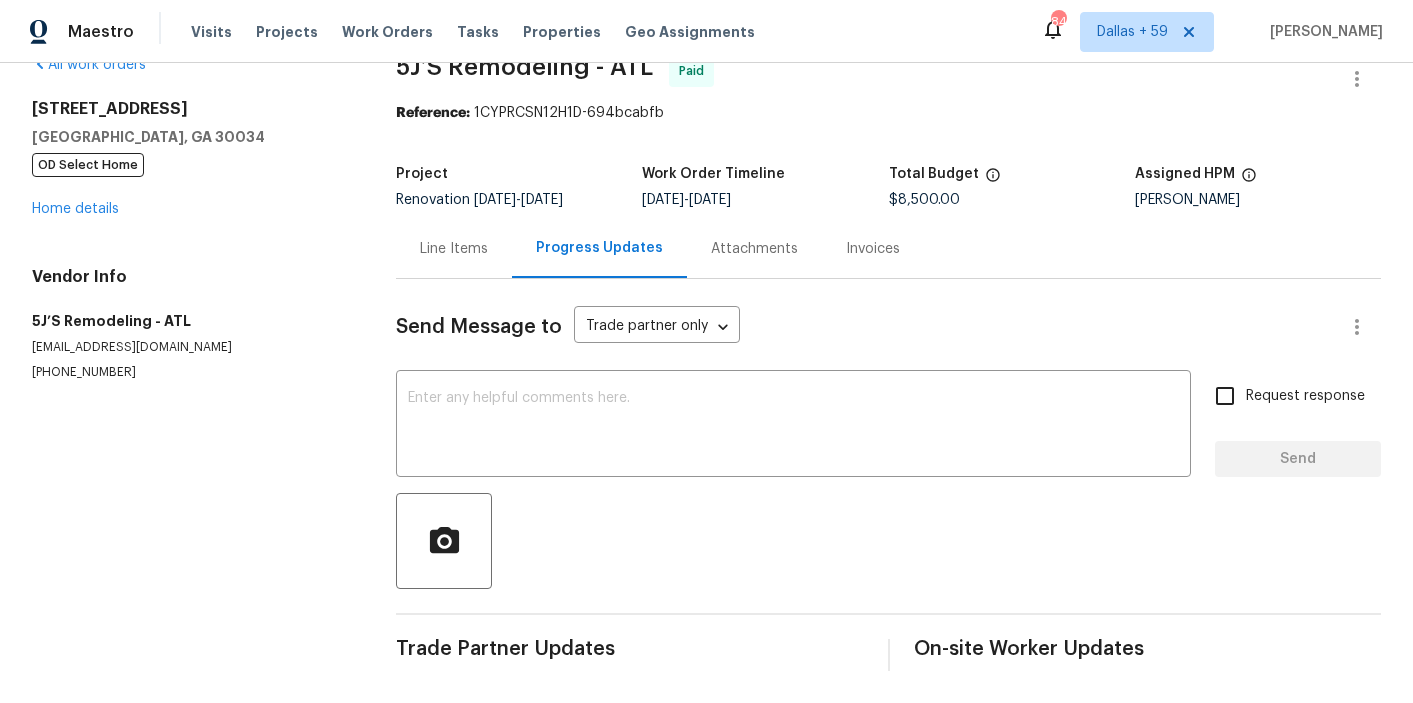 click on "Invoices" at bounding box center [873, 249] 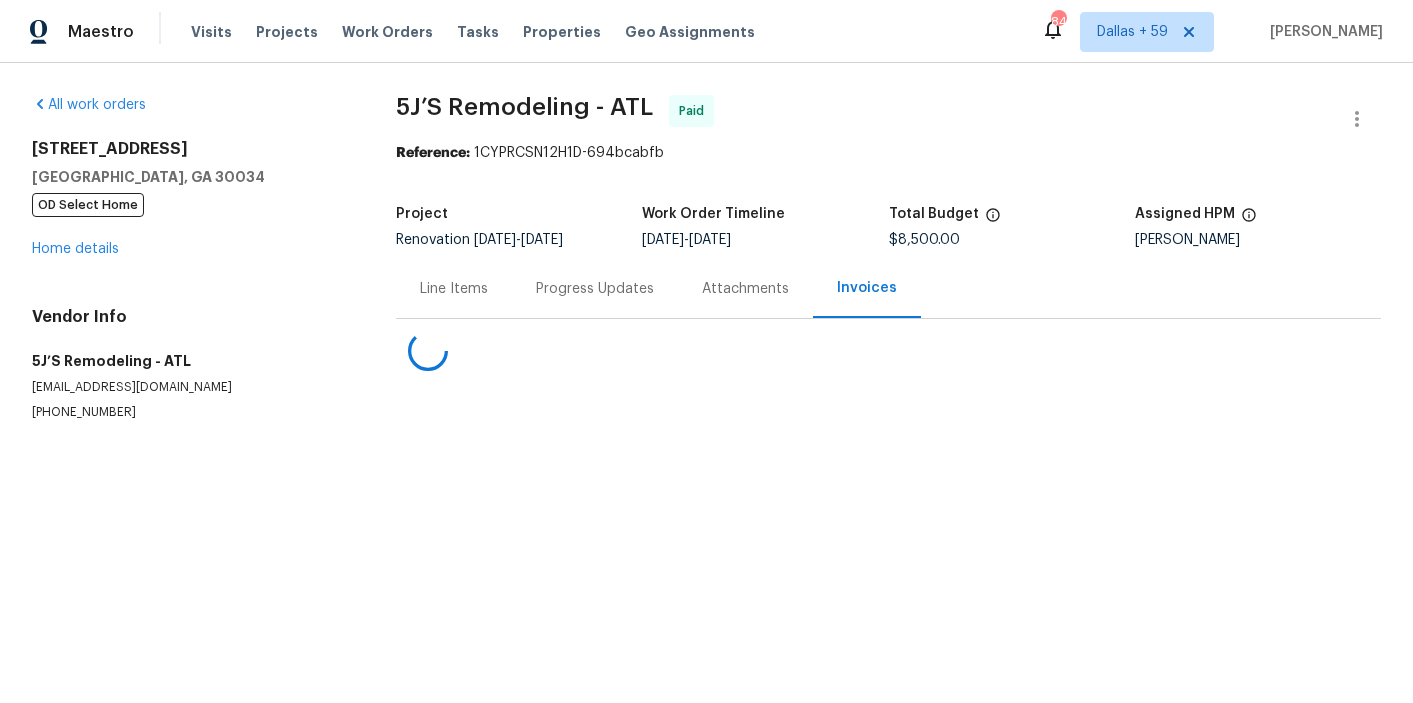 scroll, scrollTop: 0, scrollLeft: 0, axis: both 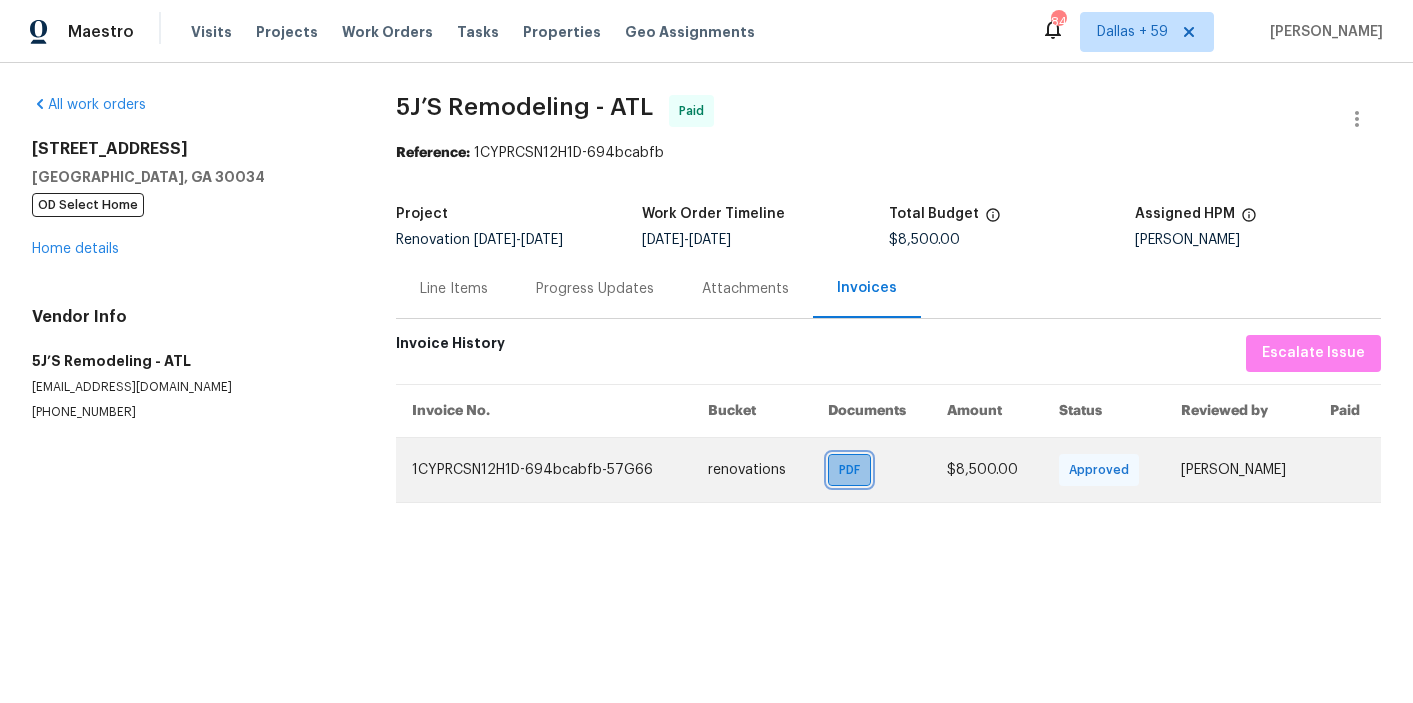click on "PDF" at bounding box center (853, 470) 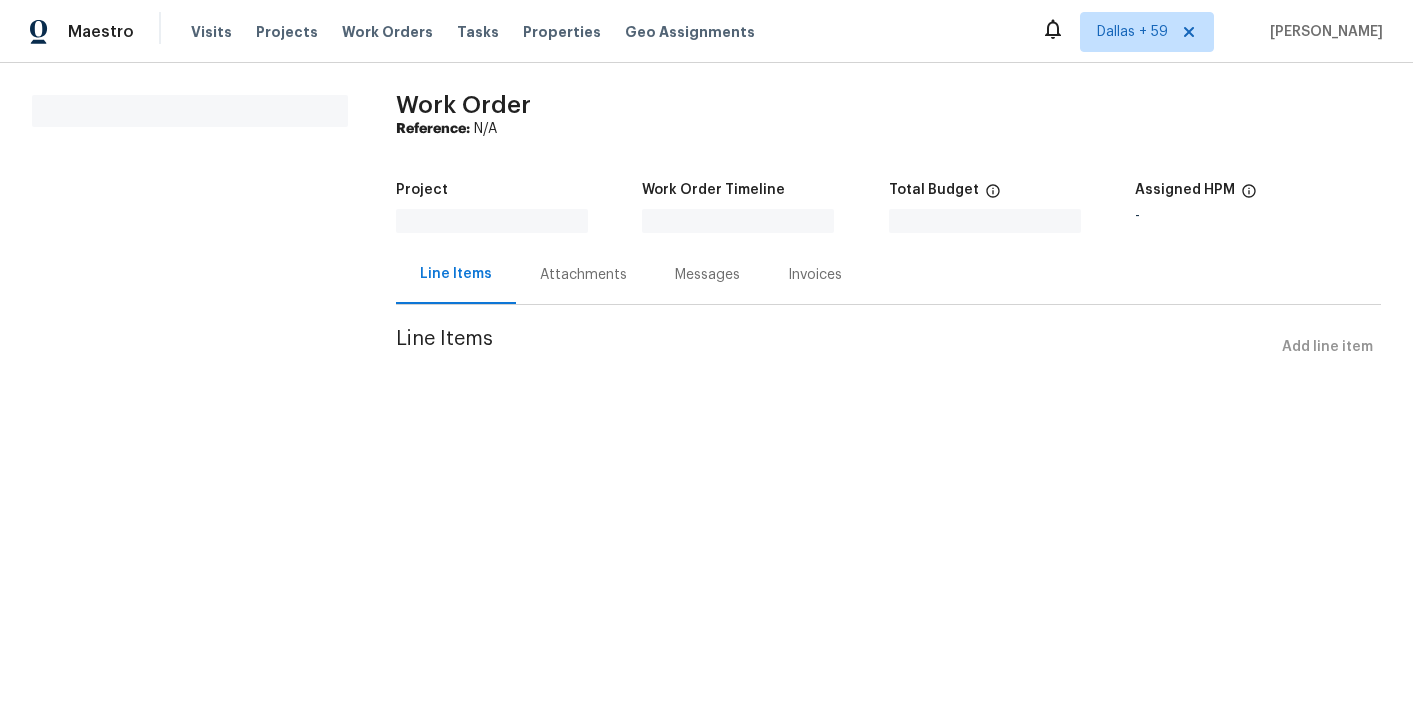 scroll, scrollTop: 0, scrollLeft: 0, axis: both 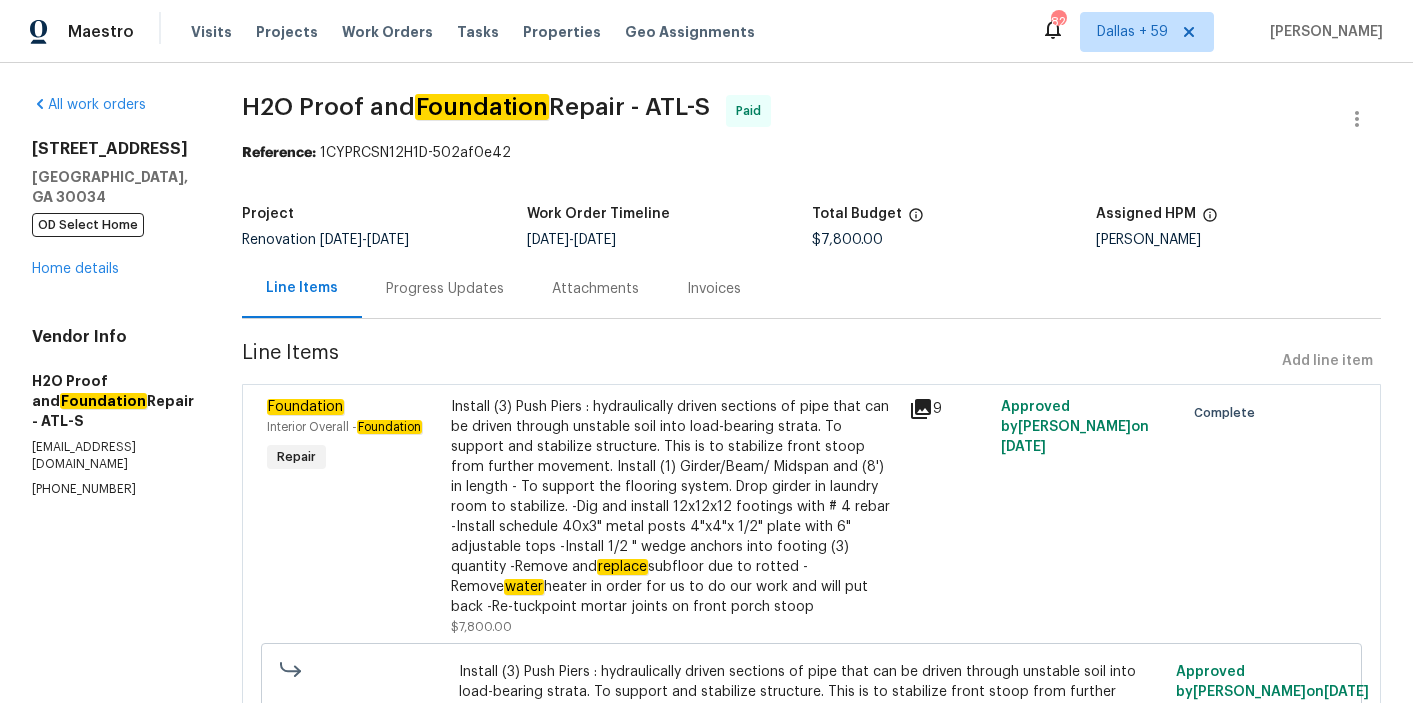 click on "Progress Updates" at bounding box center (445, 289) 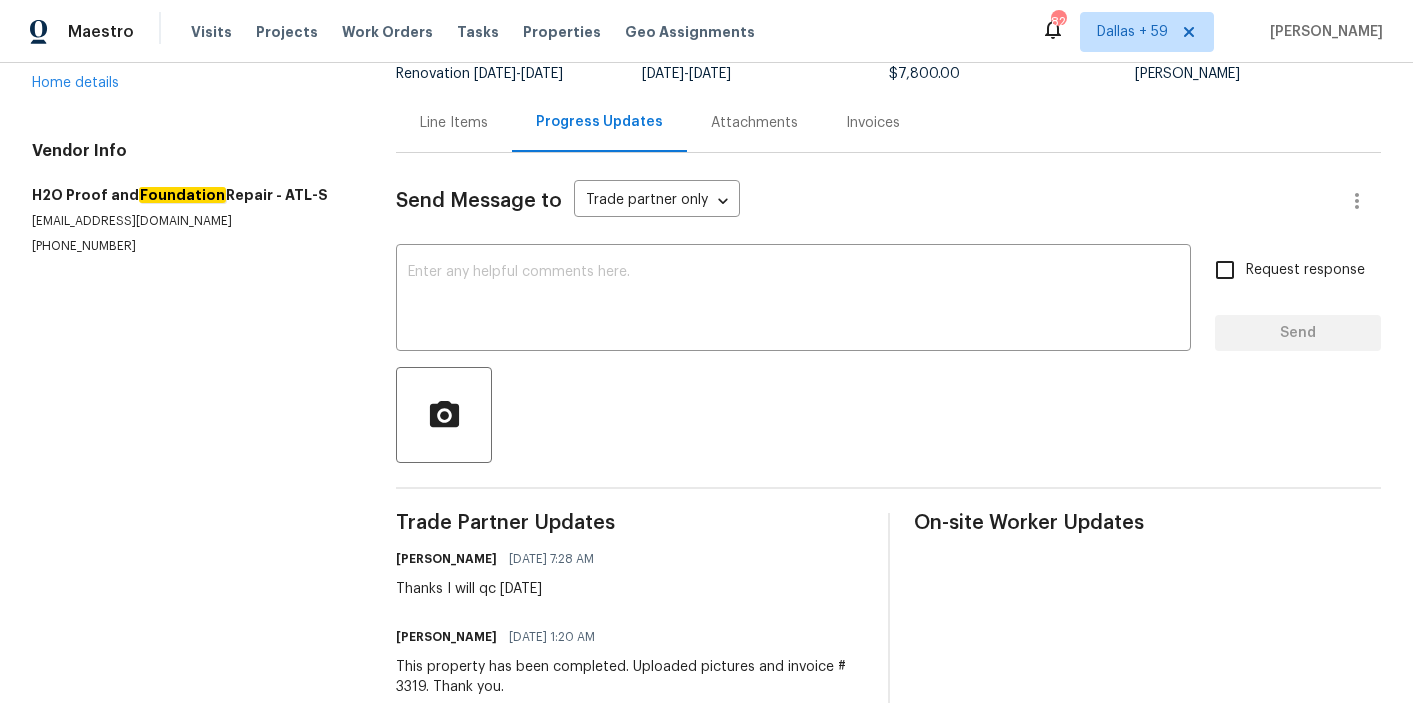 scroll, scrollTop: 0, scrollLeft: 0, axis: both 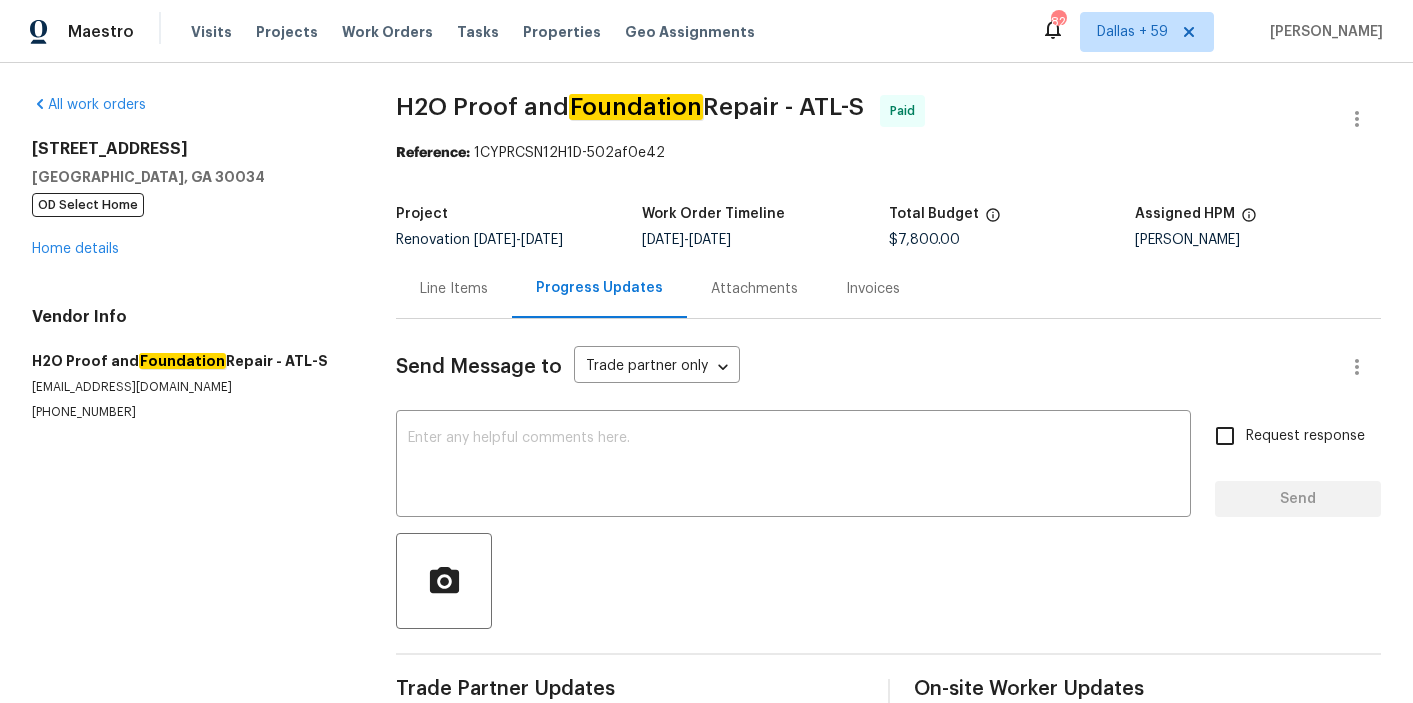 click on "Invoices" at bounding box center [873, 289] 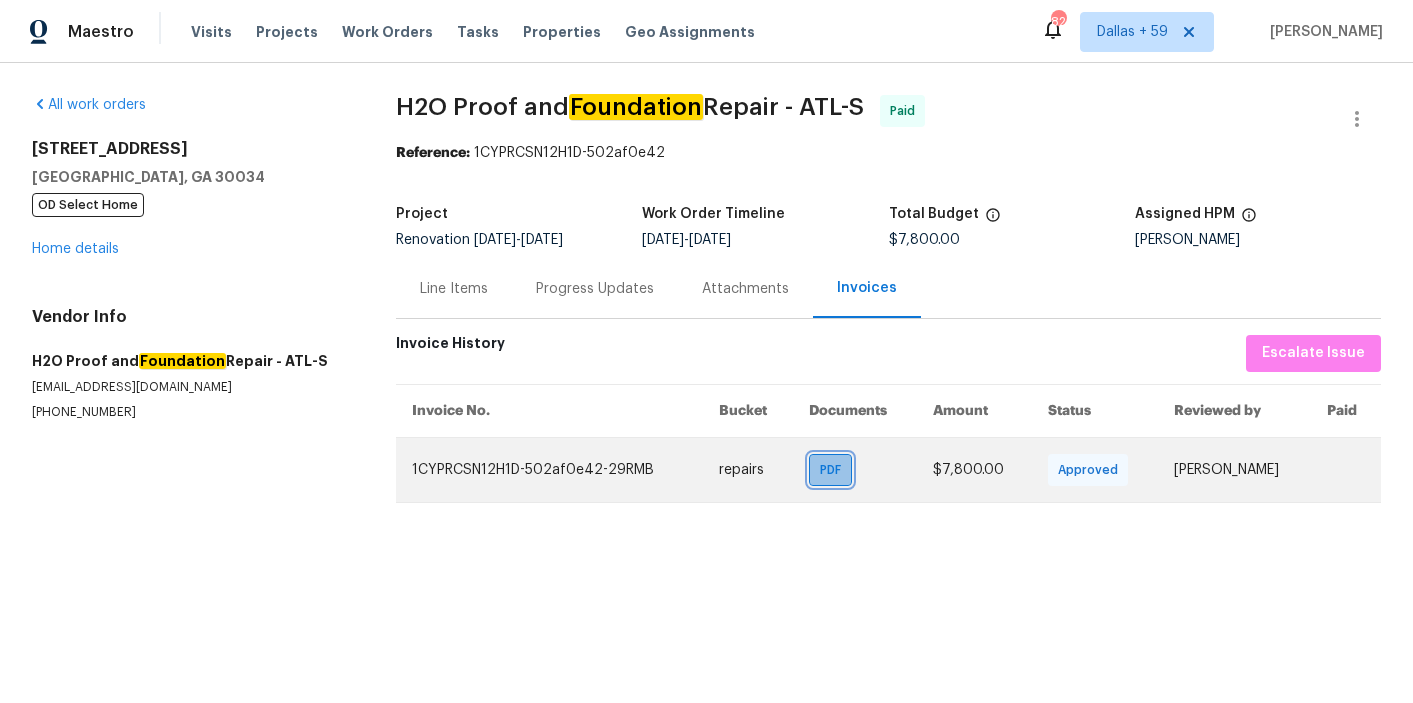 click on "PDF" at bounding box center (834, 470) 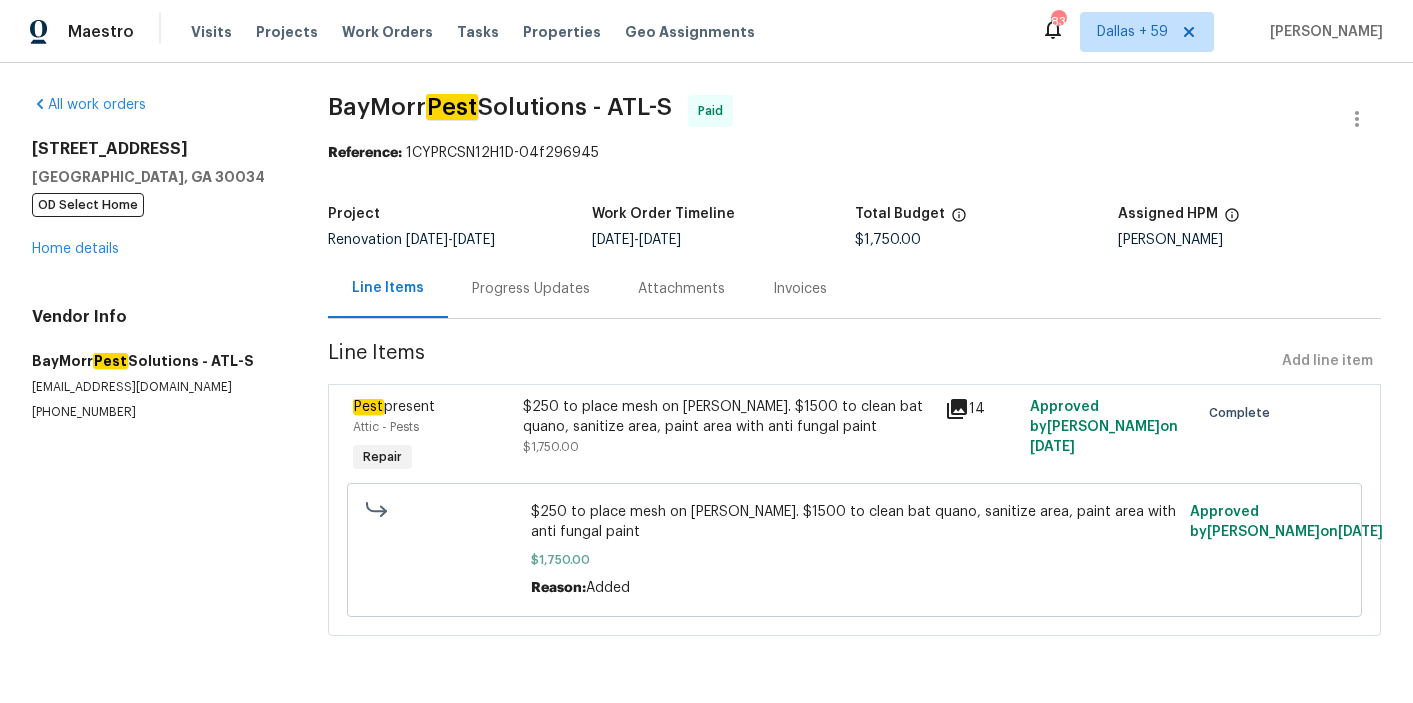scroll, scrollTop: 0, scrollLeft: 0, axis: both 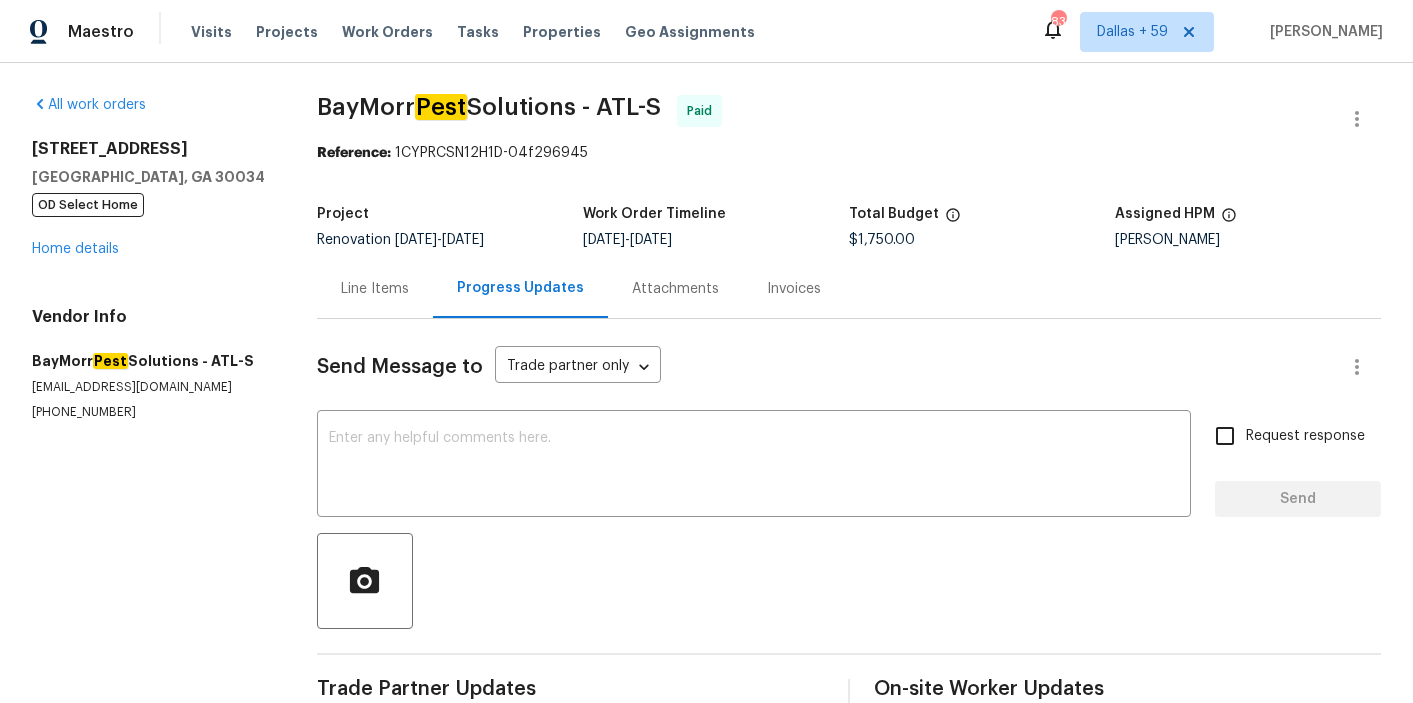 click on "Invoices" at bounding box center (794, 289) 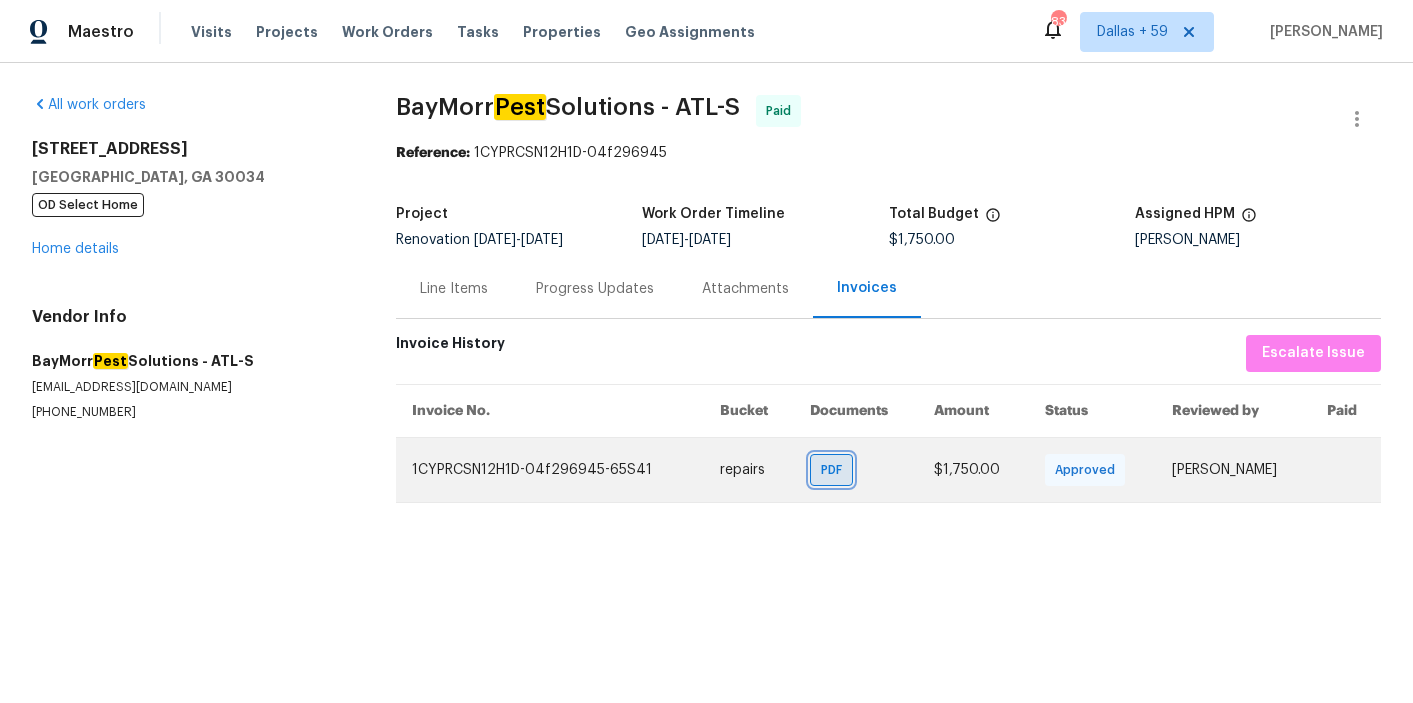 click on "PDF" at bounding box center (835, 470) 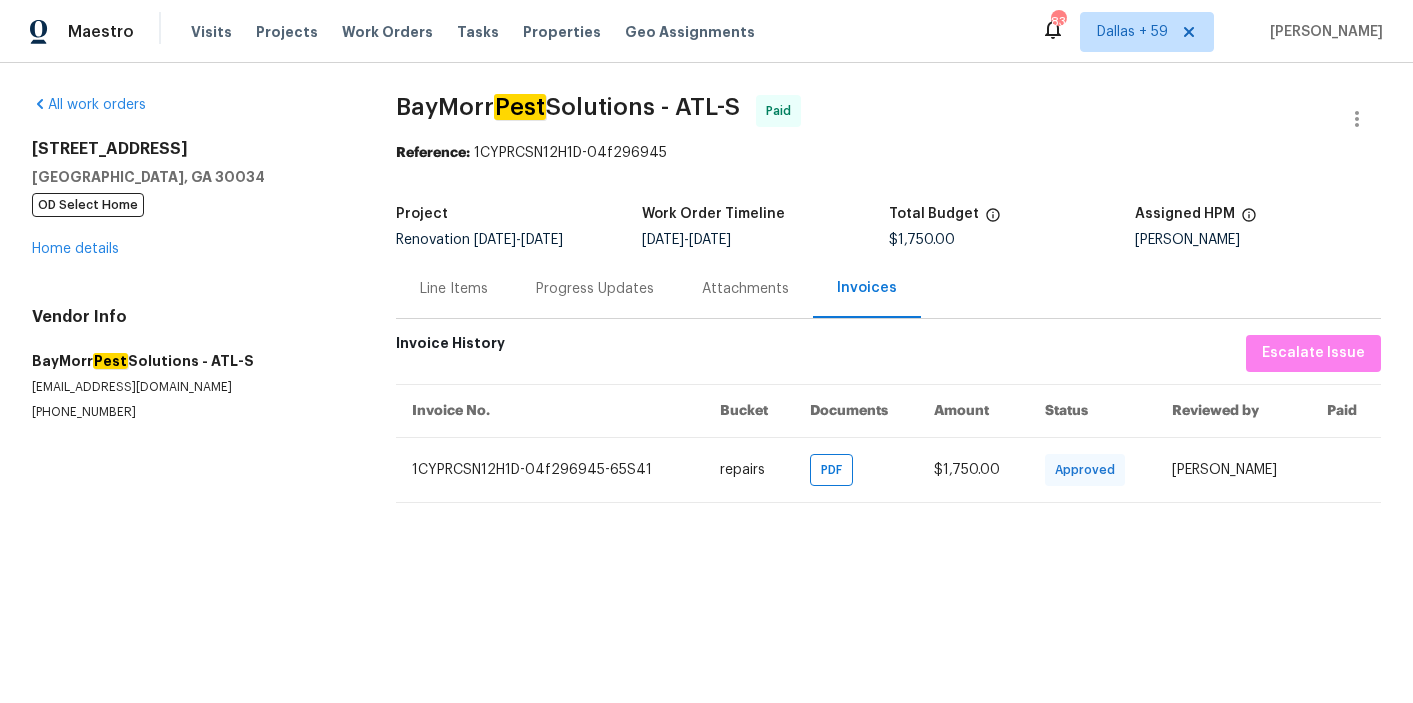click on "Progress Updates" at bounding box center (595, 289) 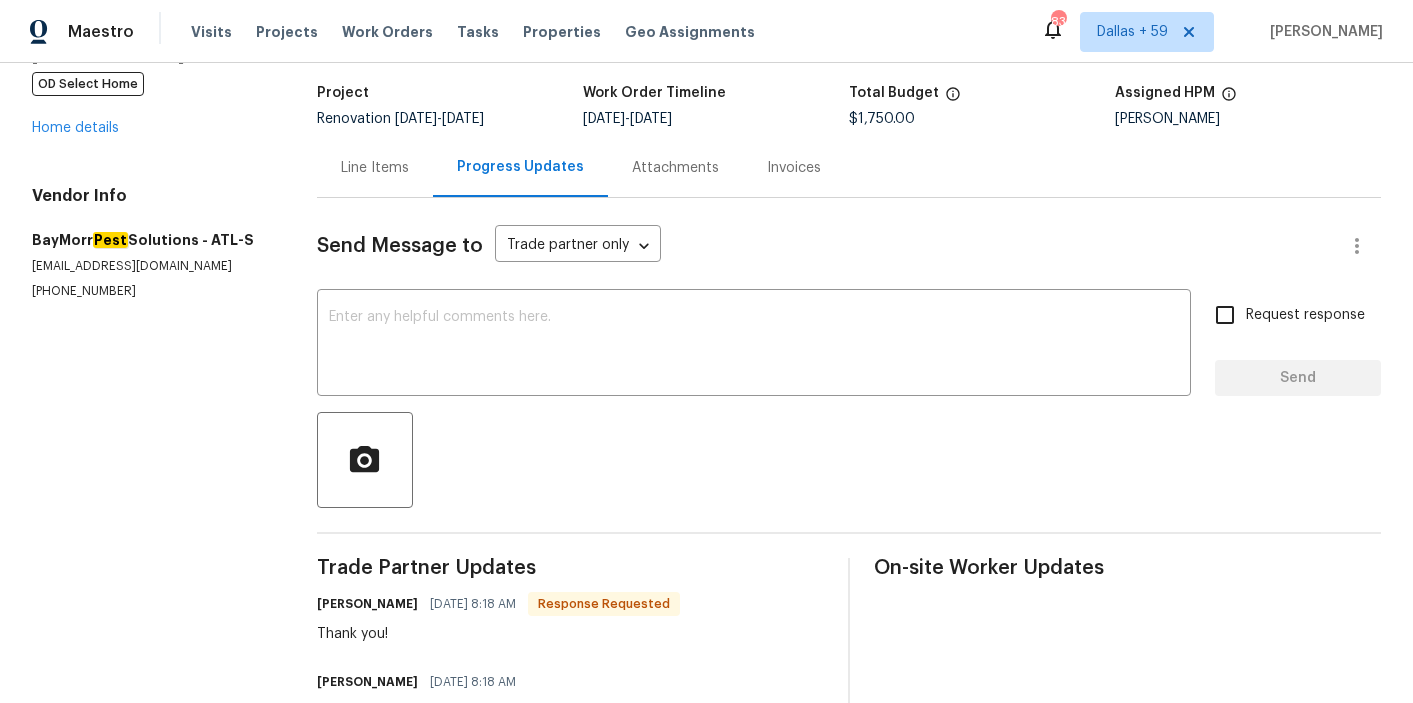scroll, scrollTop: 0, scrollLeft: 0, axis: both 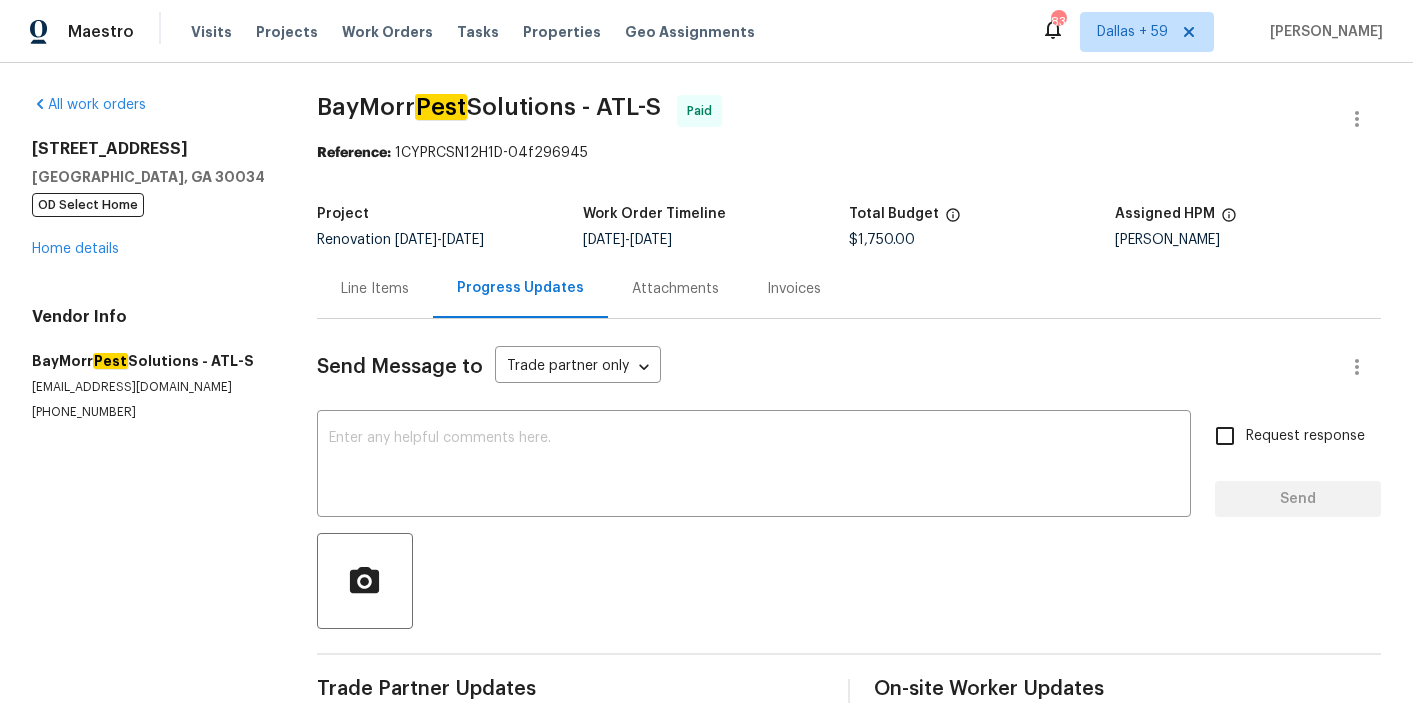 click on "Invoices" at bounding box center [794, 289] 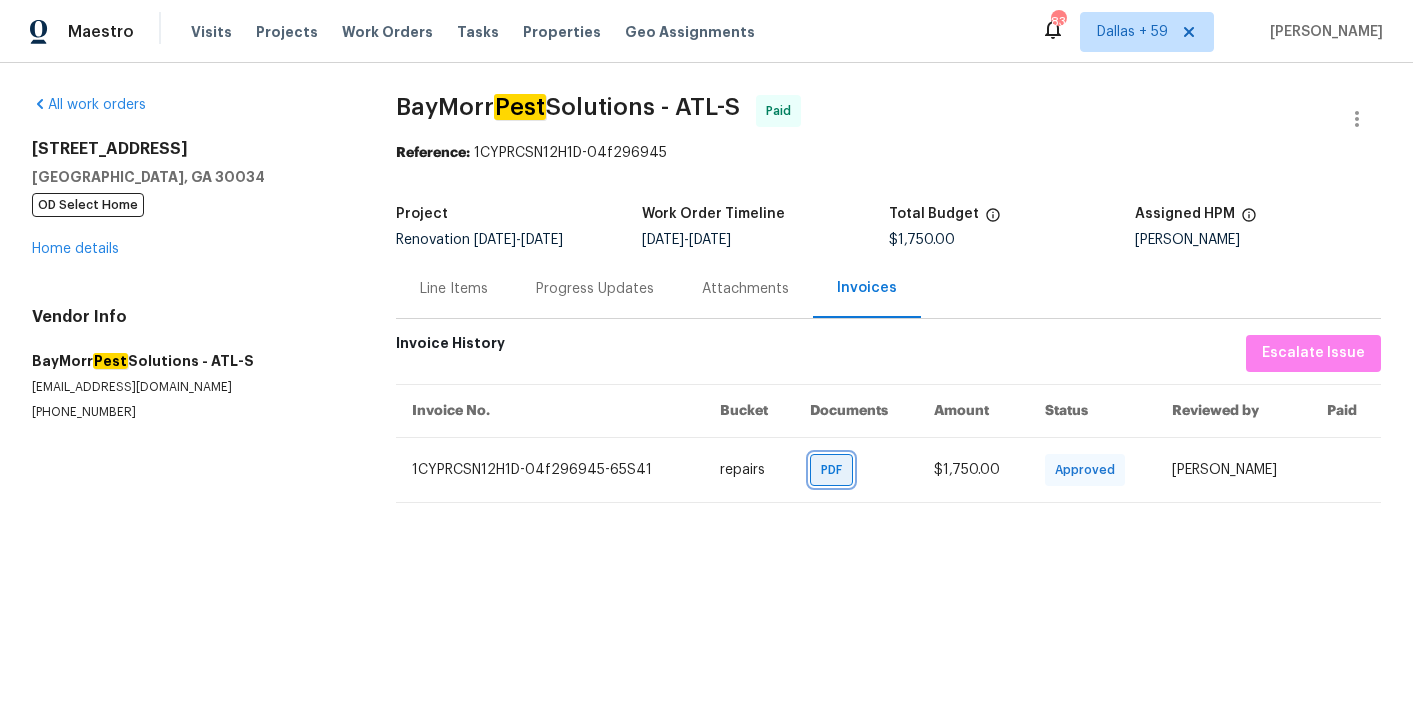 drag, startPoint x: 806, startPoint y: 469, endPoint x: 888, endPoint y: 179, distance: 301.3702 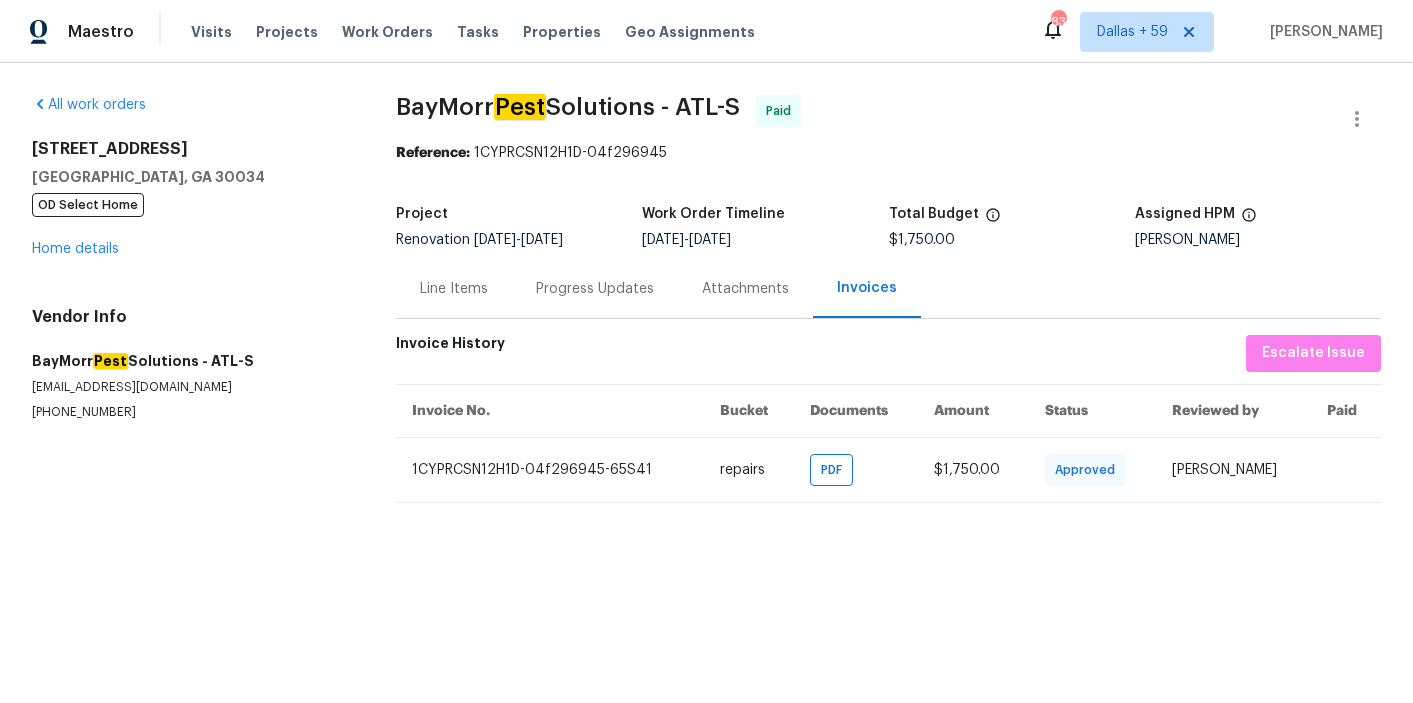 click on "All work orders [STREET_ADDRESS] OD Select Home Home details Vendor Info BayMorr  Pest  Solutions - ATL-S [EMAIL_ADDRESS][DOMAIN_NAME] [PHONE_NUMBER] BayMorr  Pest  Solutions - ATL-S Paid Reference:   1CYPRCSN12H1D-04f296945 Project Renovation   [DATE]  -  [DATE] Work Order Timeline [DATE]  -  [DATE] Total Budget $1,750.00 Assigned HPM [PERSON_NAME] Line Items Progress Updates Attachments Invoices Invoice History Escalate Issue Invoice No. Bucket Documents Amount Status Reviewed by Paid 1CYPRCSN12H1D-04f296945-65S41 repairs PDF $1,750.00 Approved Vidya [PERSON_NAME]" at bounding box center (706, 299) 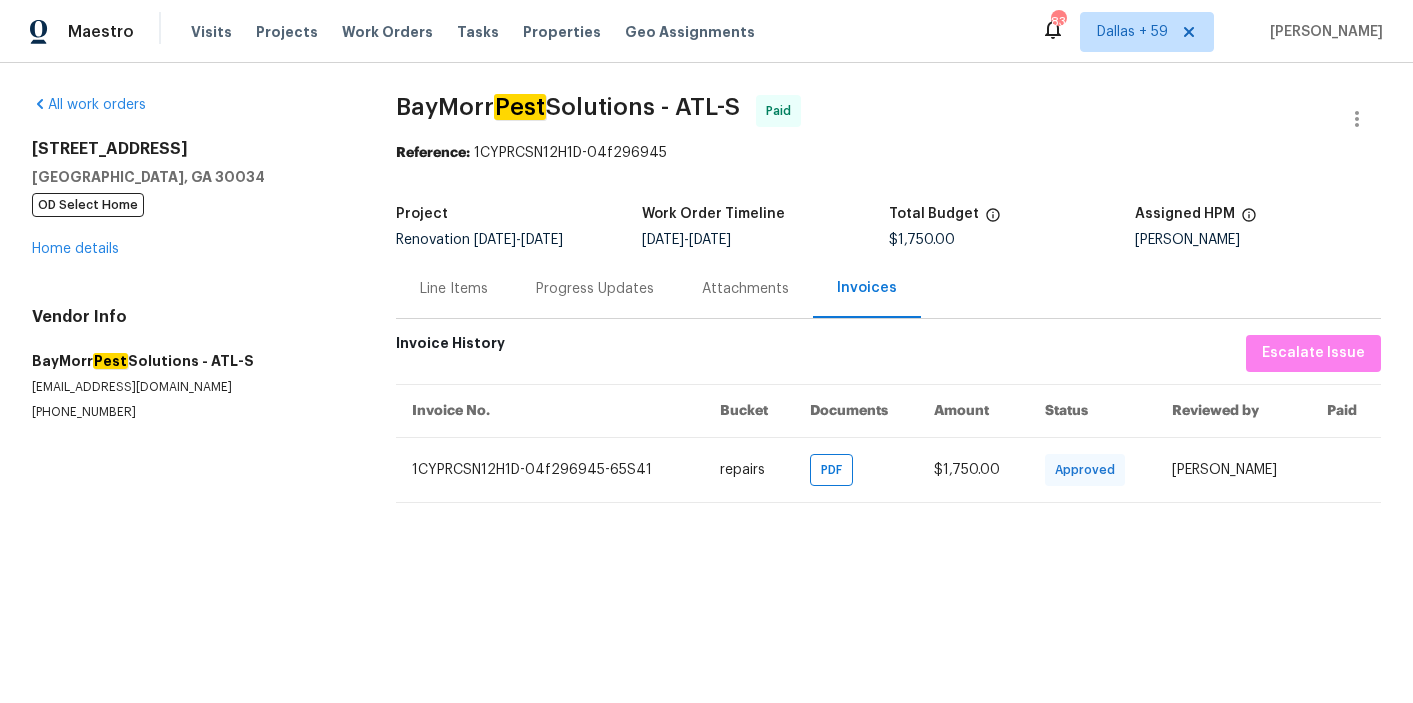 drag, startPoint x: 22, startPoint y: 361, endPoint x: 258, endPoint y: 366, distance: 236.05296 